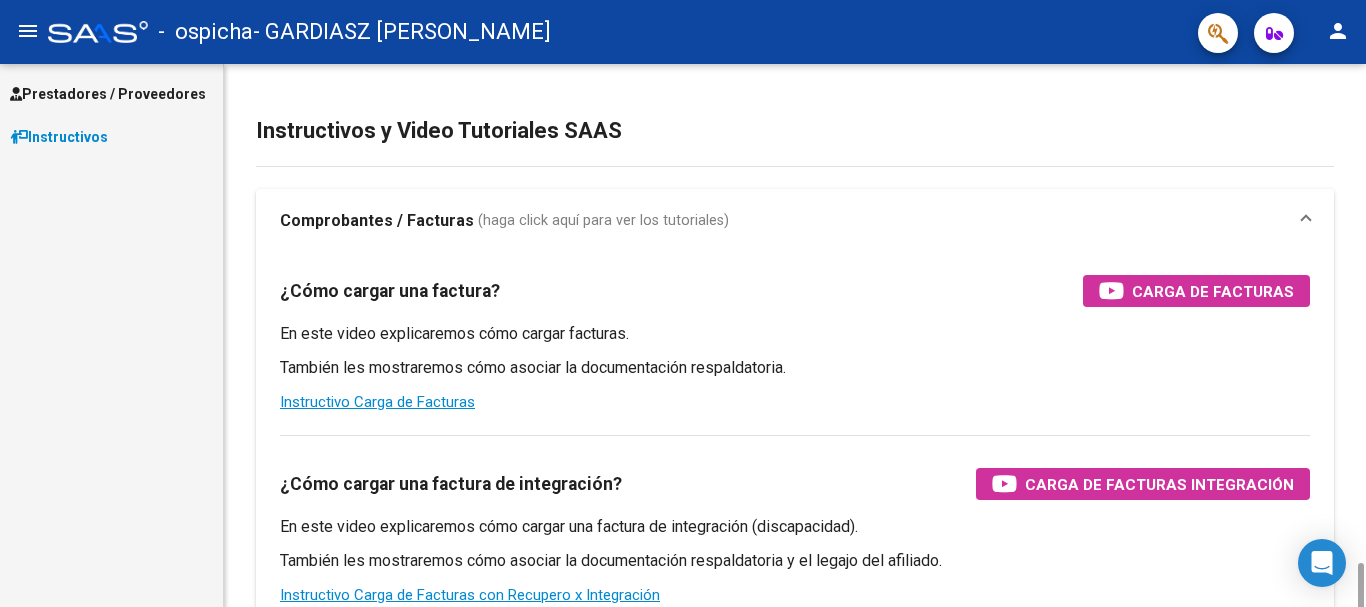 scroll, scrollTop: 0, scrollLeft: 0, axis: both 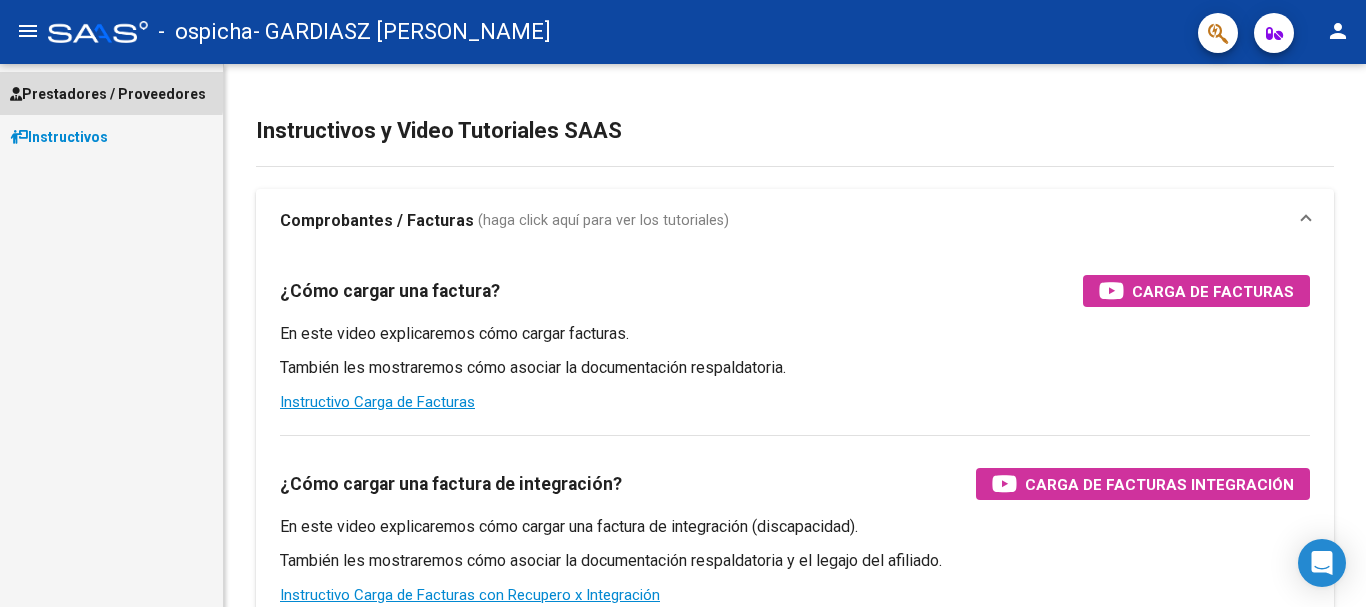 click on "Prestadores / Proveedores" at bounding box center (108, 94) 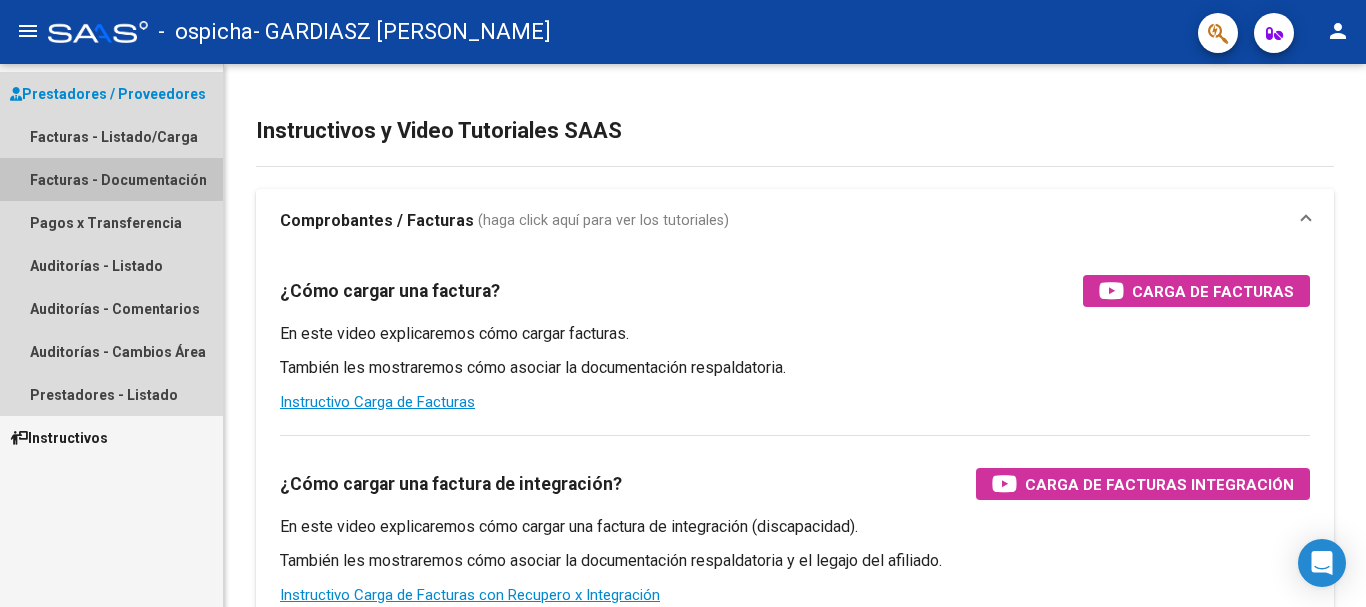 click on "Facturas - Documentación" at bounding box center (111, 179) 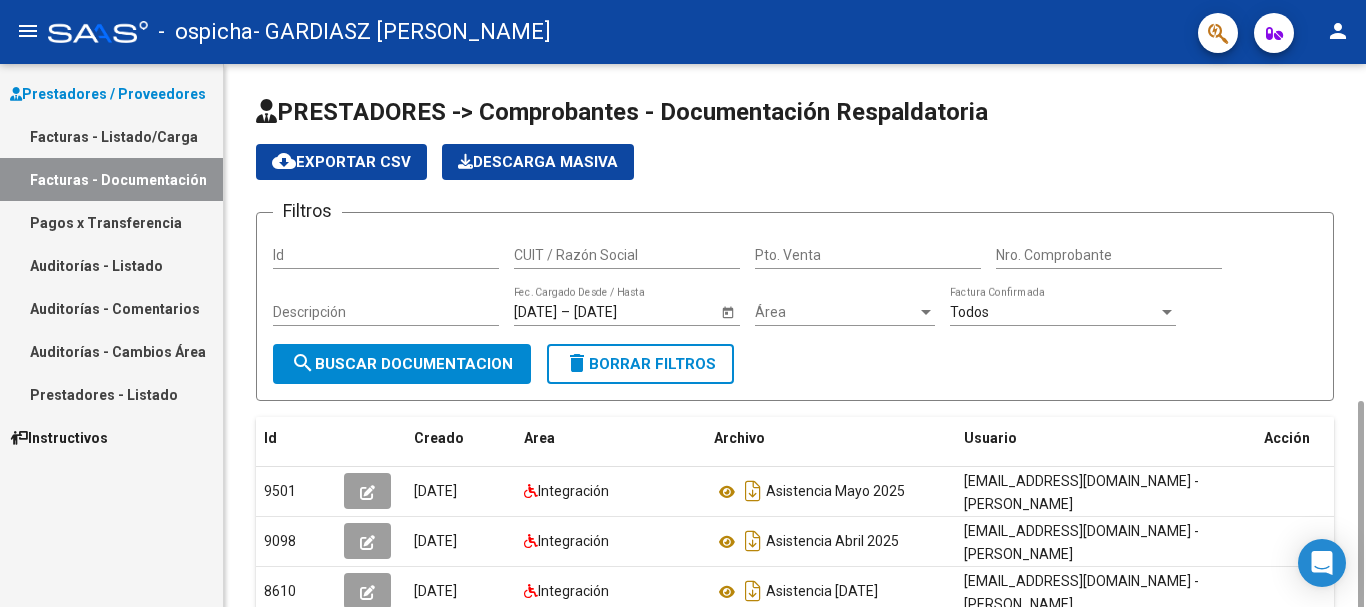 scroll, scrollTop: 247, scrollLeft: 0, axis: vertical 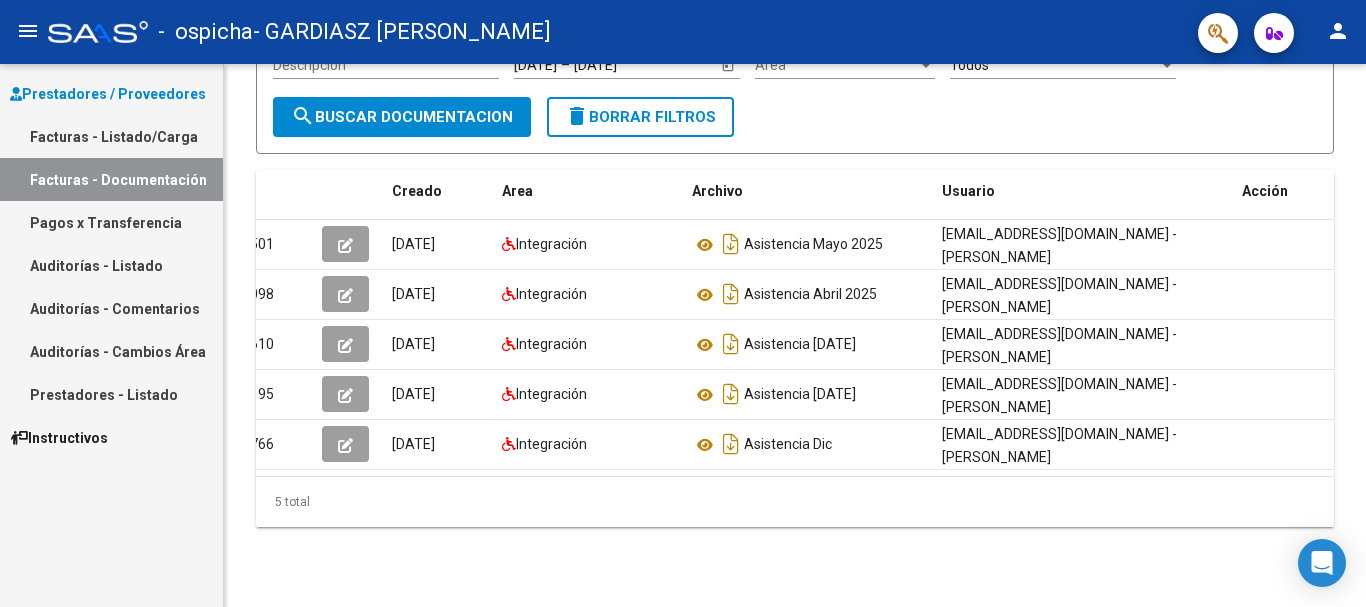 drag, startPoint x: 69, startPoint y: 205, endPoint x: 64, endPoint y: 217, distance: 13 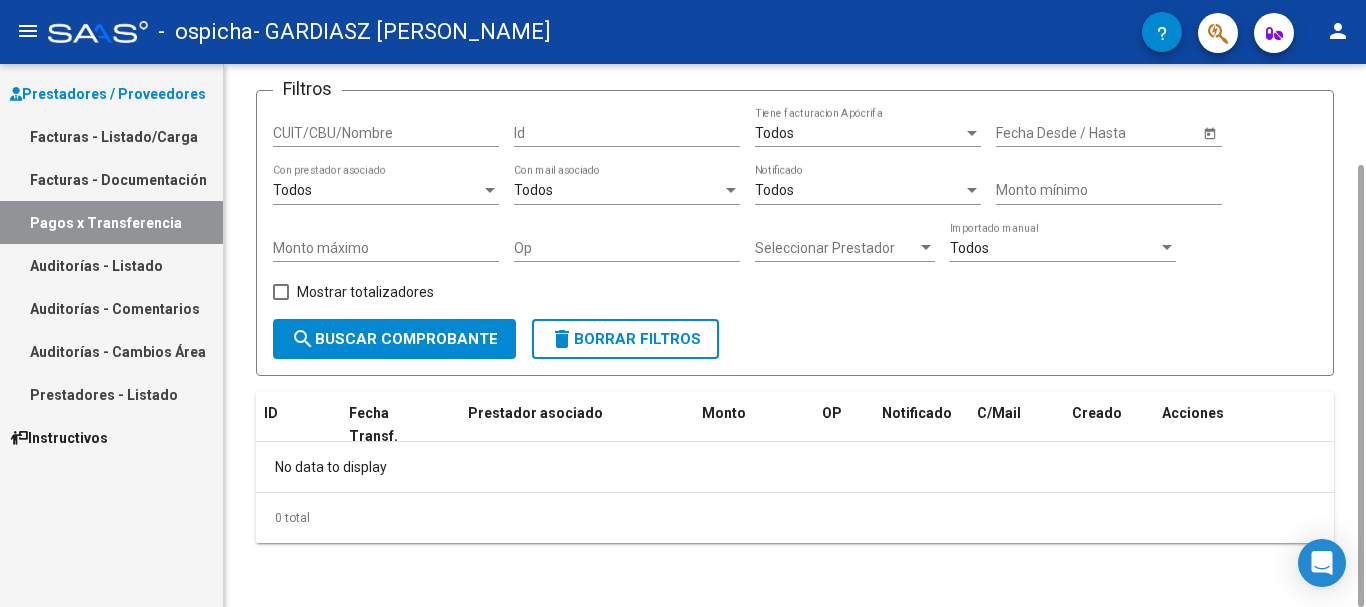 scroll, scrollTop: 0, scrollLeft: 0, axis: both 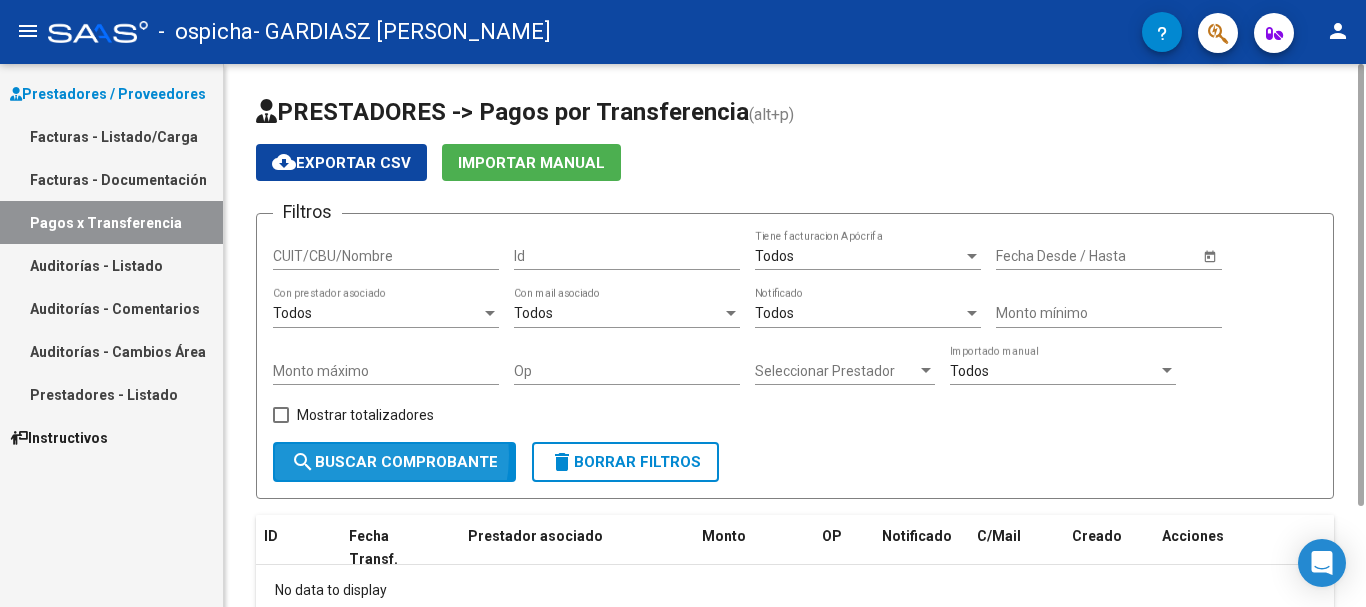 click on "search  Buscar Comprobante" 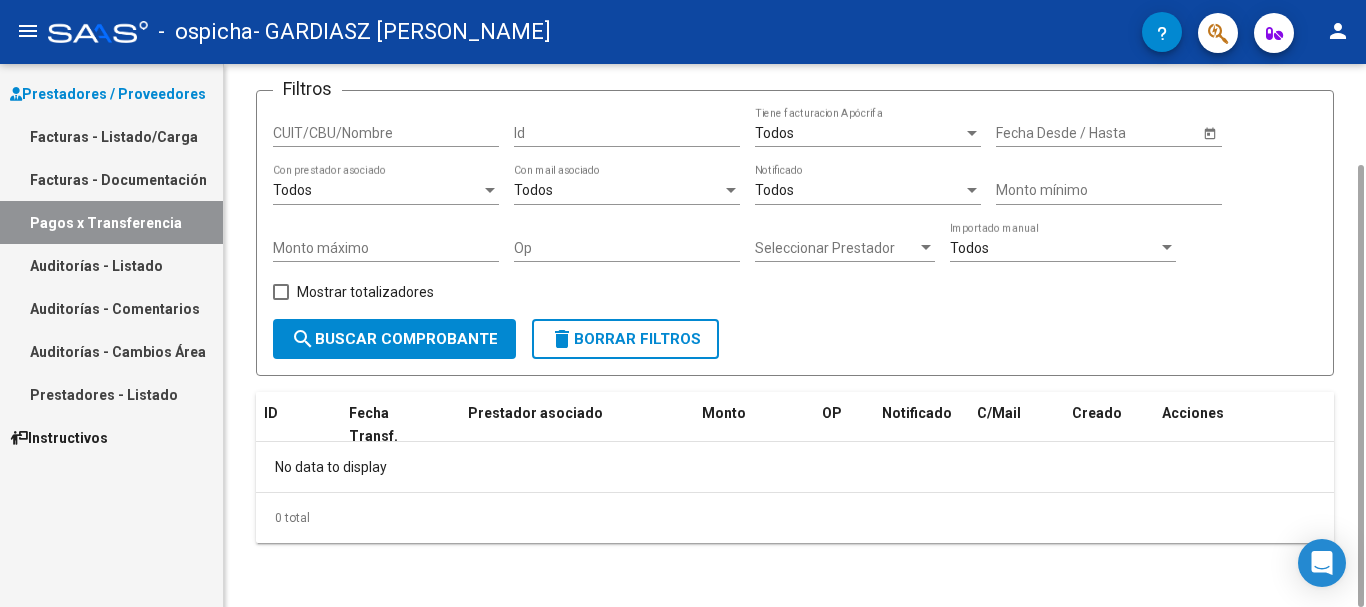 scroll, scrollTop: 0, scrollLeft: 0, axis: both 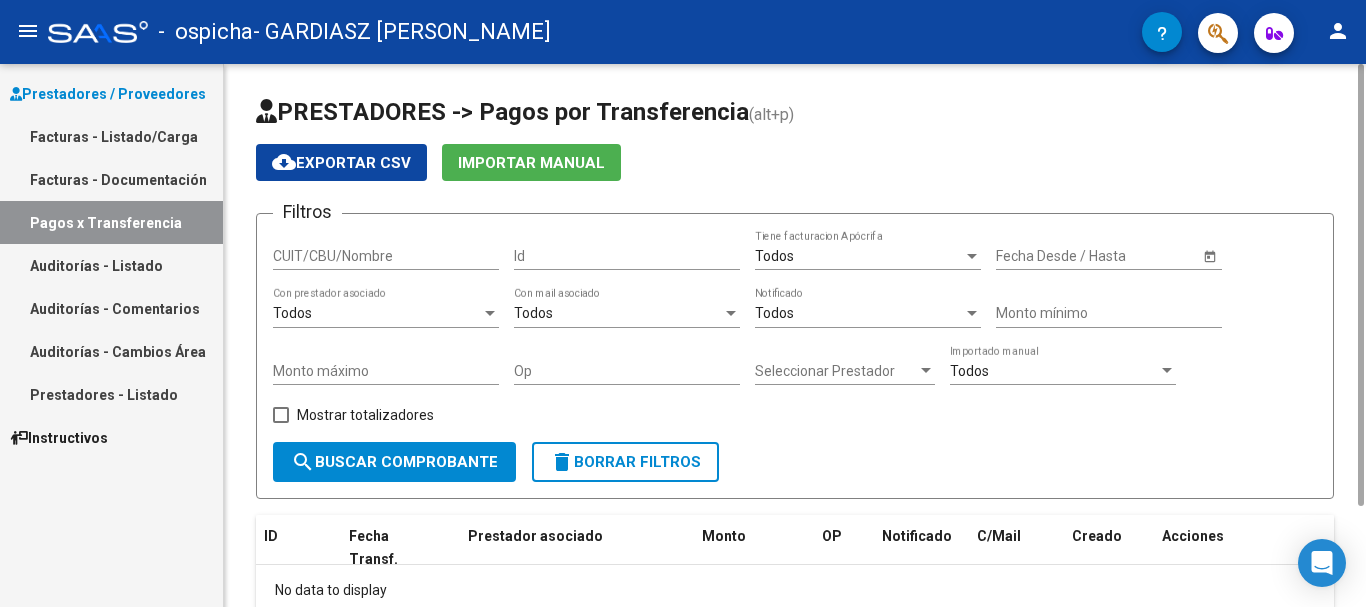 click on "CUIT/CBU/Nombre" at bounding box center [386, 256] 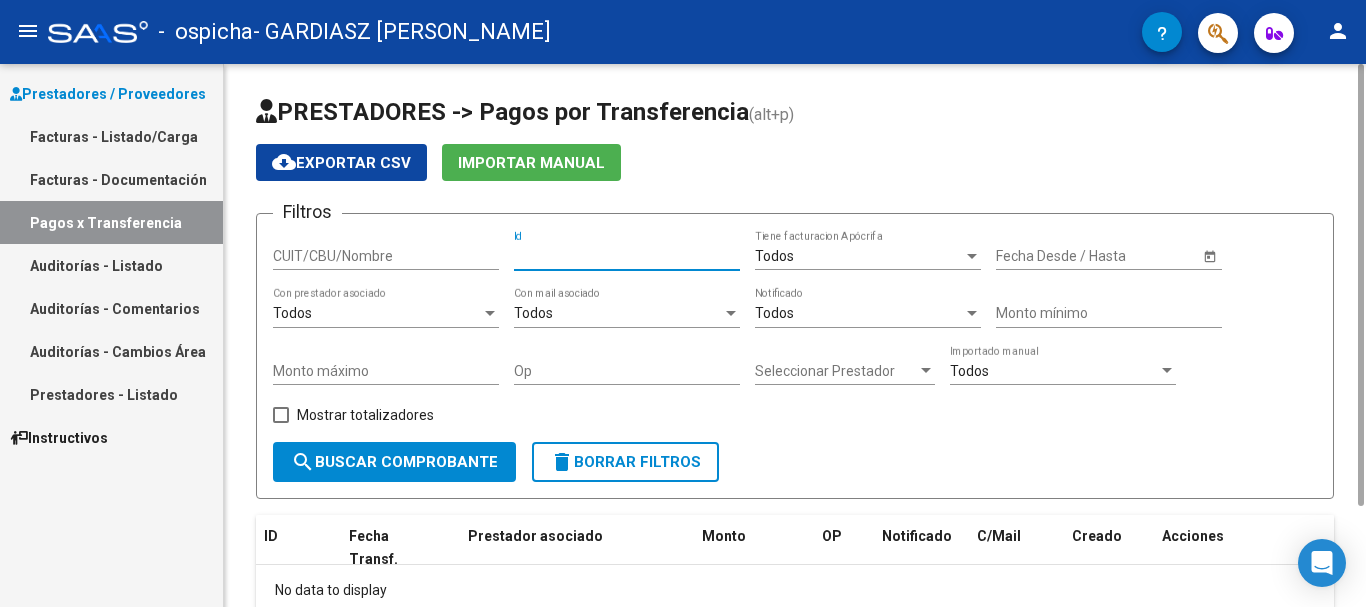 click on "Id" at bounding box center (627, 256) 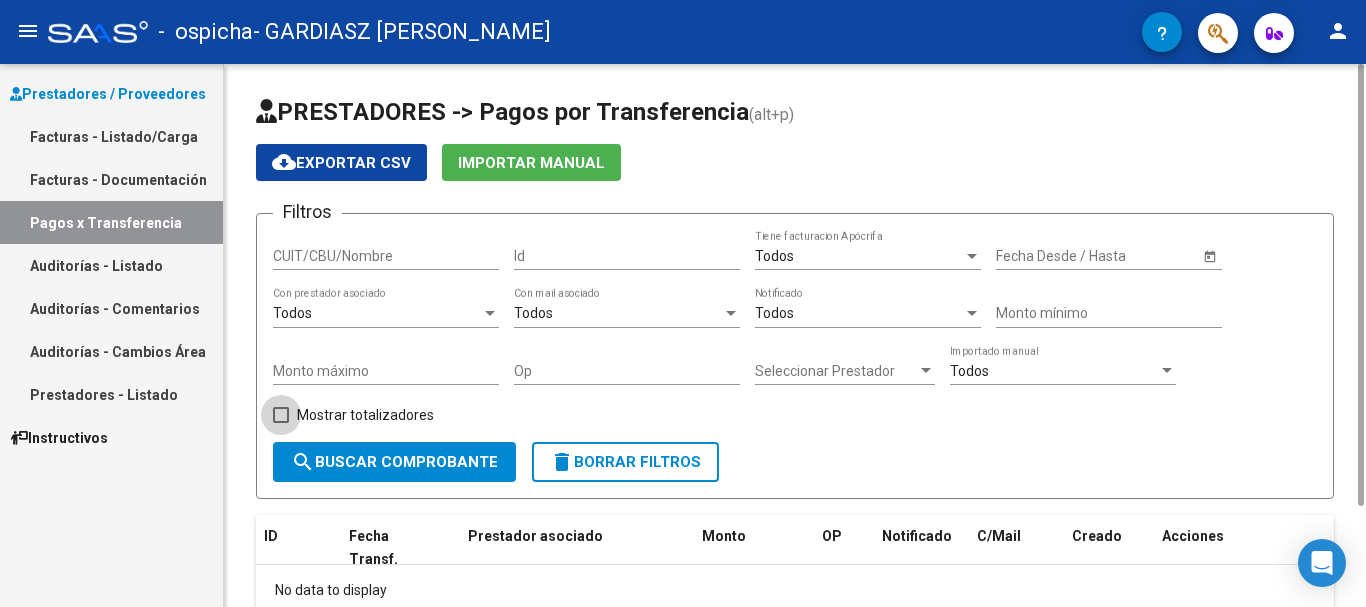 drag, startPoint x: 275, startPoint y: 411, endPoint x: 289, endPoint y: 462, distance: 52.886673 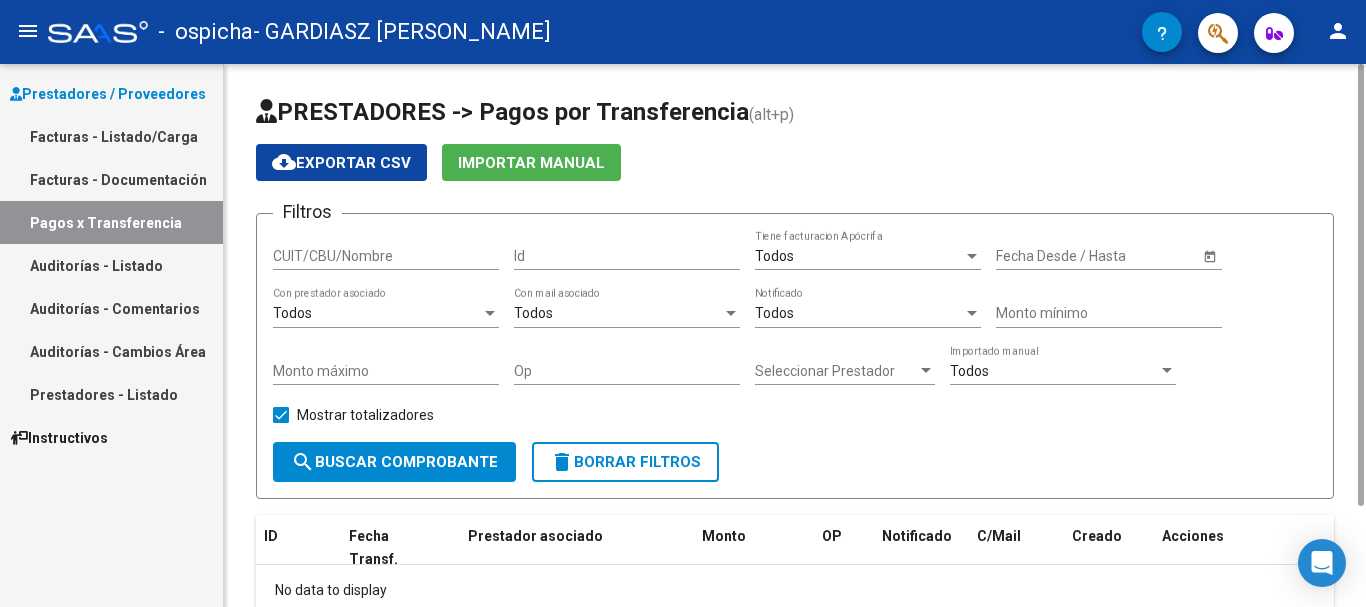 click on "search  Buscar Comprobante" 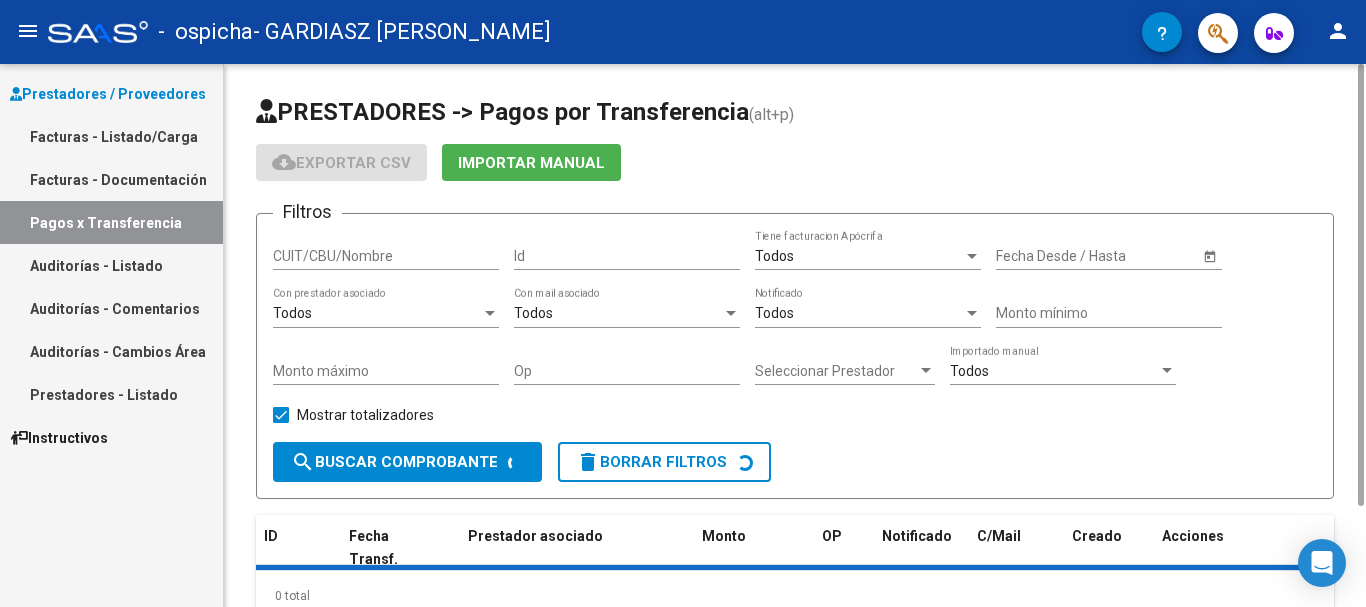 scroll, scrollTop: 78, scrollLeft: 0, axis: vertical 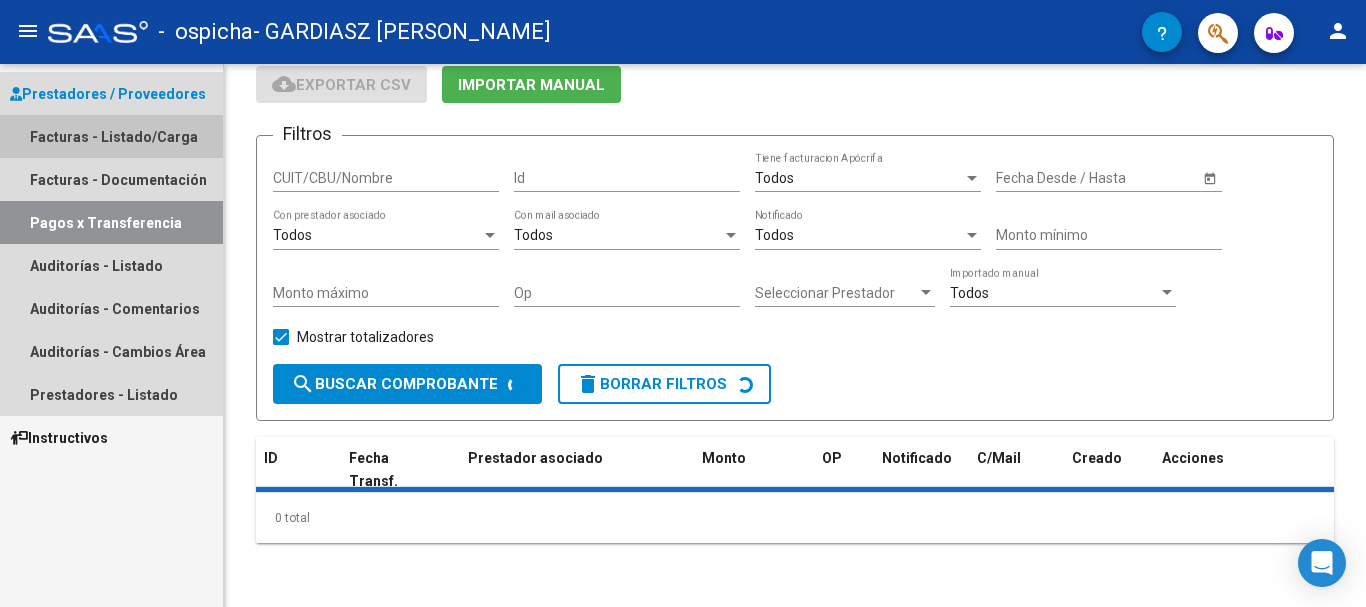 click on "Facturas - Listado/Carga" at bounding box center [111, 136] 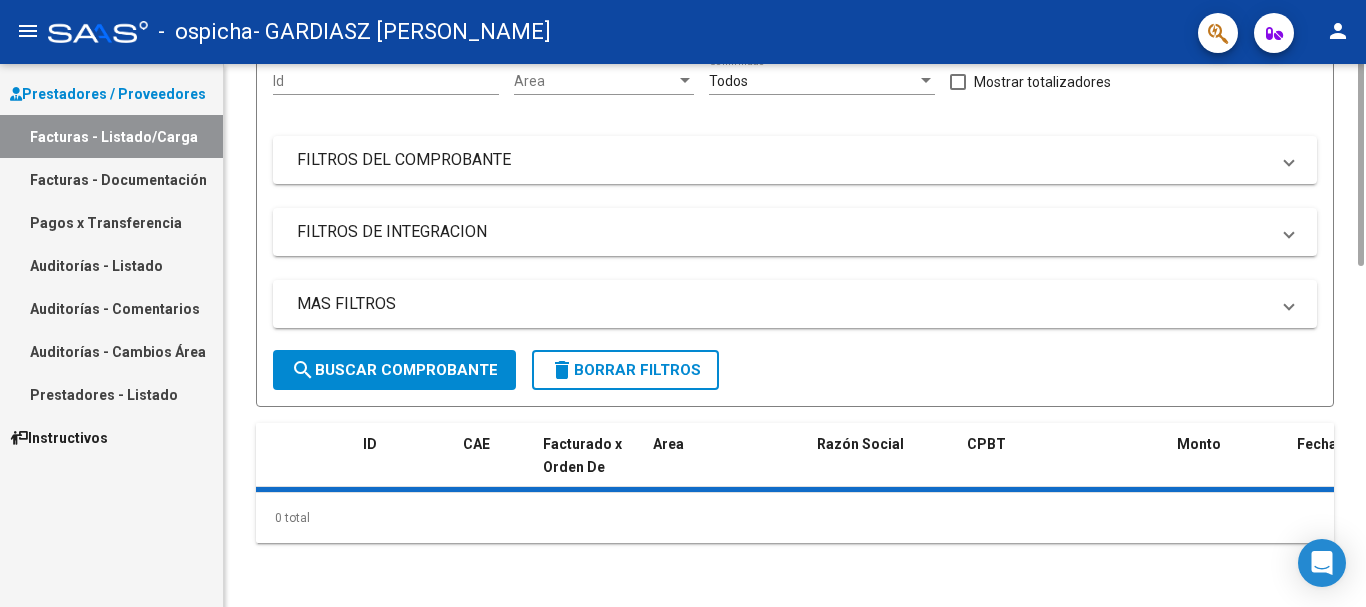 scroll, scrollTop: 0, scrollLeft: 0, axis: both 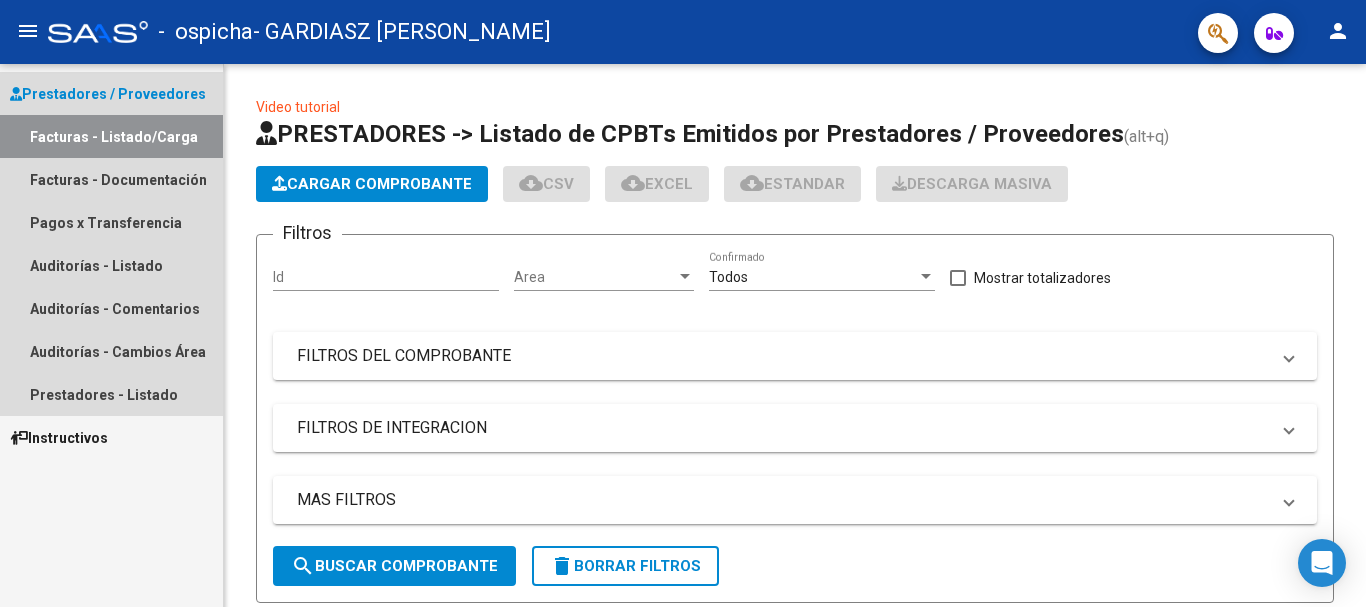 click on "Prestadores / Proveedores" at bounding box center [108, 94] 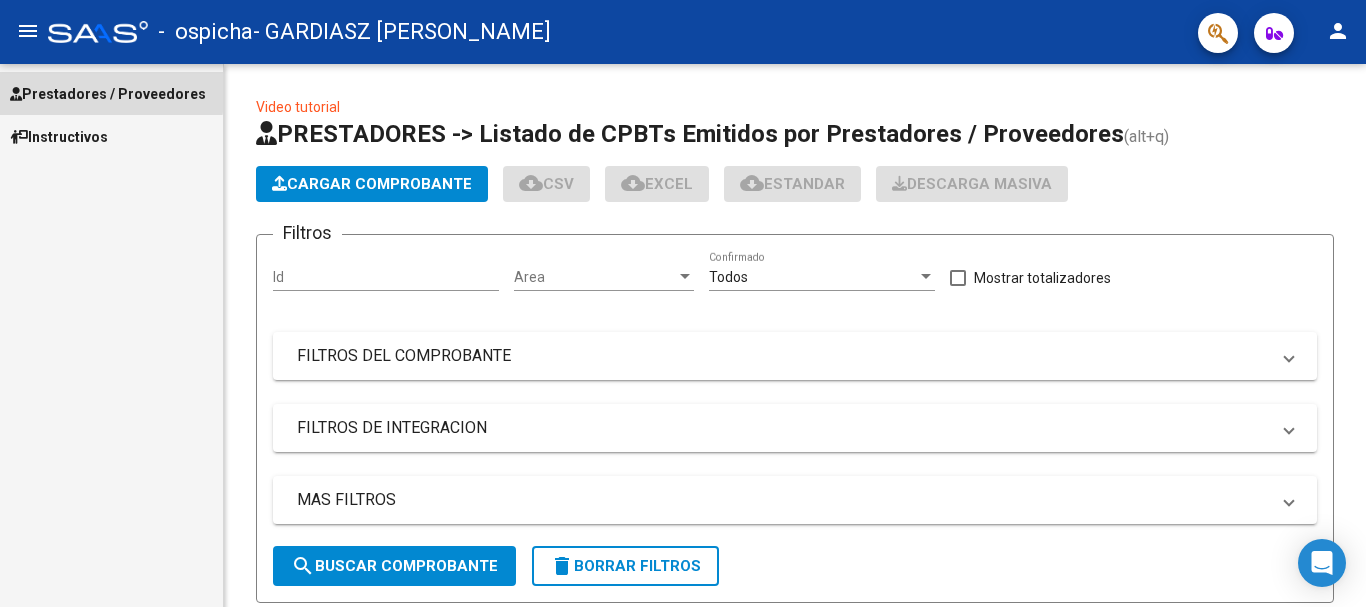 click on "Prestadores / Proveedores" at bounding box center (108, 94) 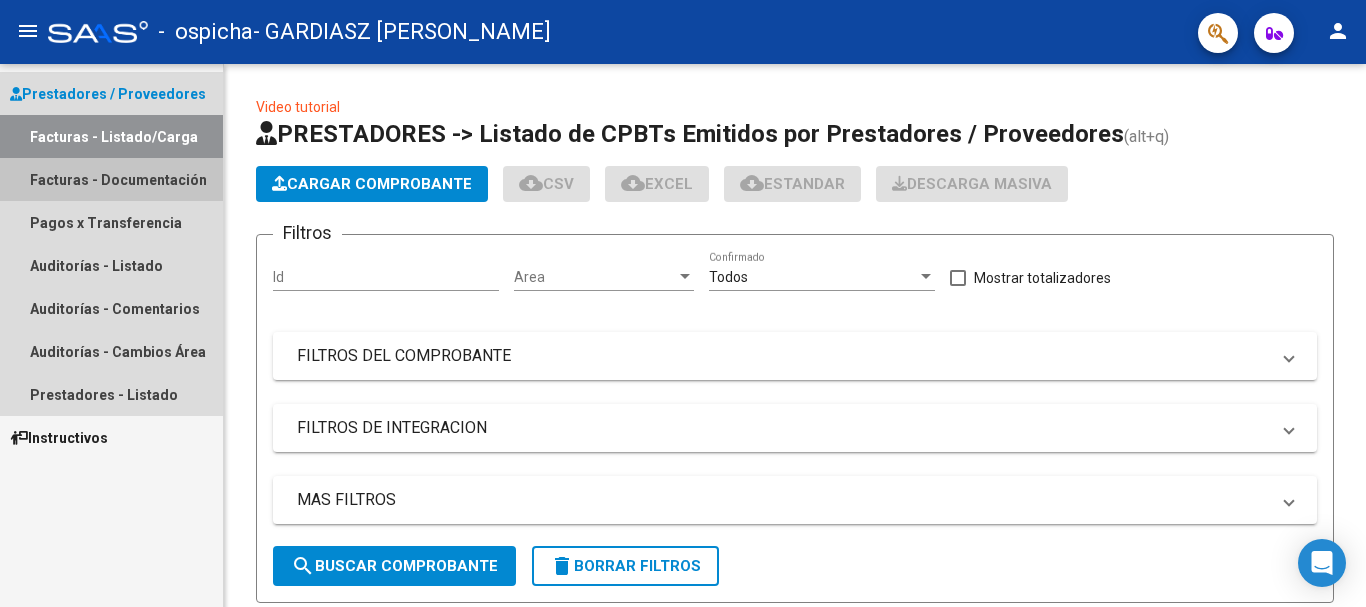 click on "Facturas - Documentación" at bounding box center (111, 179) 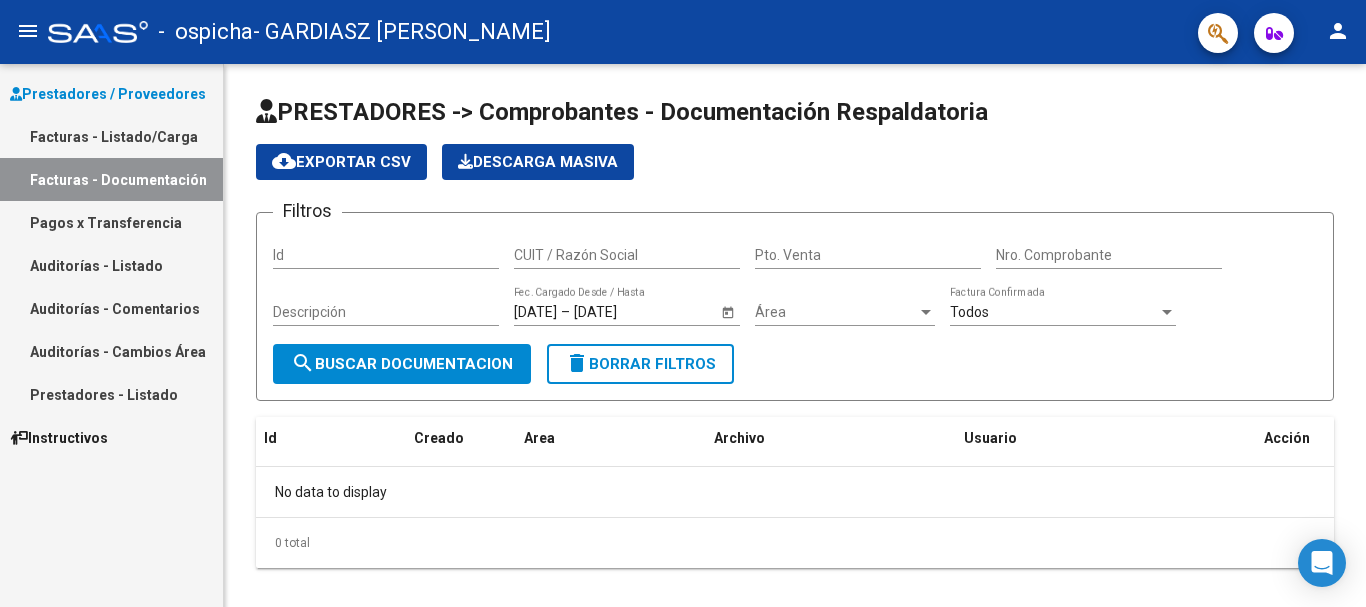 click on "Facturas - Listado/Carga" at bounding box center (111, 136) 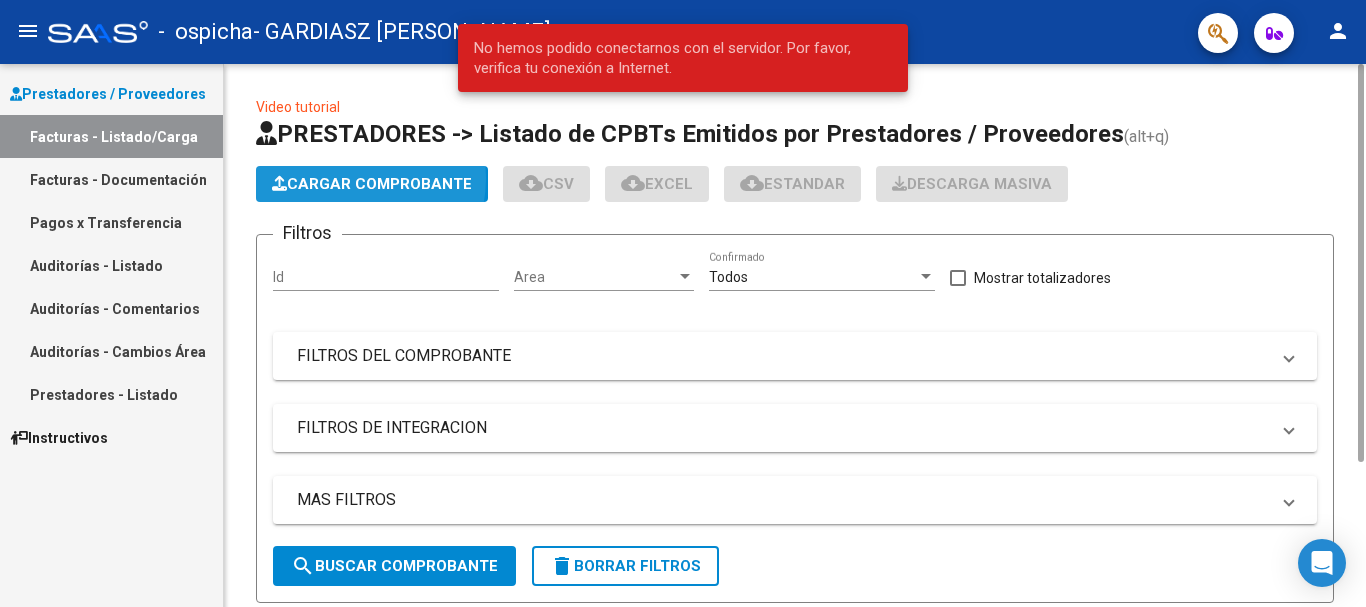 click on "Cargar Comprobante" 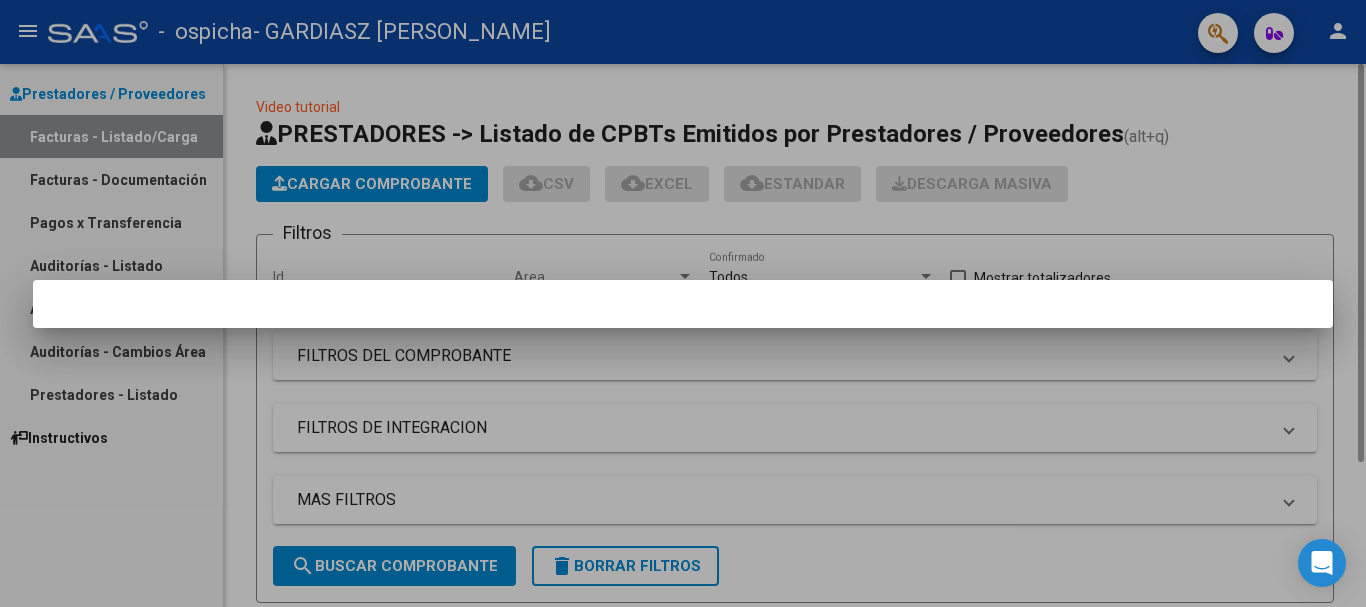 click at bounding box center (683, 303) 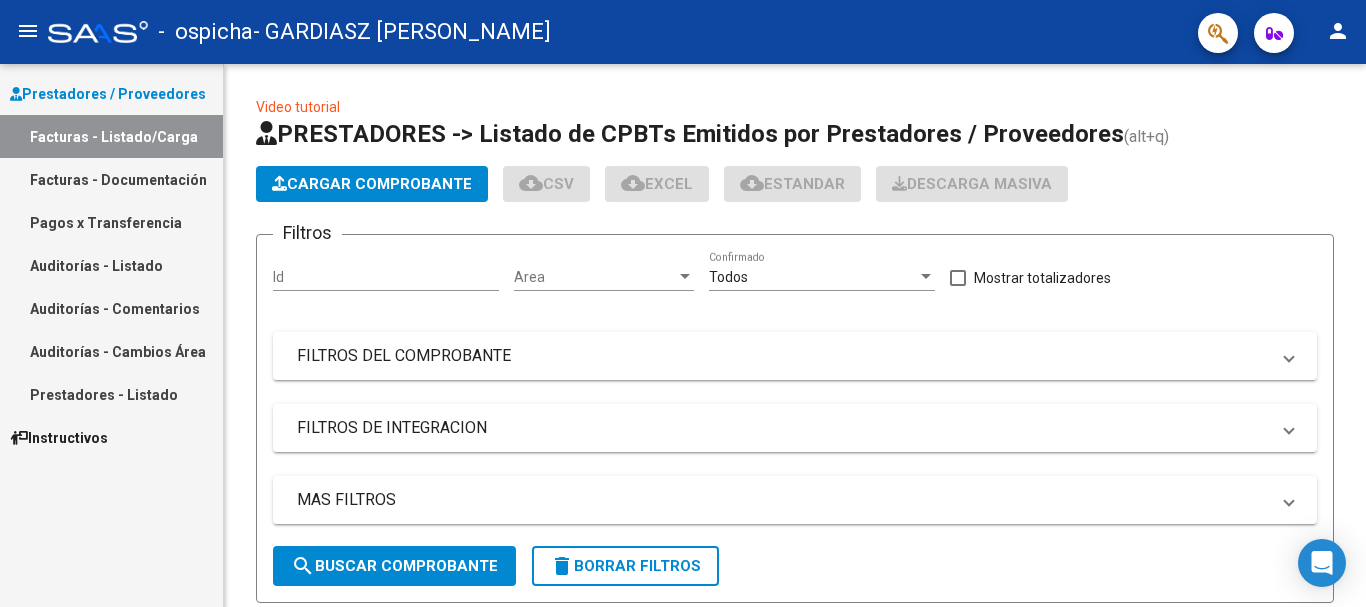 click on "Facturas - Listado/Carga" at bounding box center (111, 136) 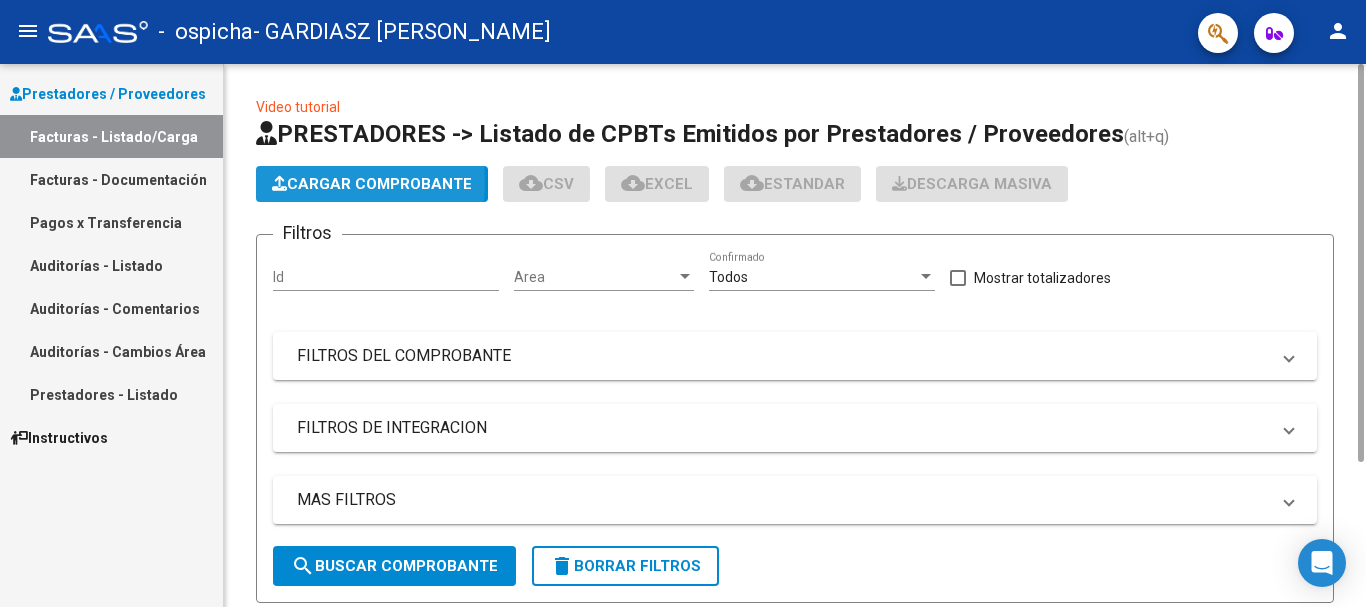click on "Cargar Comprobante" 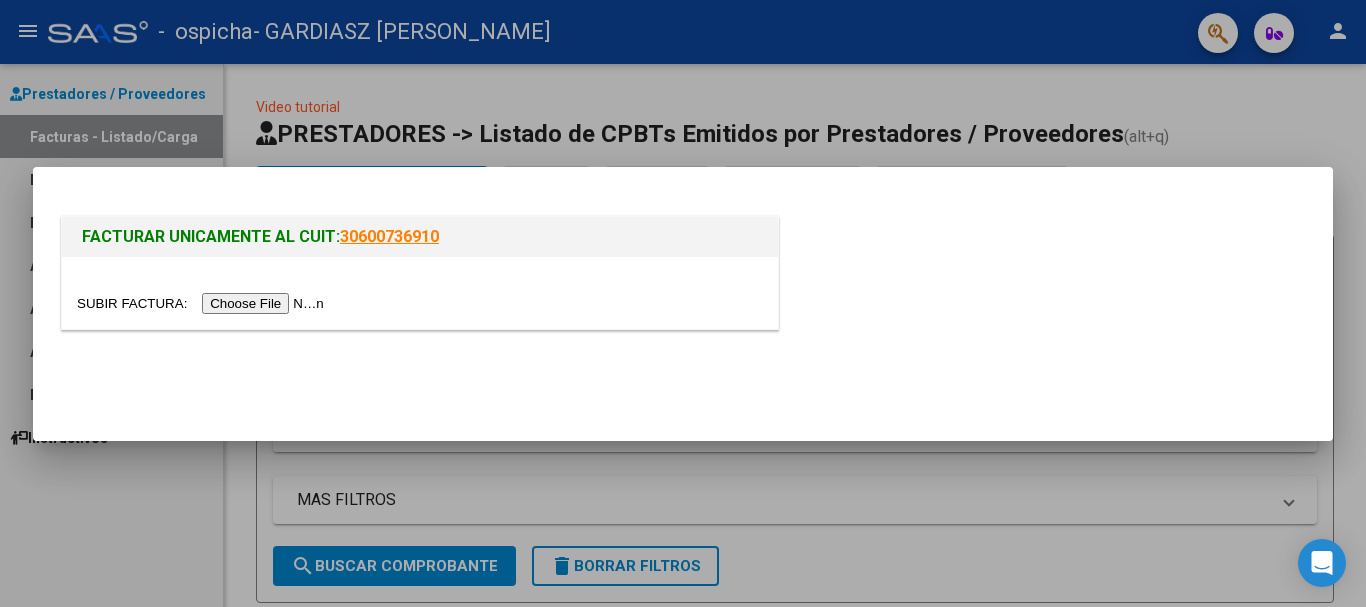 click at bounding box center [203, 303] 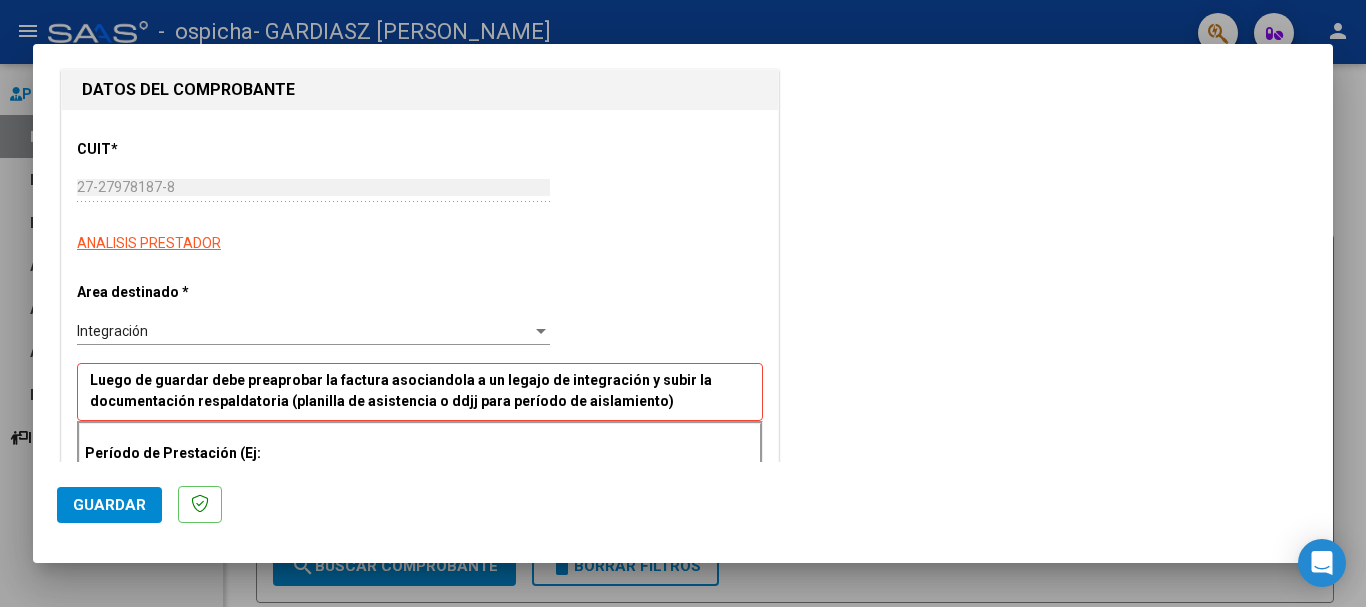 scroll, scrollTop: 200, scrollLeft: 0, axis: vertical 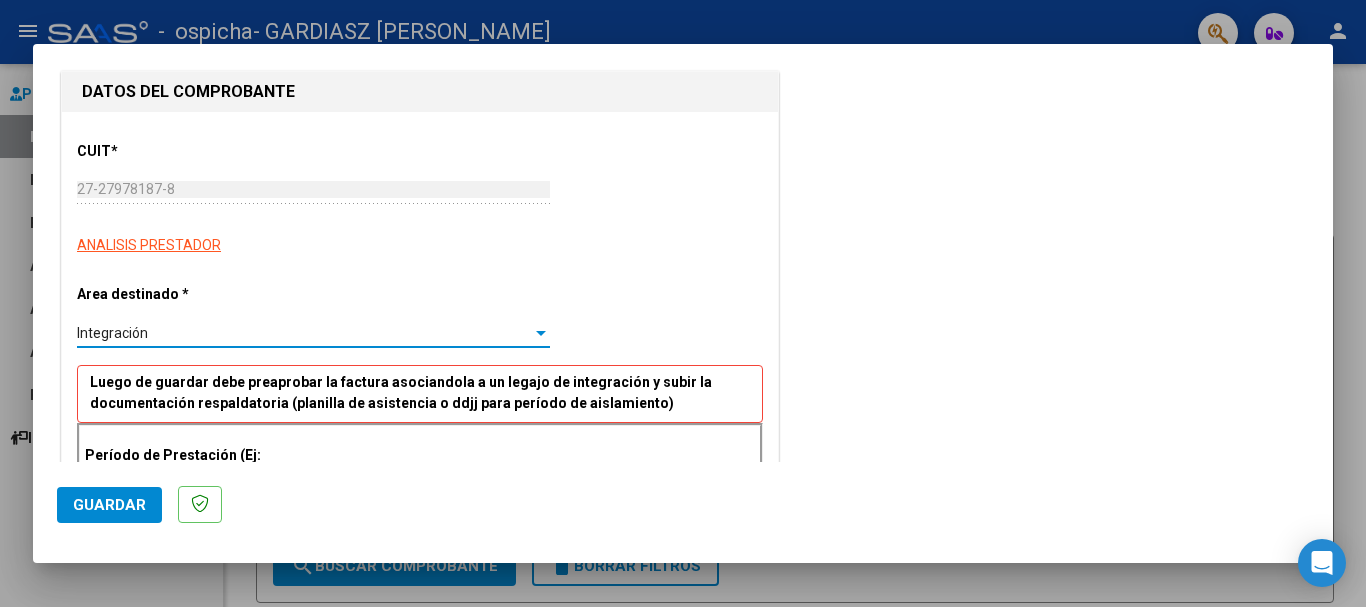 click at bounding box center [541, 333] 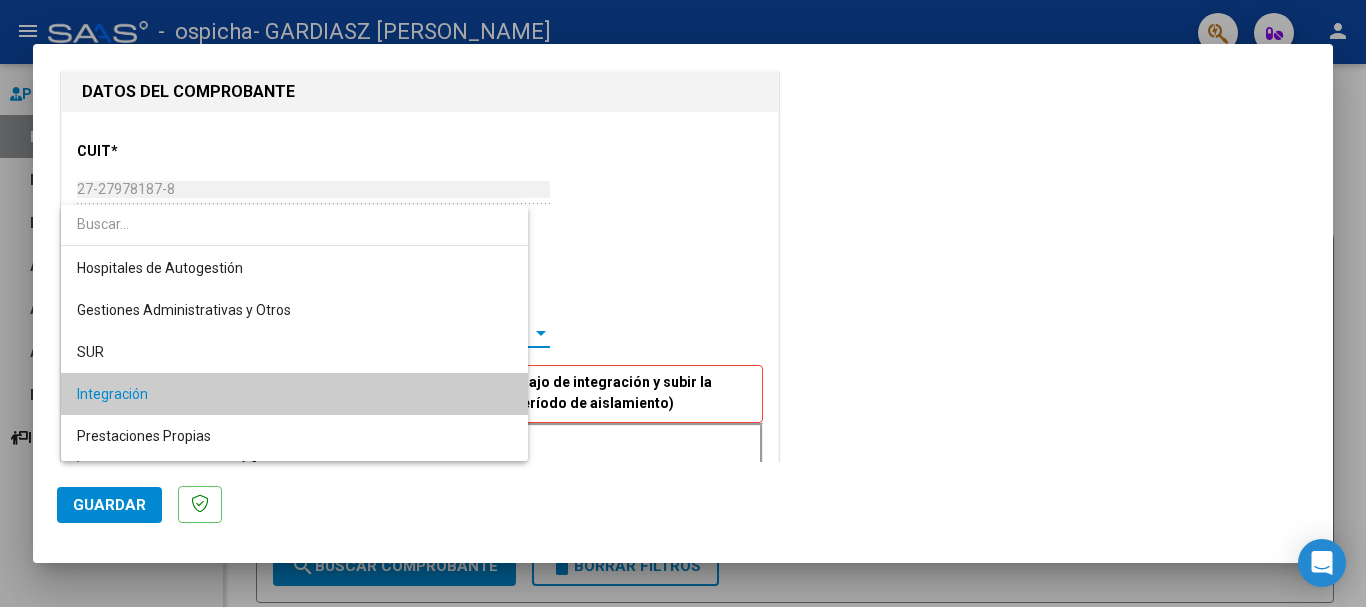 scroll, scrollTop: 61, scrollLeft: 0, axis: vertical 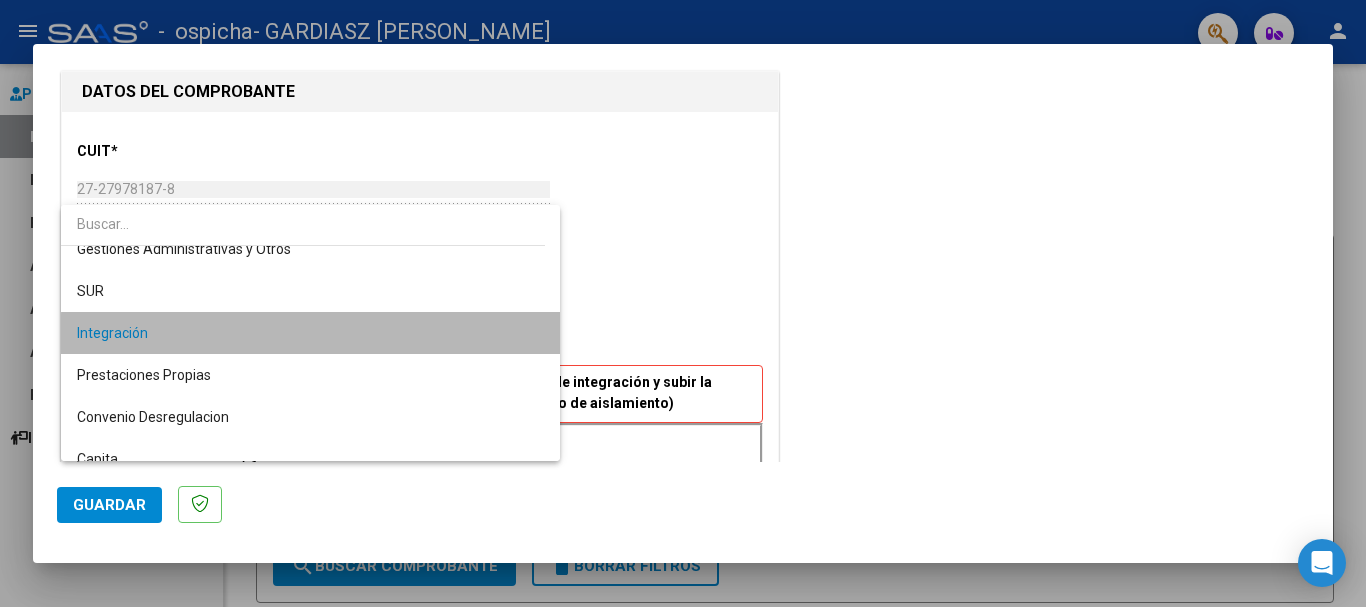 click on "Integración" at bounding box center (310, 333) 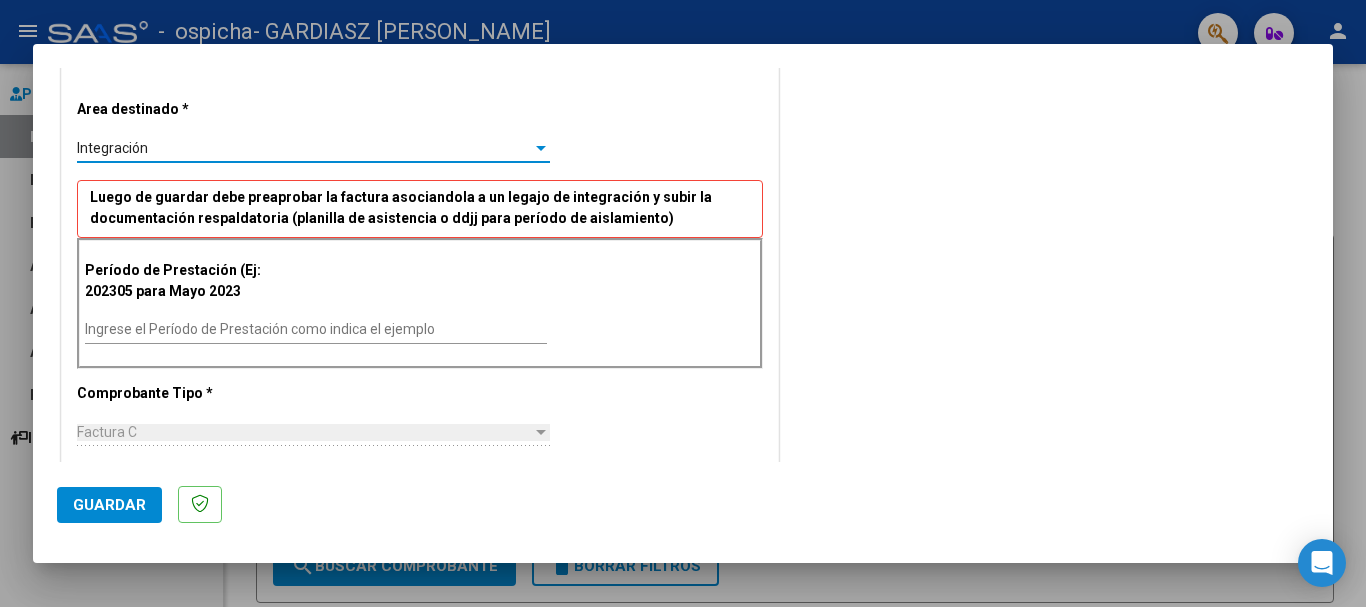 scroll, scrollTop: 400, scrollLeft: 0, axis: vertical 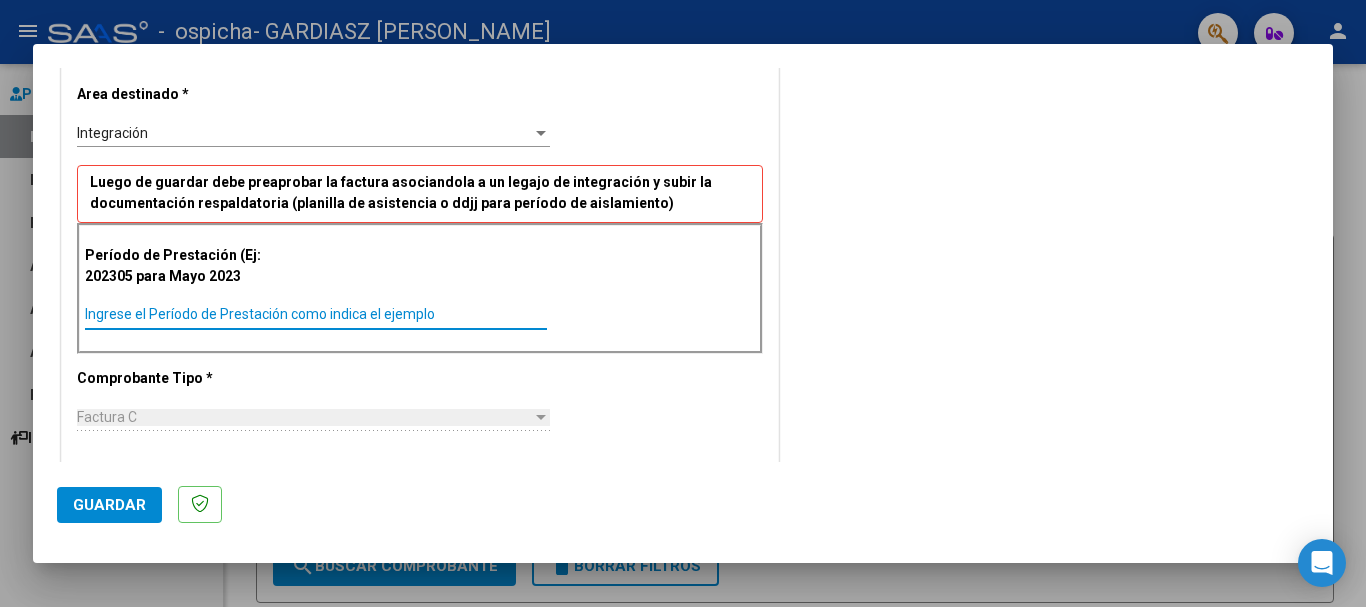 click on "Ingrese el Período de Prestación como indica el ejemplo" at bounding box center (316, 314) 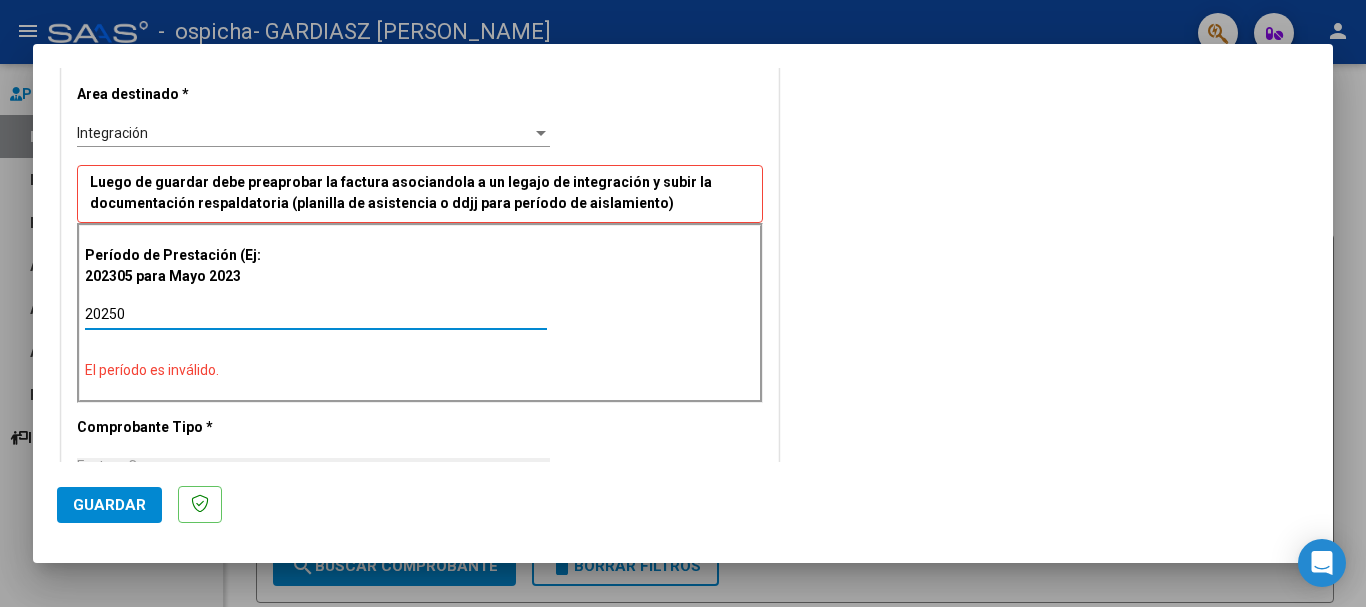 click on "20250" at bounding box center (316, 314) 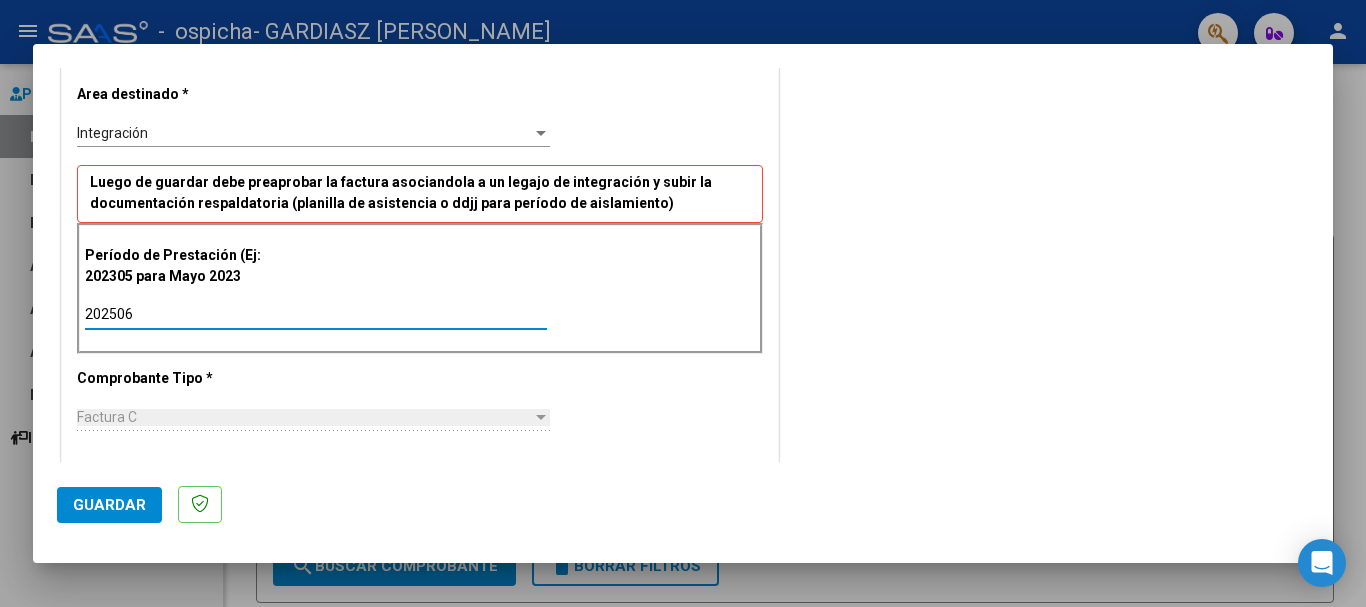 type on "202506" 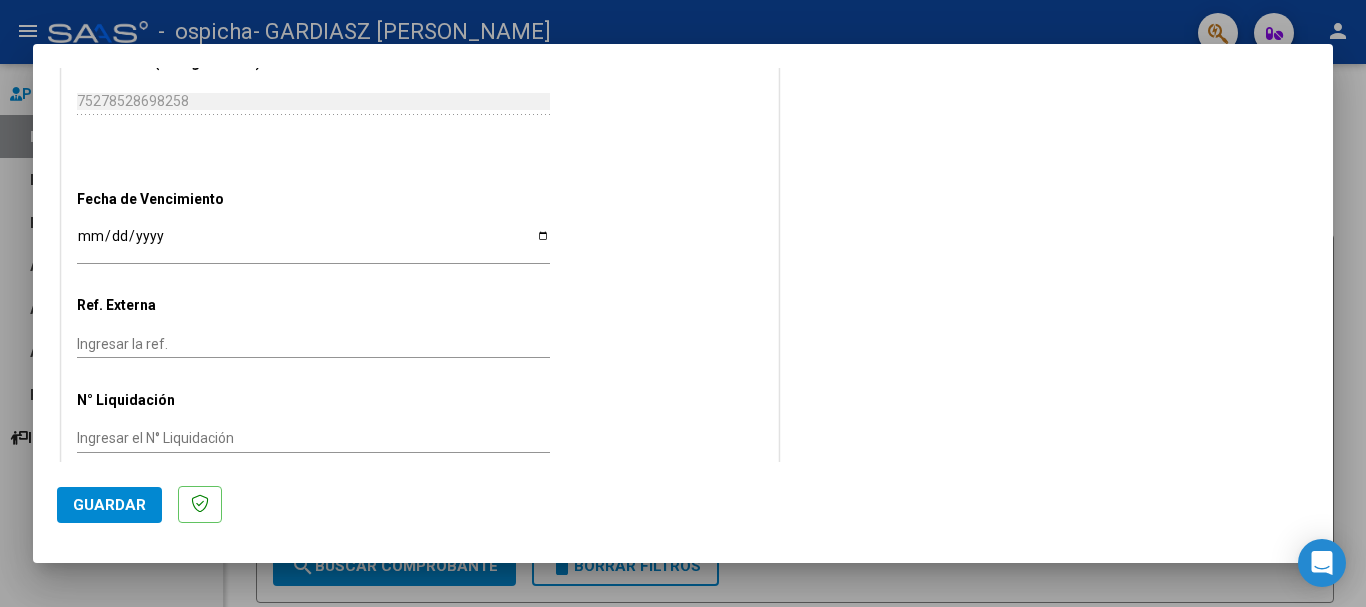 scroll, scrollTop: 1227, scrollLeft: 0, axis: vertical 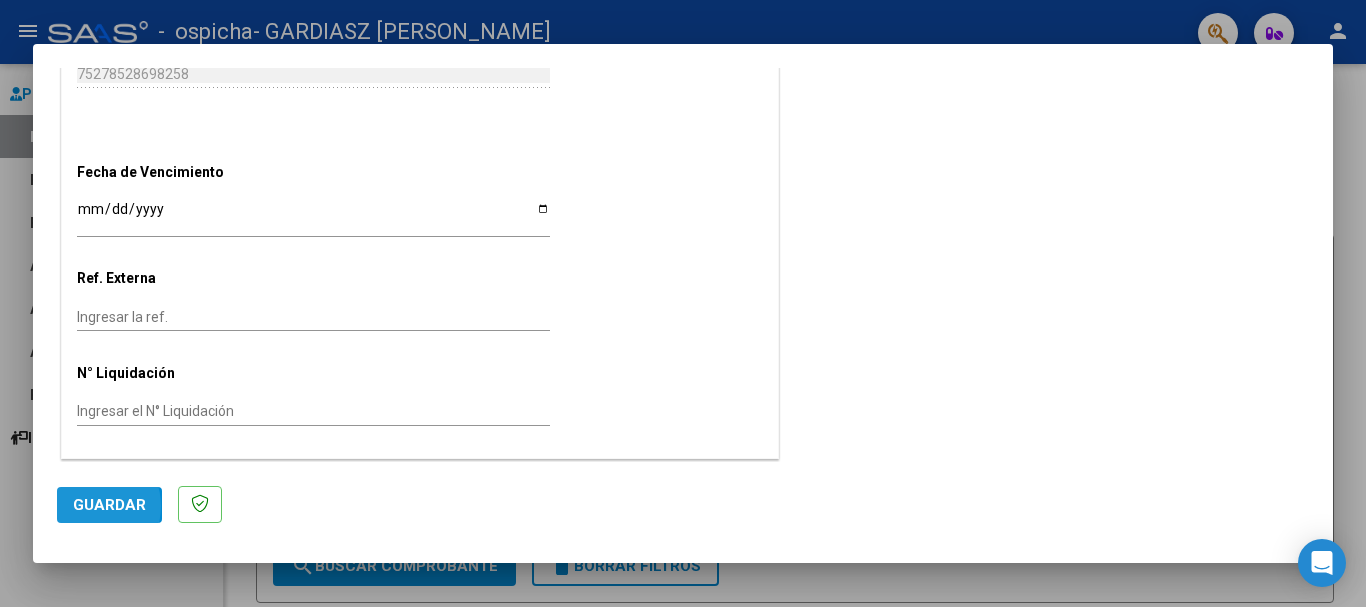 click on "Guardar" 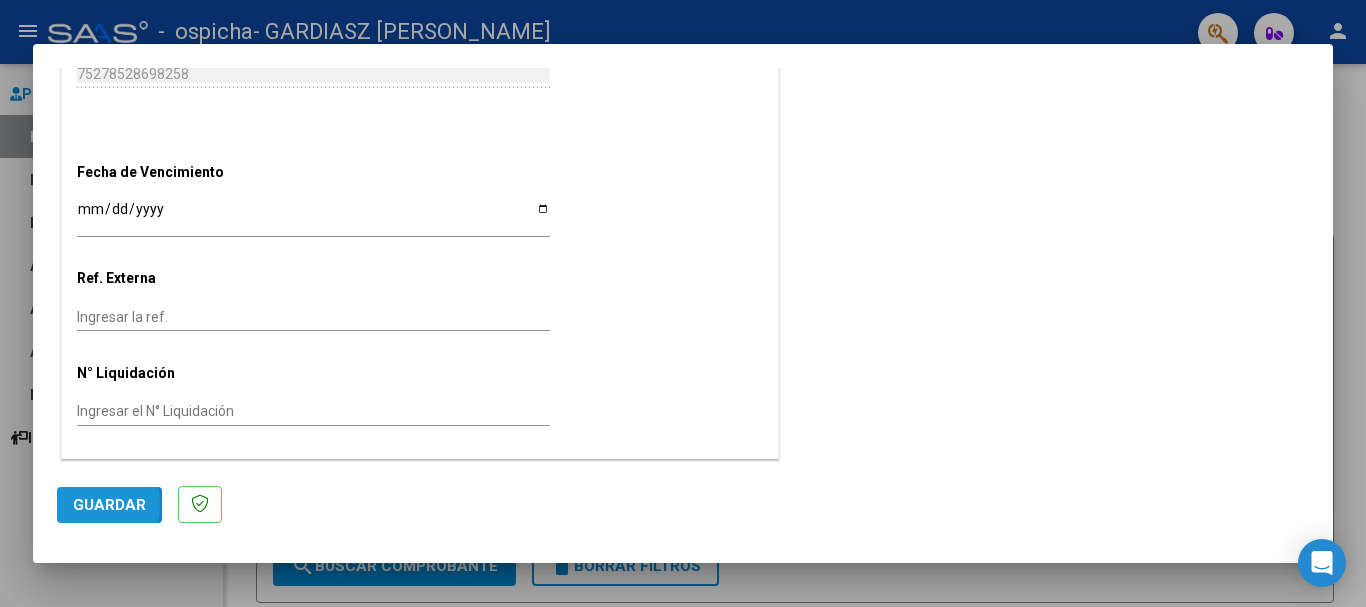 drag, startPoint x: 87, startPoint y: 504, endPoint x: 93, endPoint y: 516, distance: 13.416408 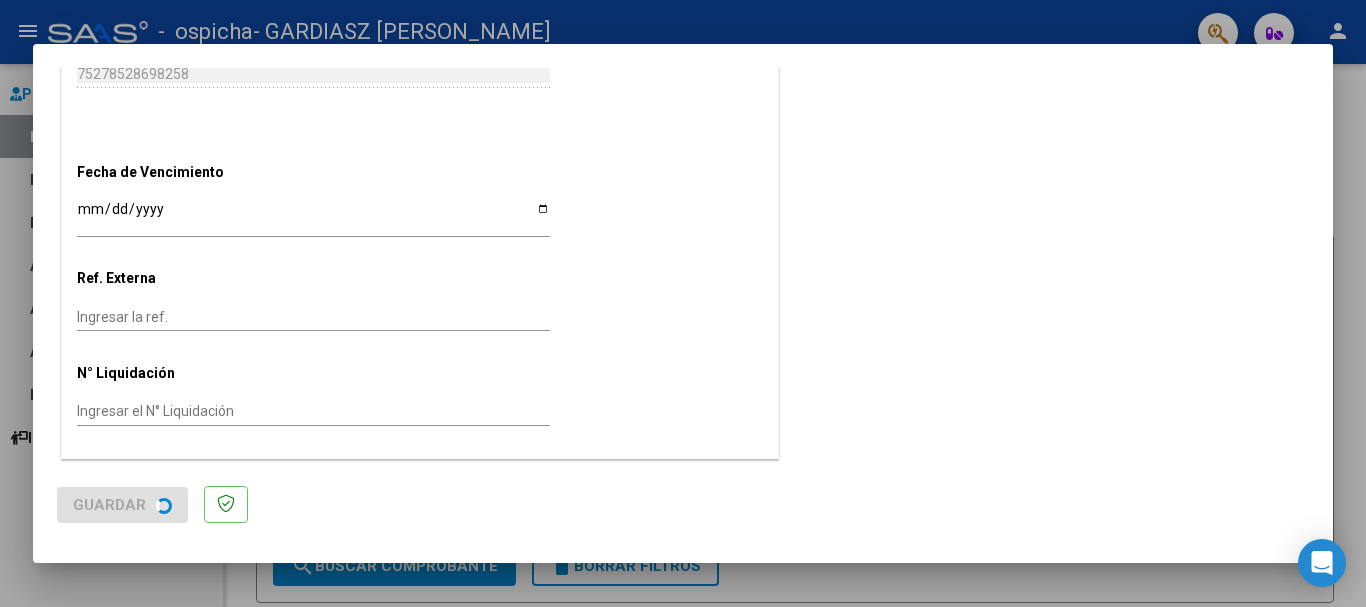 scroll, scrollTop: 0, scrollLeft: 0, axis: both 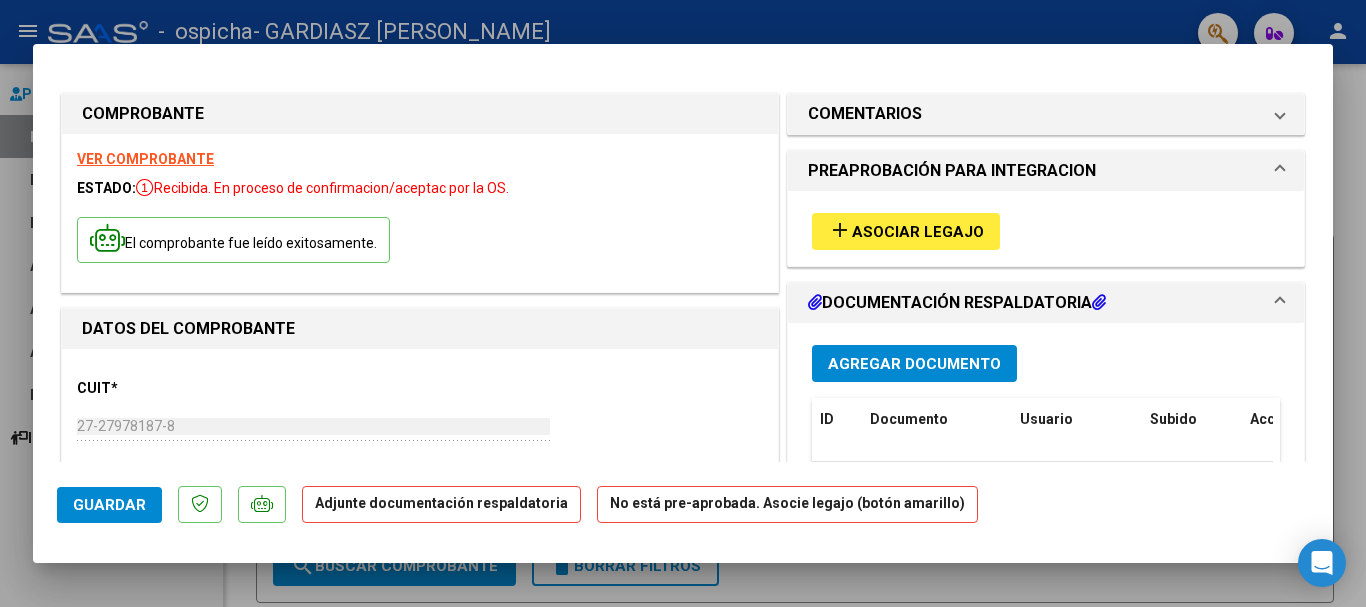click on "PREAPROBACIÓN PARA INTEGRACION" at bounding box center (1046, 171) 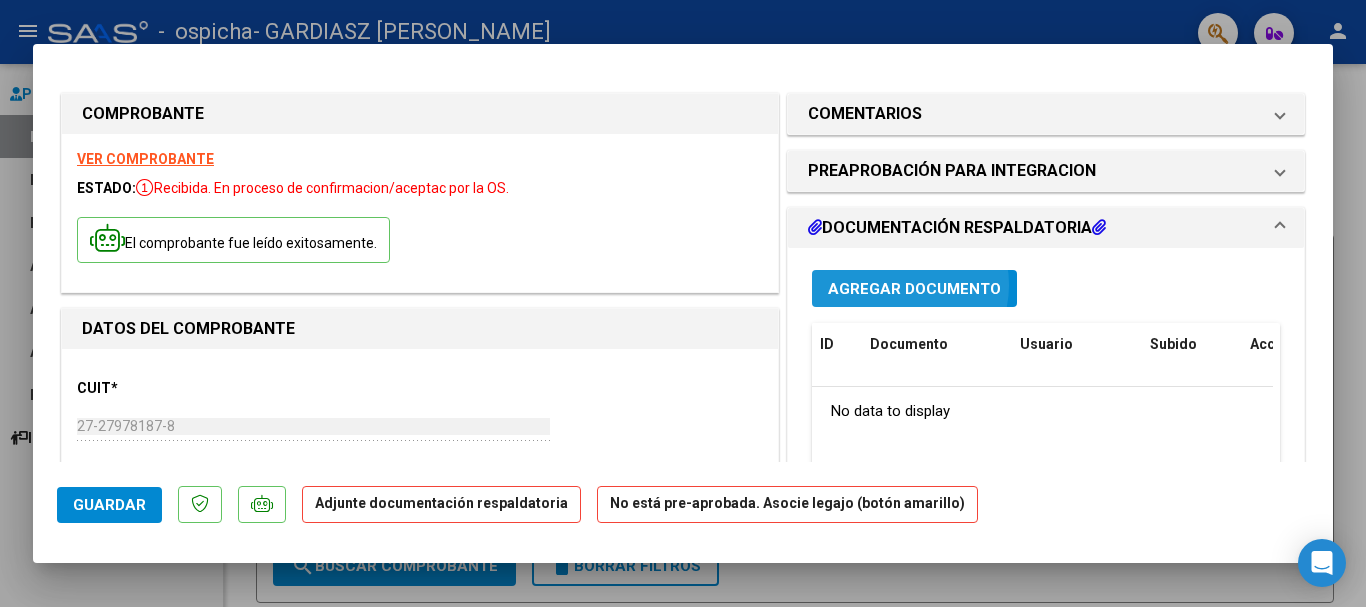 click on "Agregar Documento" at bounding box center (914, 289) 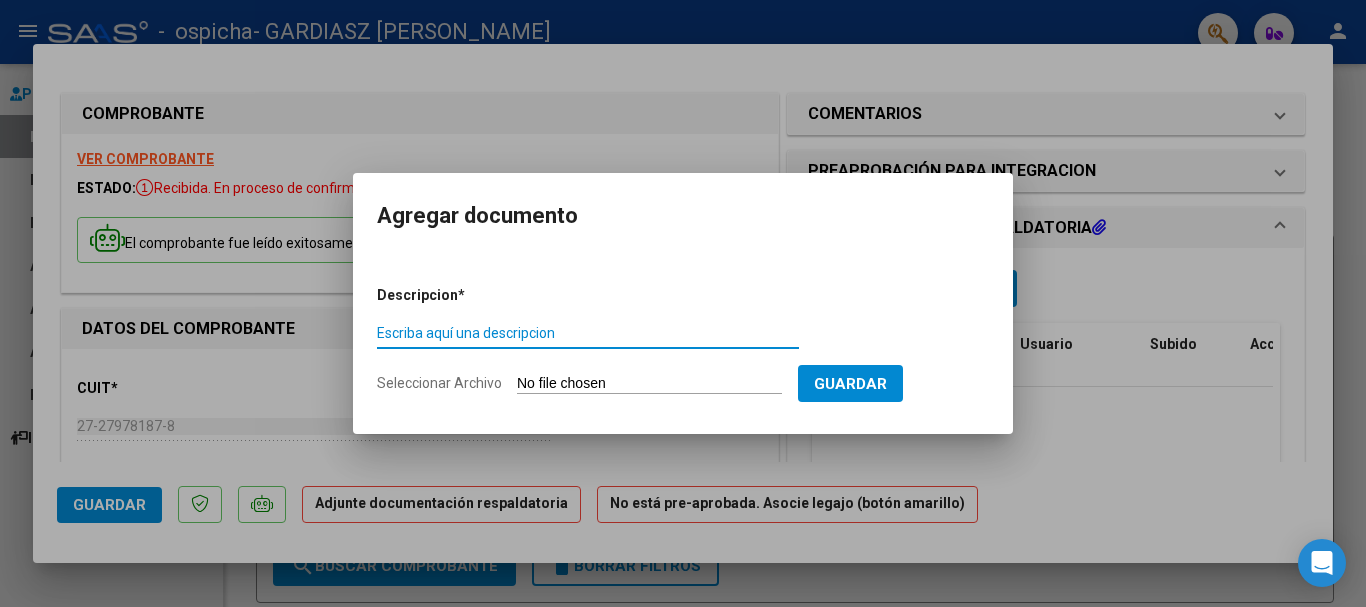 click on "Escriba aquí una descripcion" at bounding box center [588, 333] 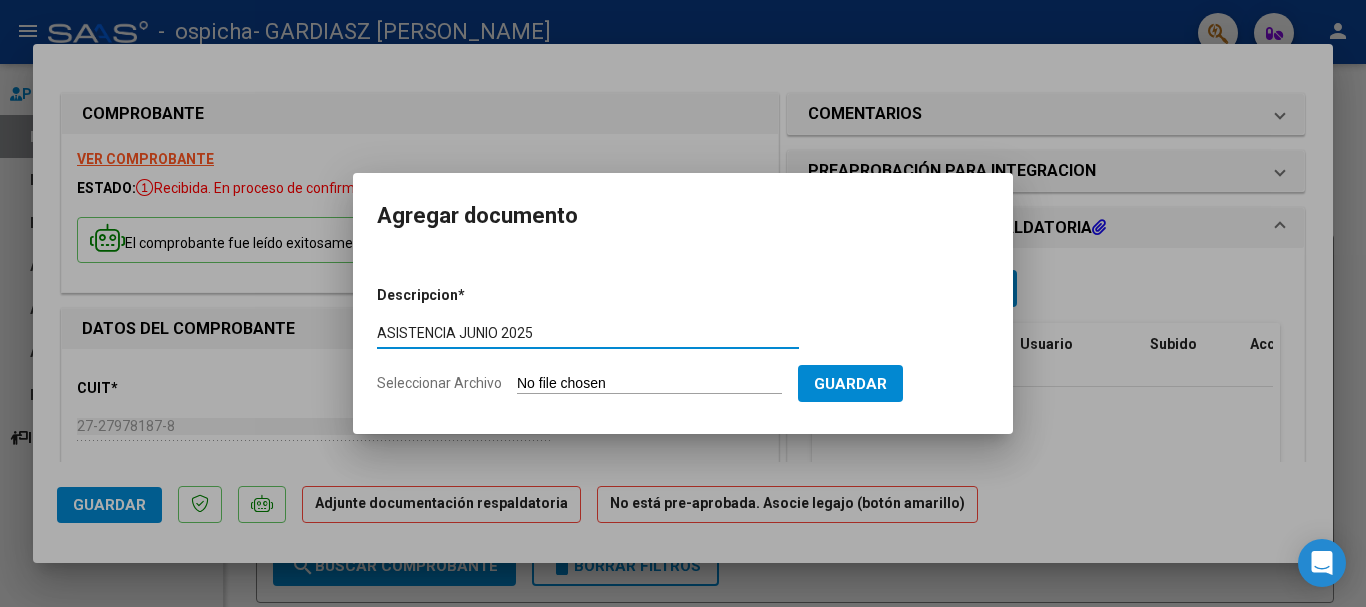 type on "ASISTENCIA JUNIO 2025" 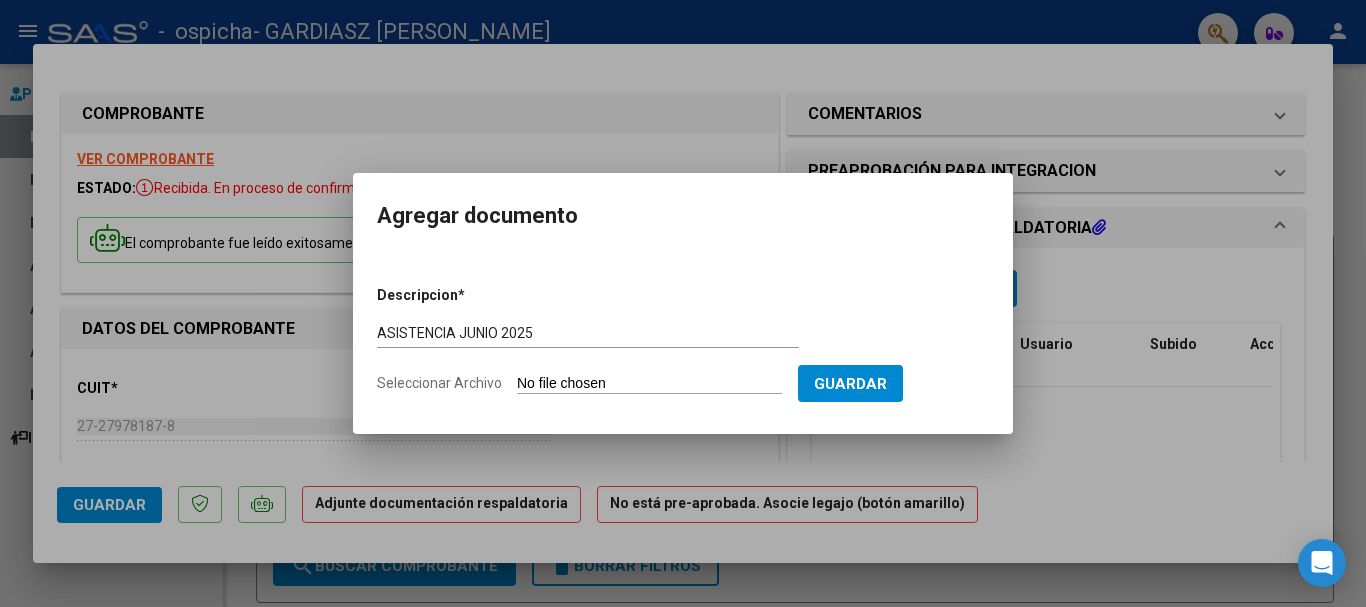 click on "Seleccionar Archivo" at bounding box center [649, 384] 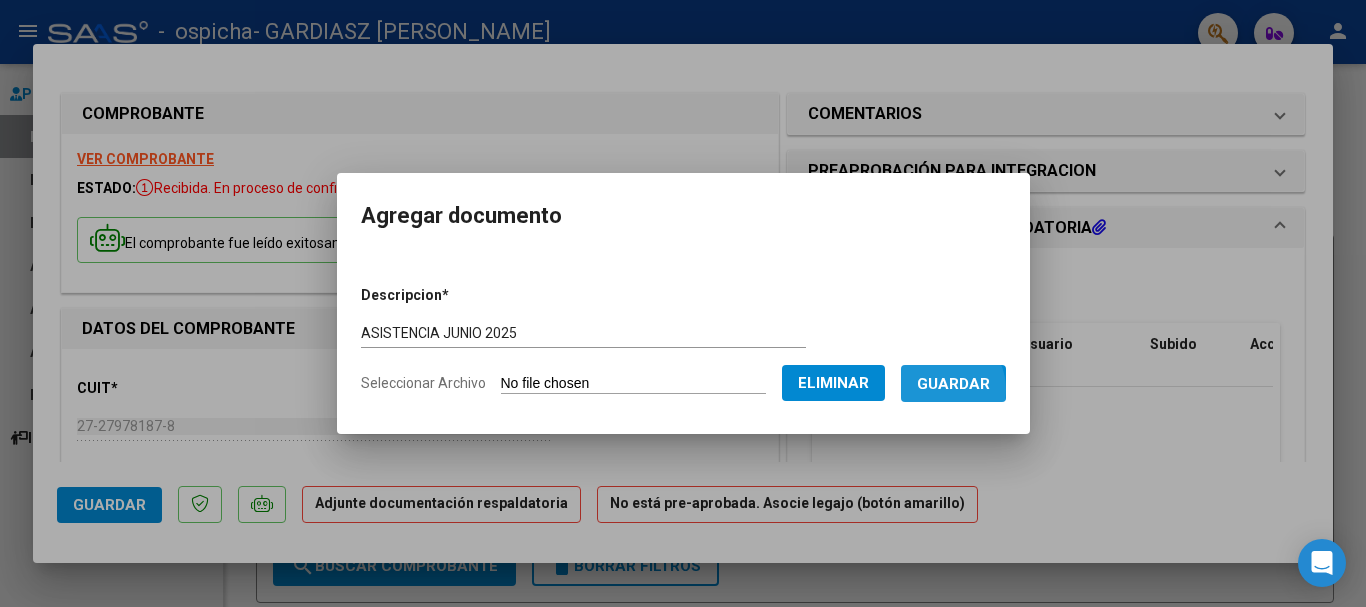 click on "Guardar" at bounding box center [953, 384] 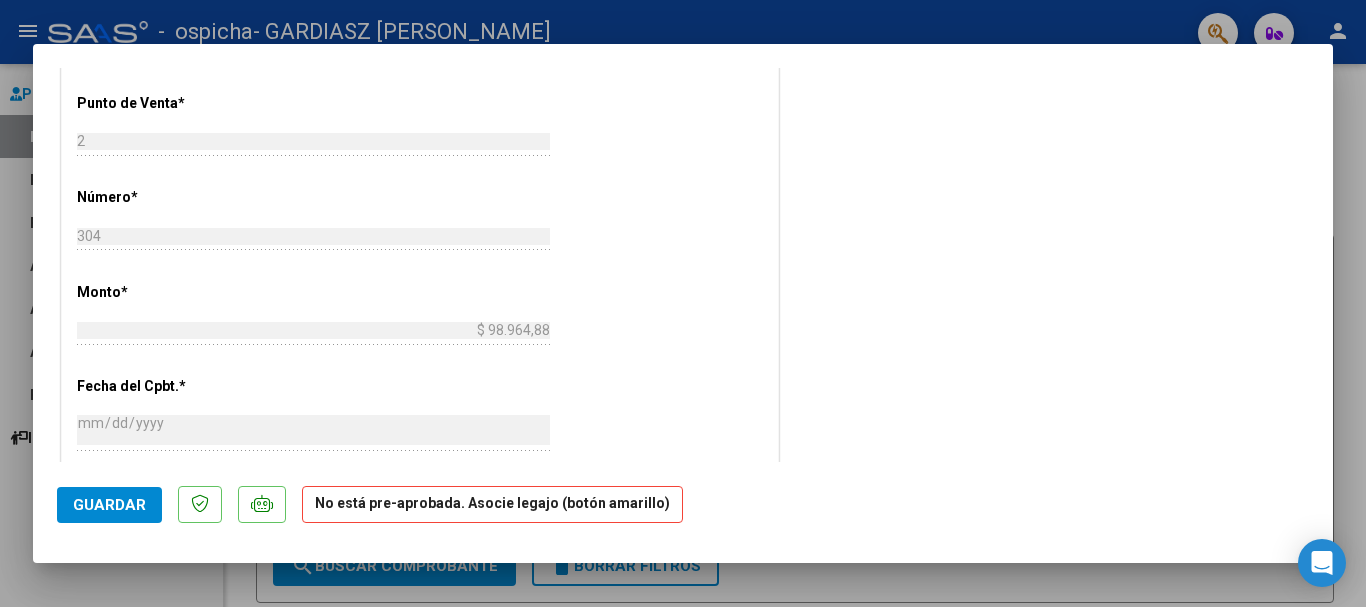 scroll, scrollTop: 800, scrollLeft: 0, axis: vertical 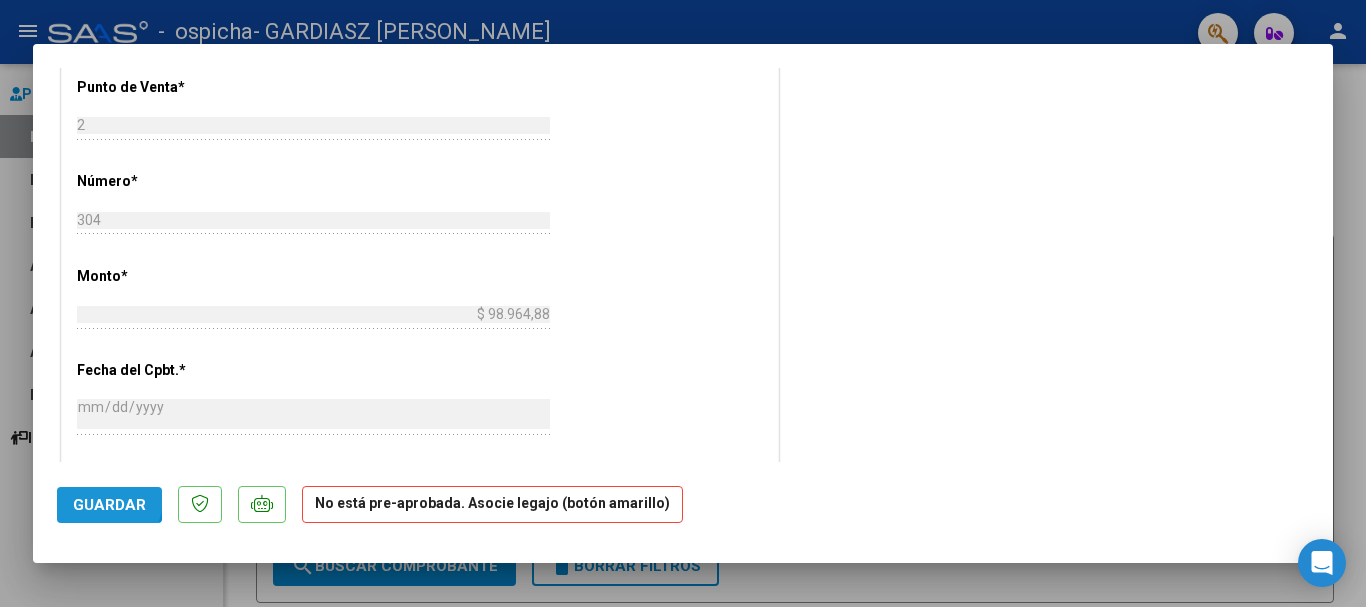 click on "Guardar" 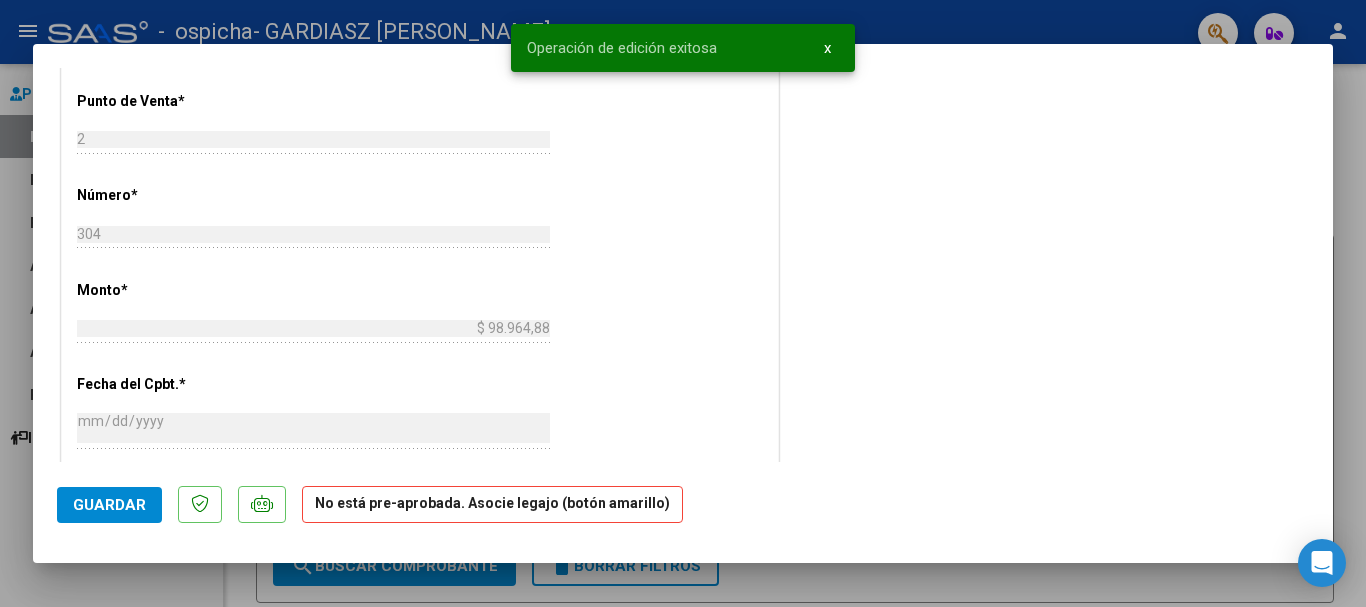 scroll, scrollTop: 800, scrollLeft: 0, axis: vertical 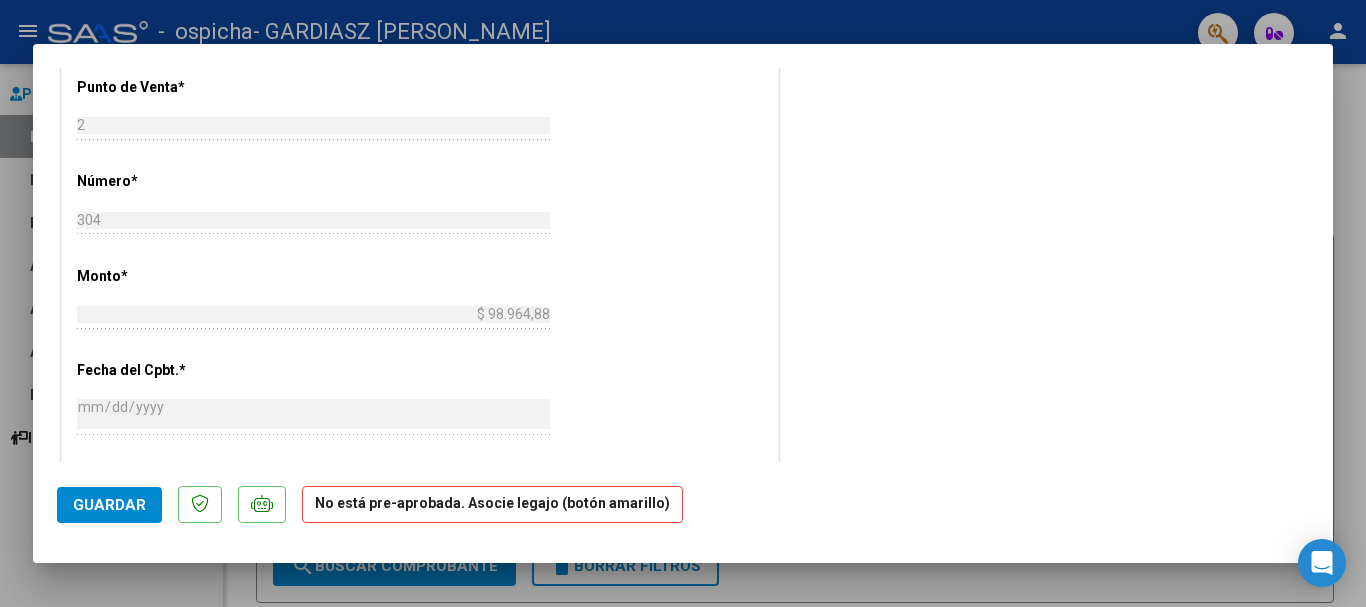 click on "No está pre-aprobada. Asocie legajo (botón amarillo)" 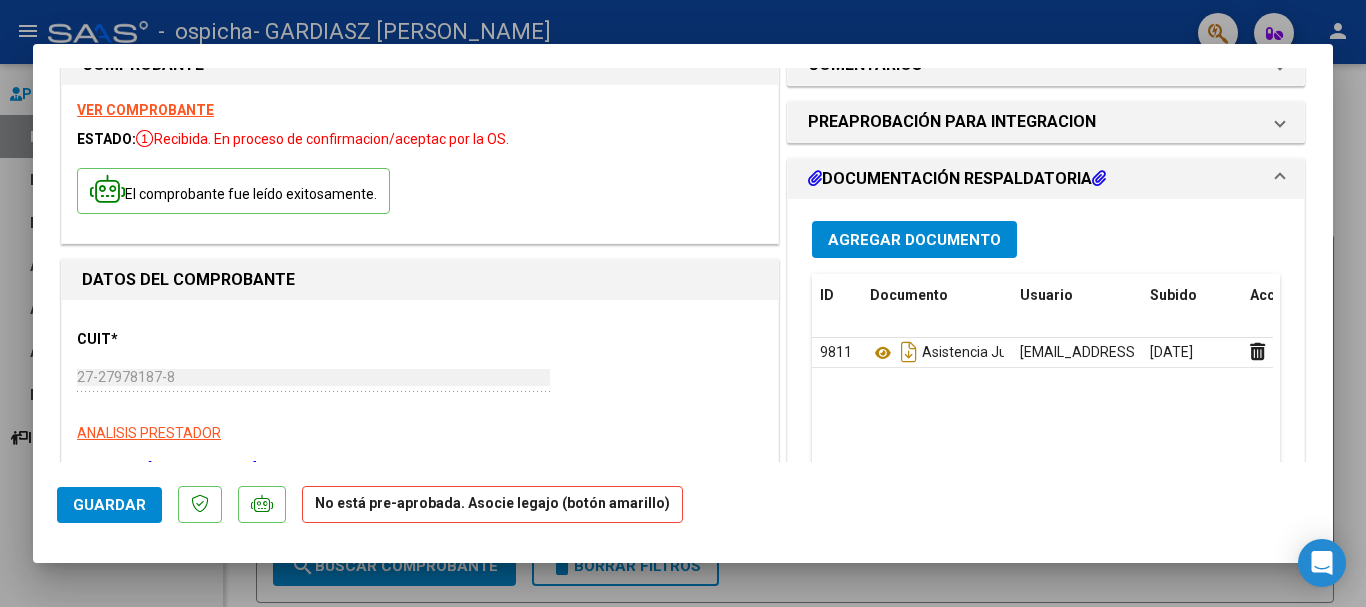 scroll, scrollTop: 0, scrollLeft: 0, axis: both 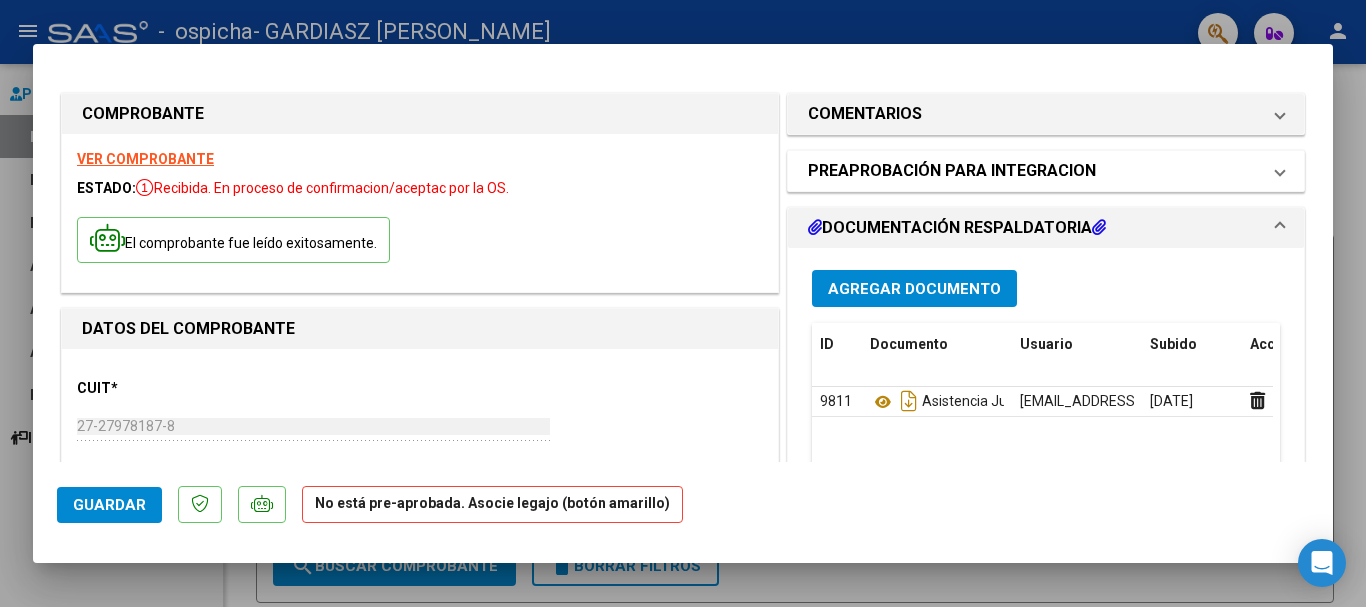 click on "PREAPROBACIÓN PARA INTEGRACION" at bounding box center (1046, 171) 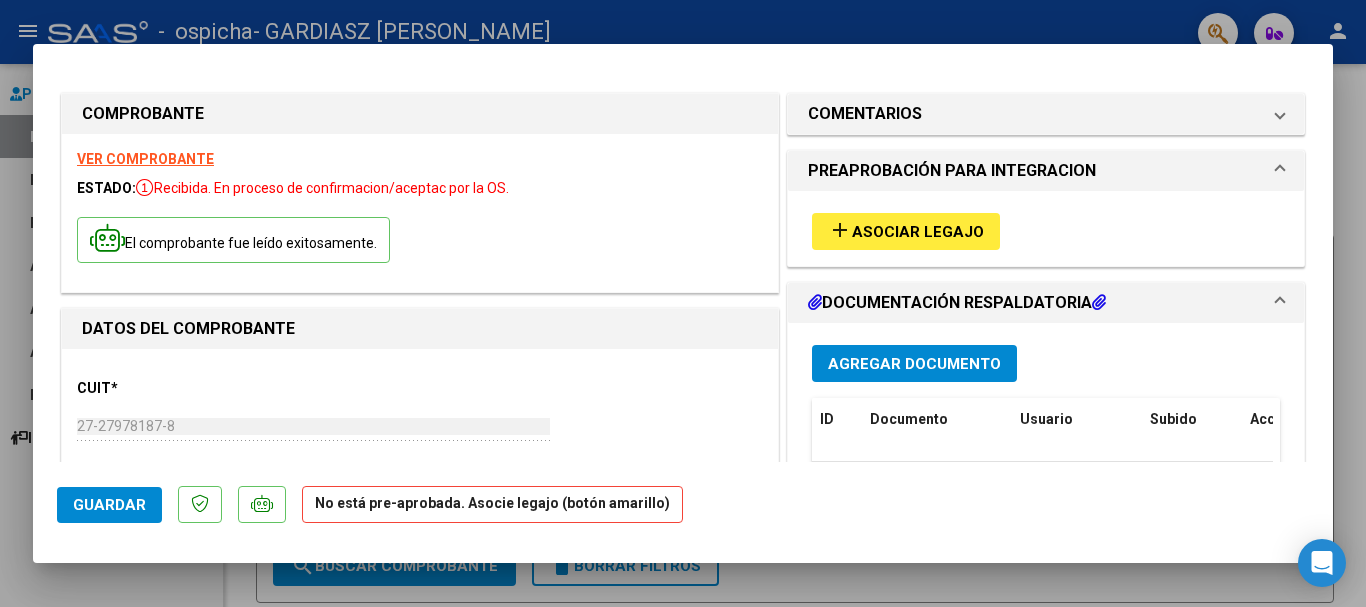 click on "Asociar Legajo" at bounding box center [918, 232] 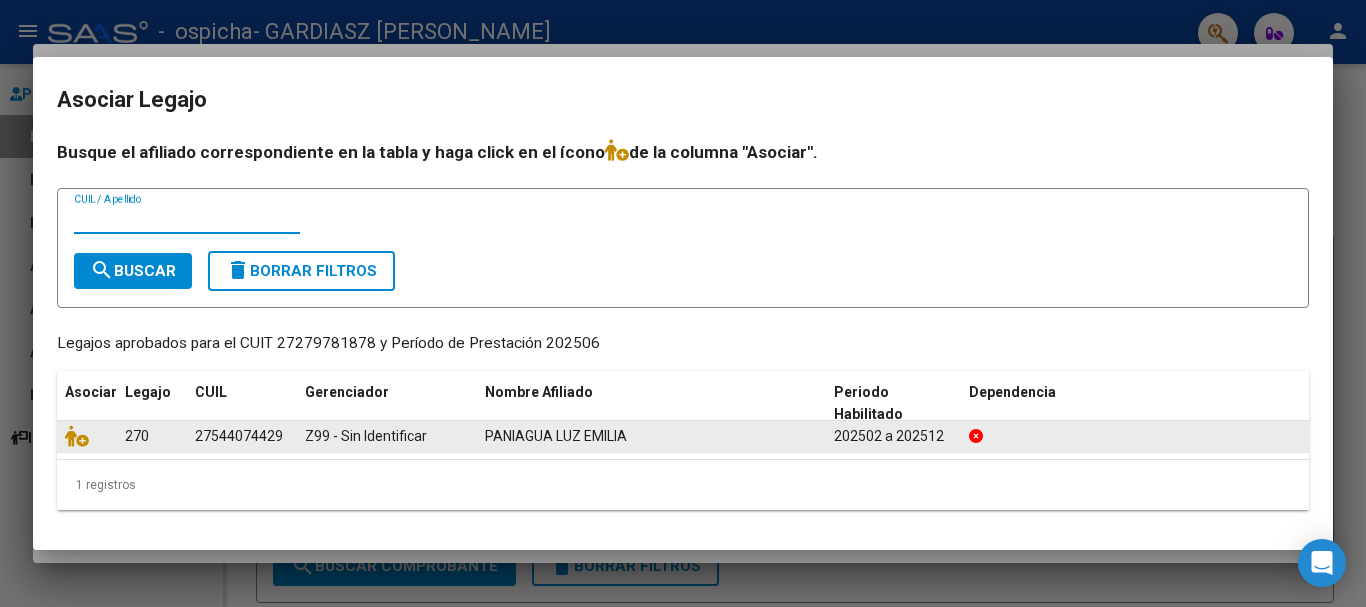 click on "27544074429" 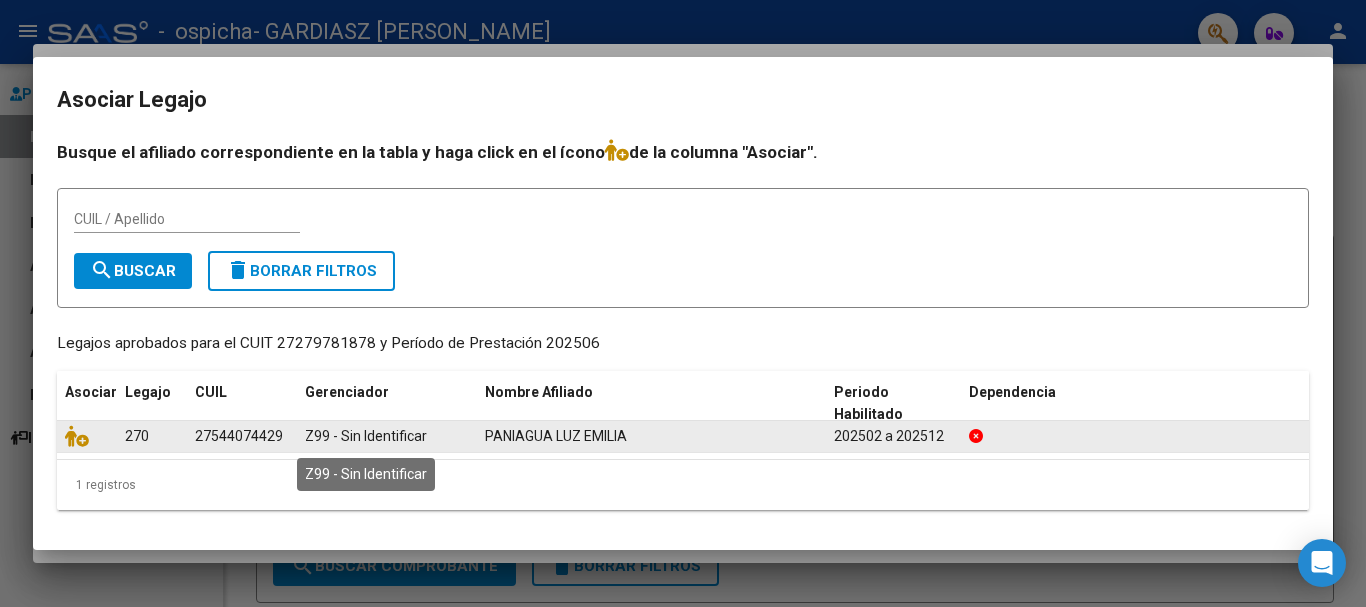 click on "Z99 - Sin Identificar" 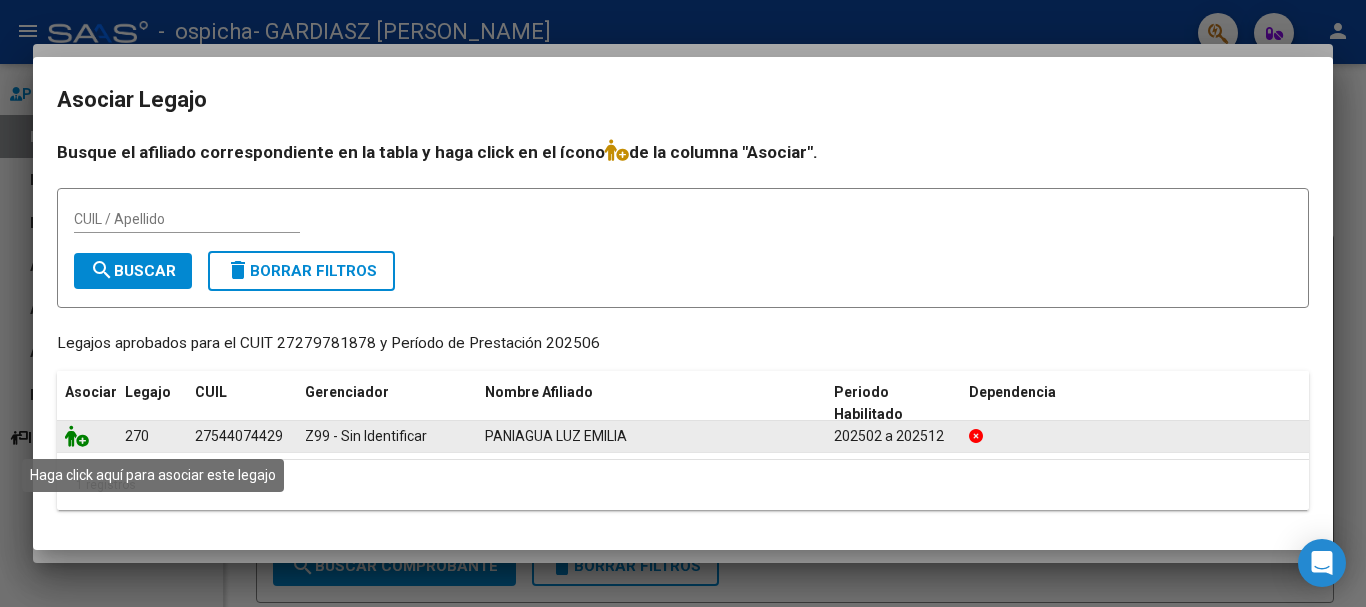 click 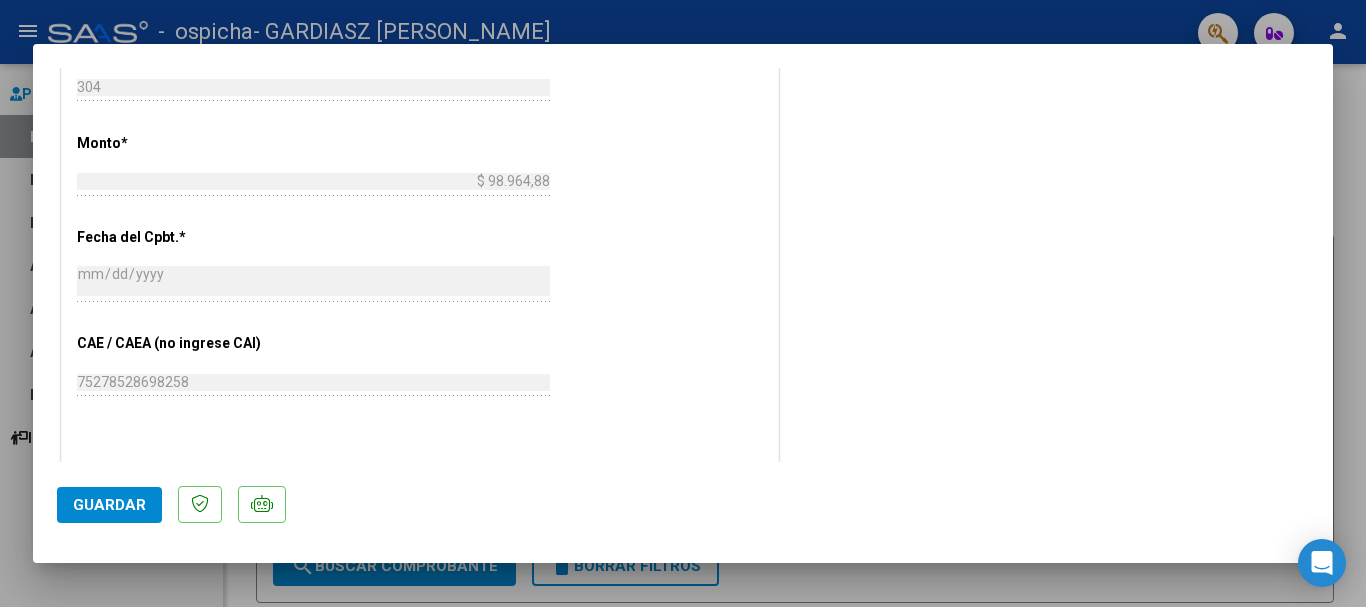 scroll, scrollTop: 1000, scrollLeft: 0, axis: vertical 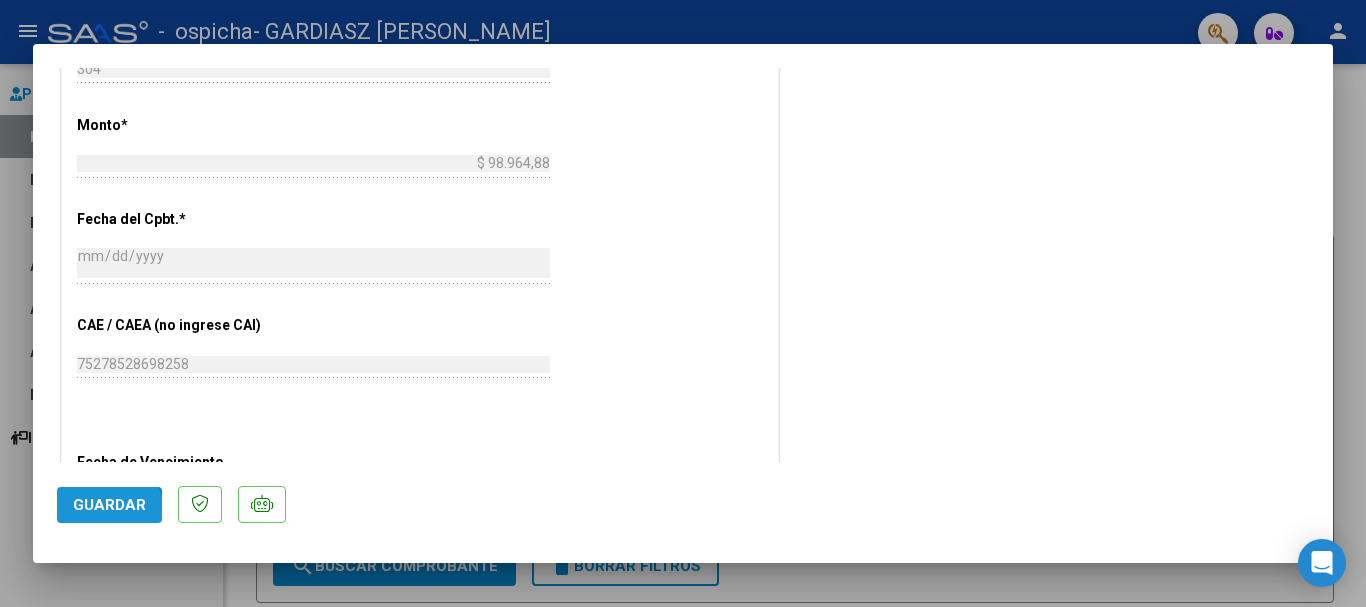 click on "Guardar" 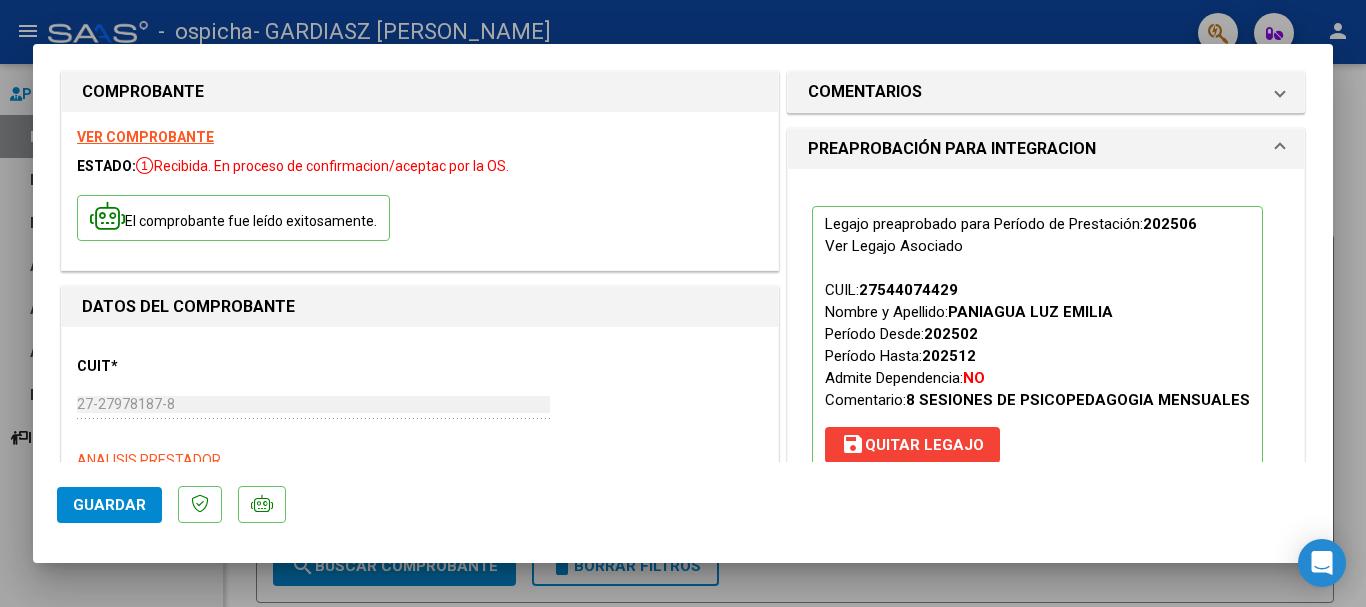 scroll, scrollTop: 0, scrollLeft: 0, axis: both 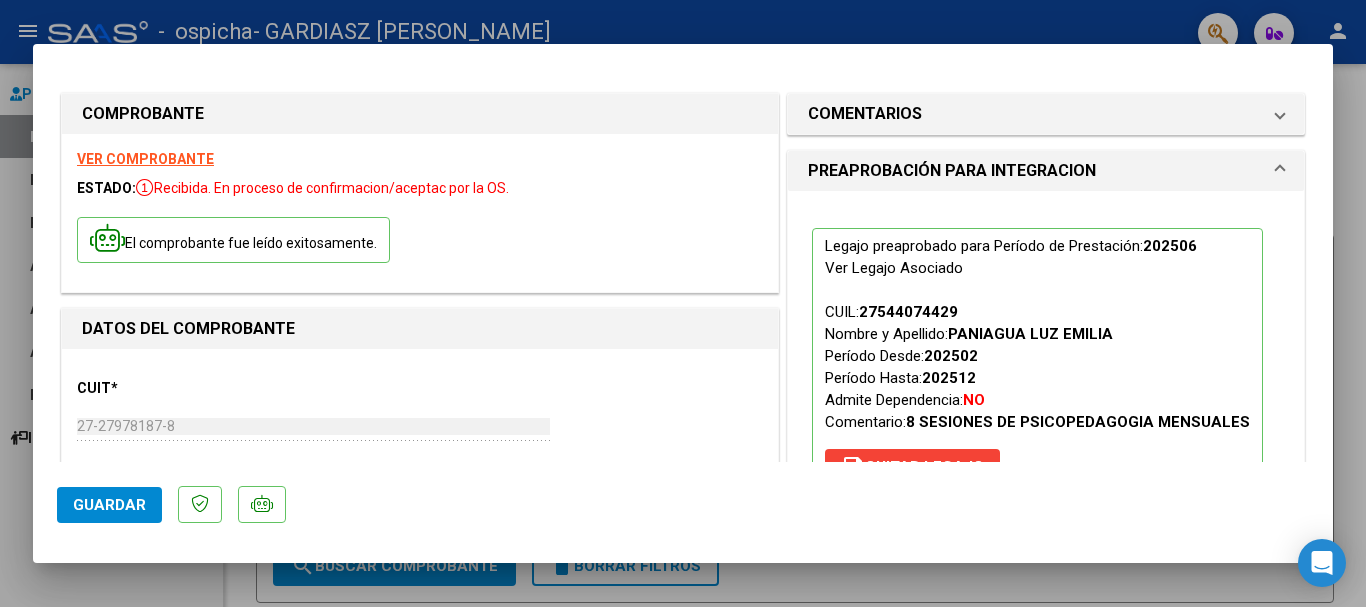 click on "VER COMPROBANTE" at bounding box center (145, 159) 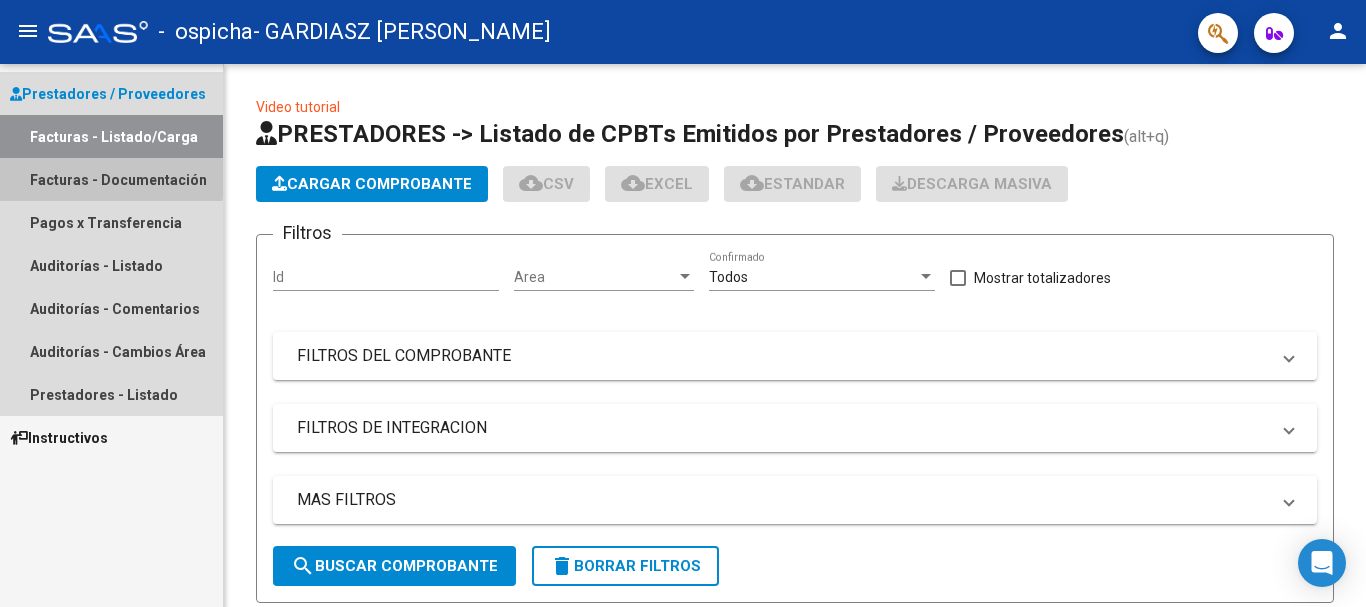 click on "Facturas - Documentación" at bounding box center [111, 179] 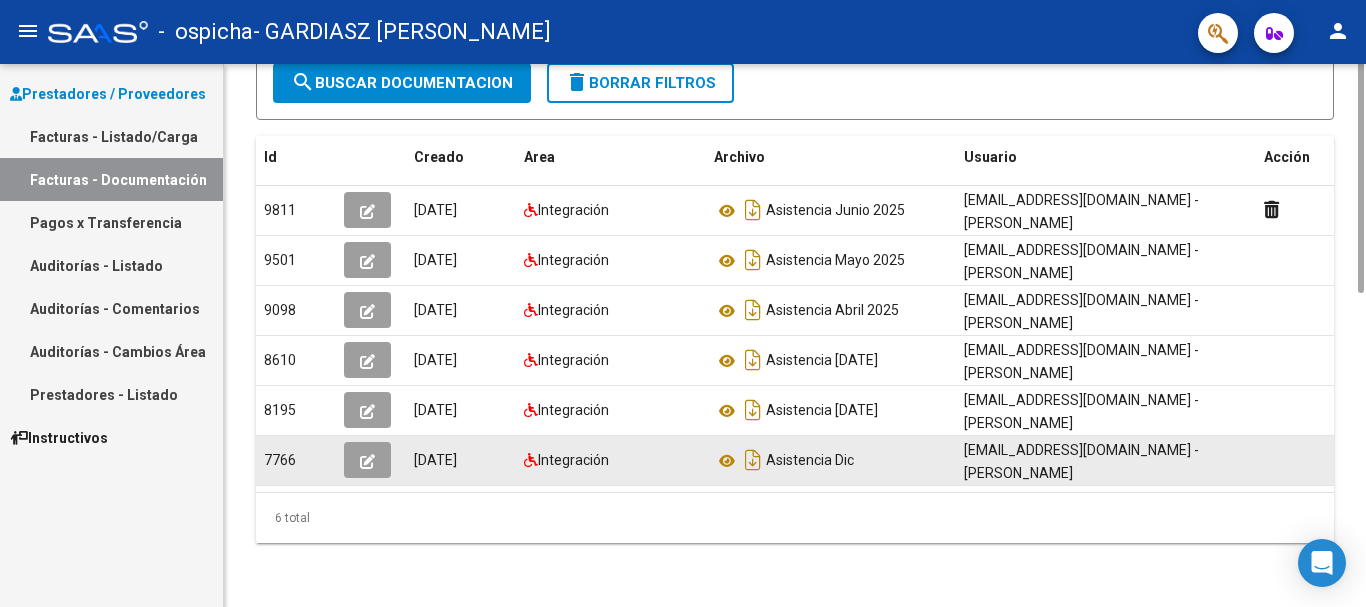 scroll, scrollTop: 0, scrollLeft: 0, axis: both 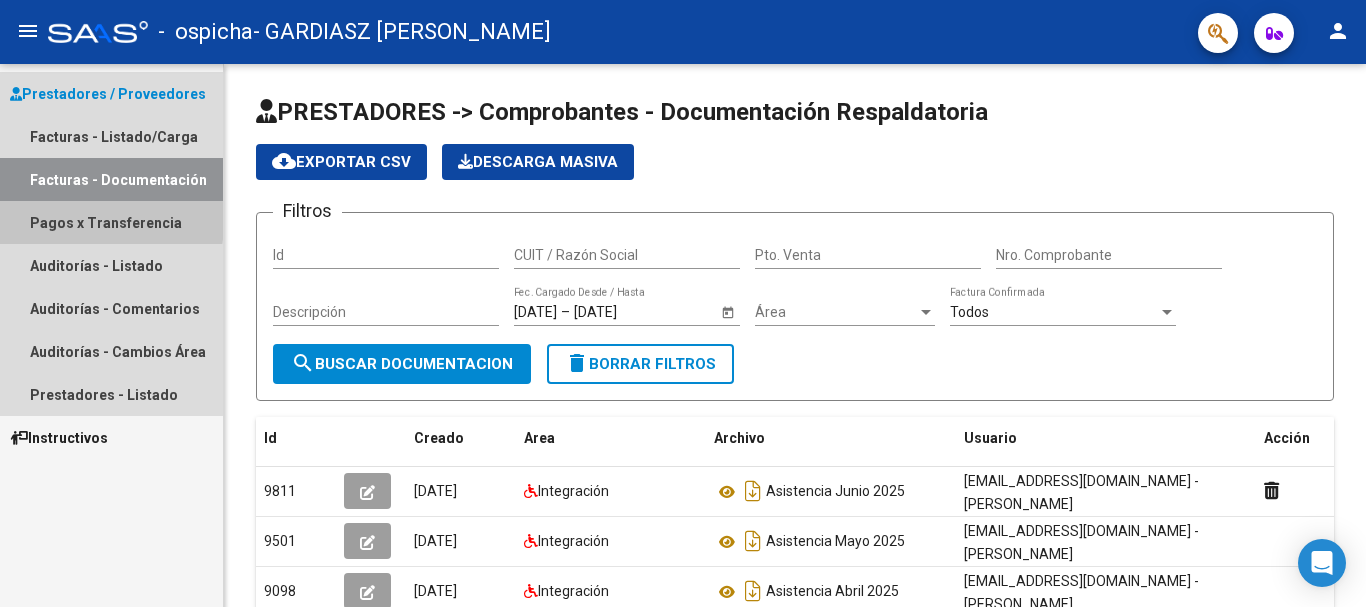click on "Pagos x Transferencia" at bounding box center [111, 222] 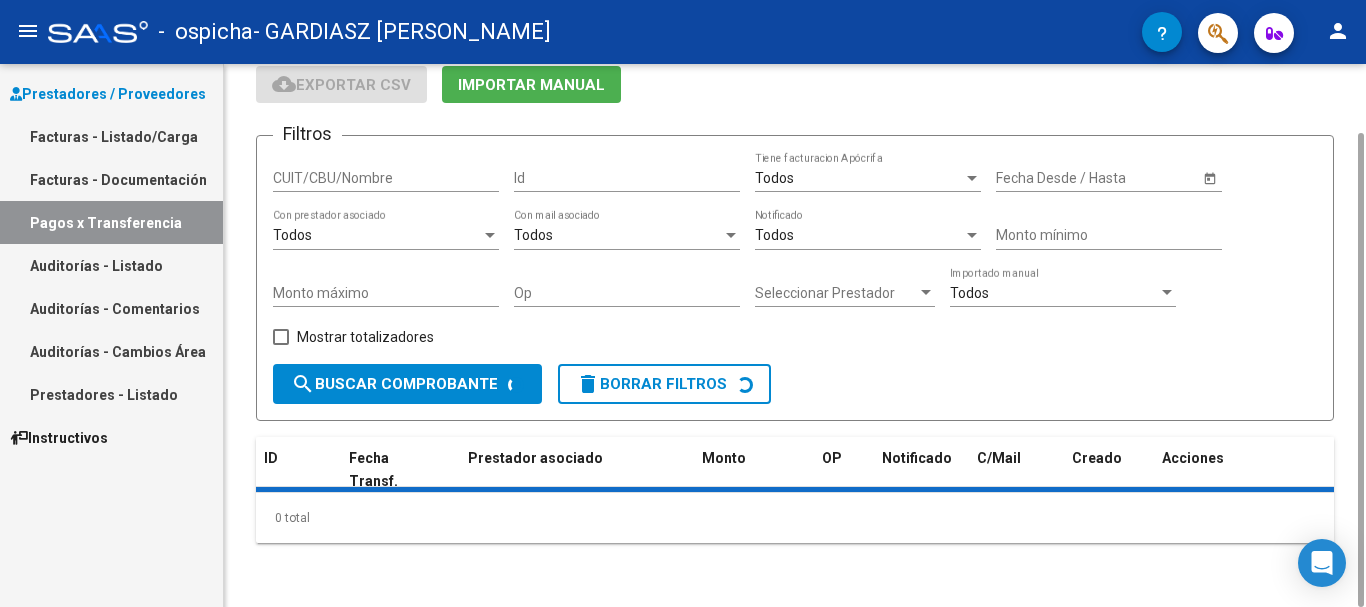 scroll, scrollTop: 123, scrollLeft: 0, axis: vertical 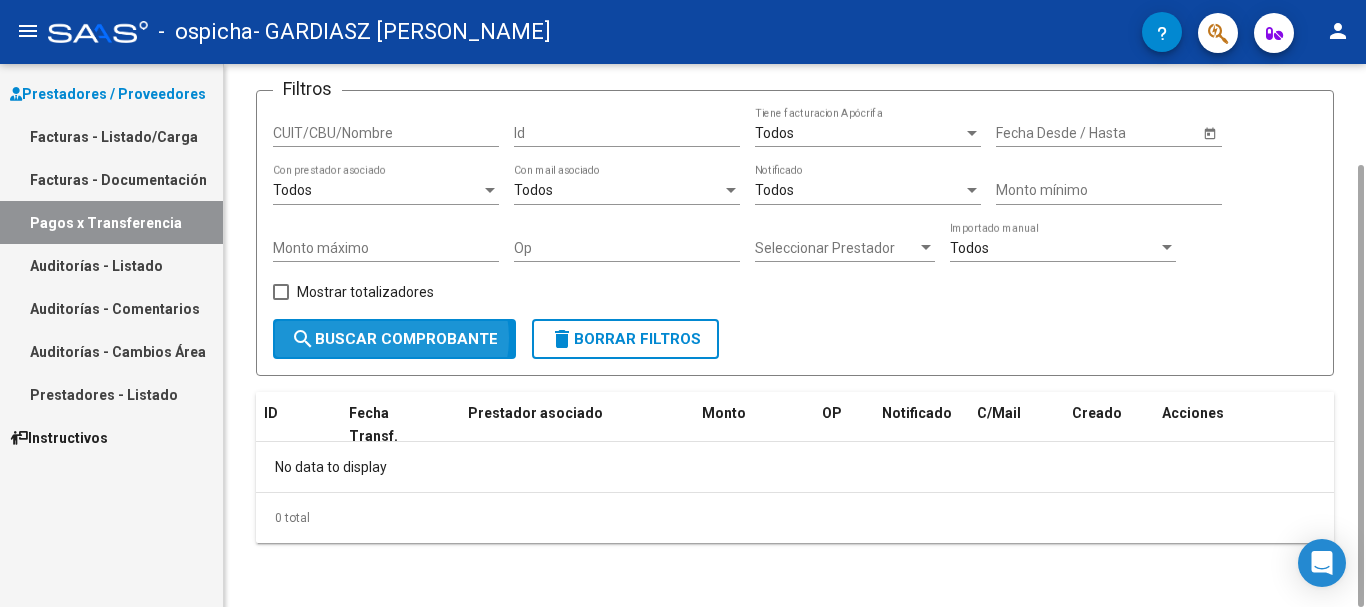 click on "search  Buscar Comprobante" 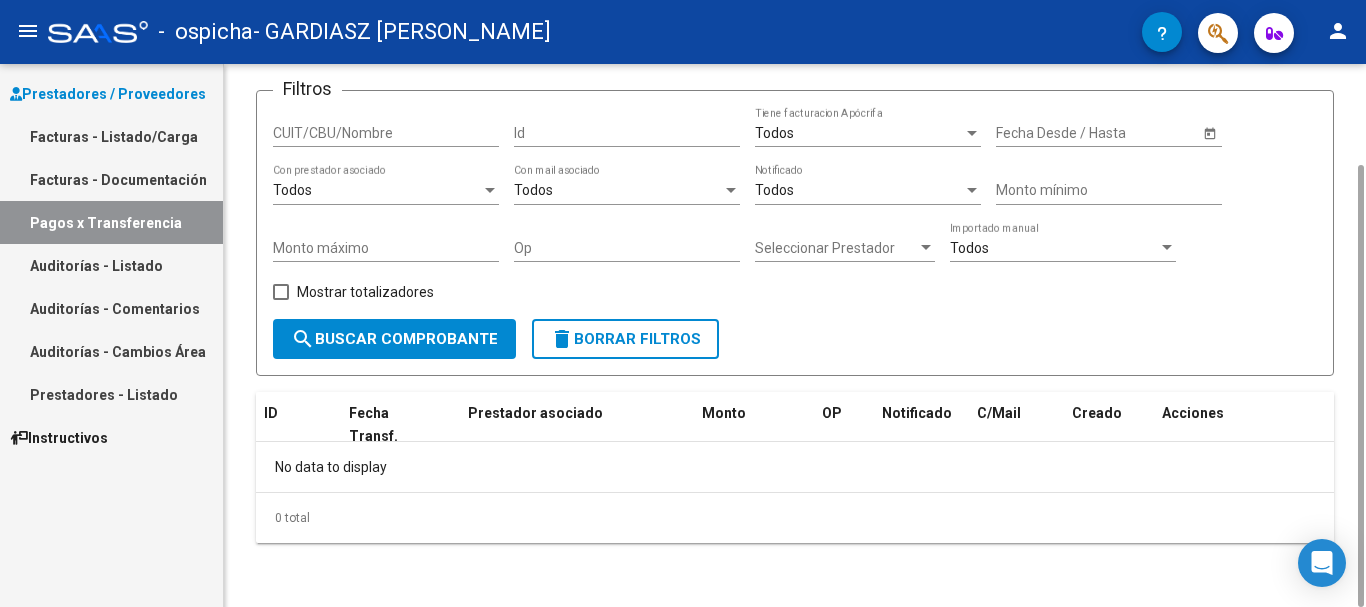 click on "CUIT/CBU/Nombre" at bounding box center (386, 133) 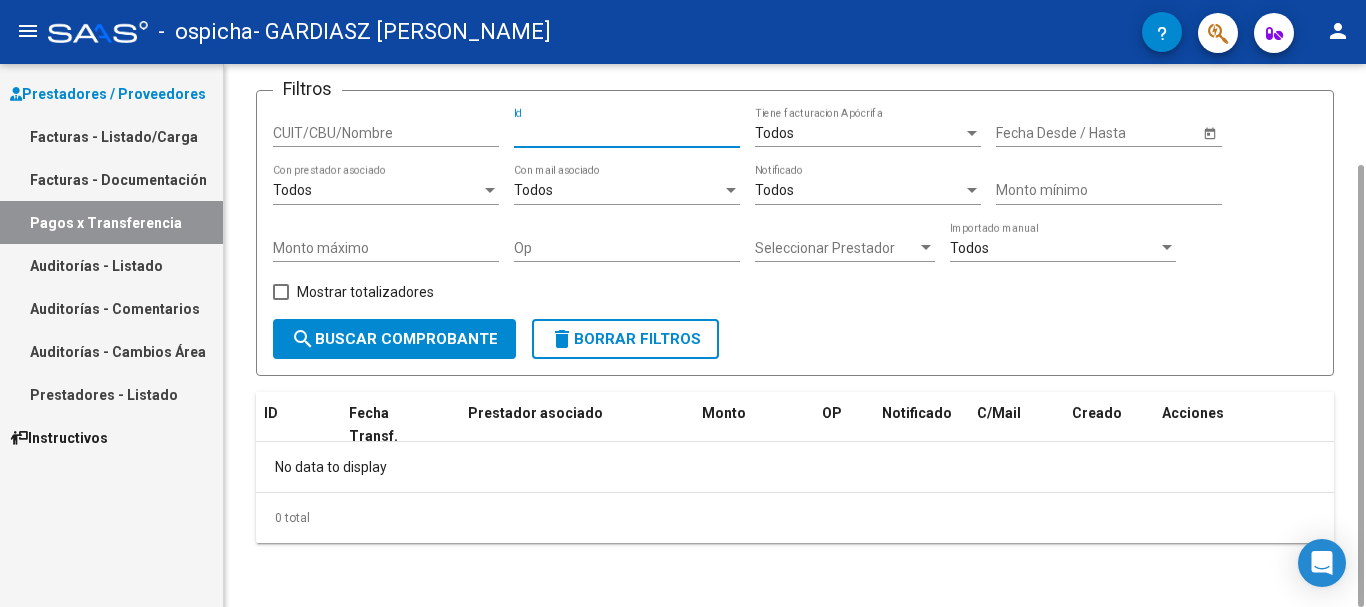 click on "Id" at bounding box center [627, 133] 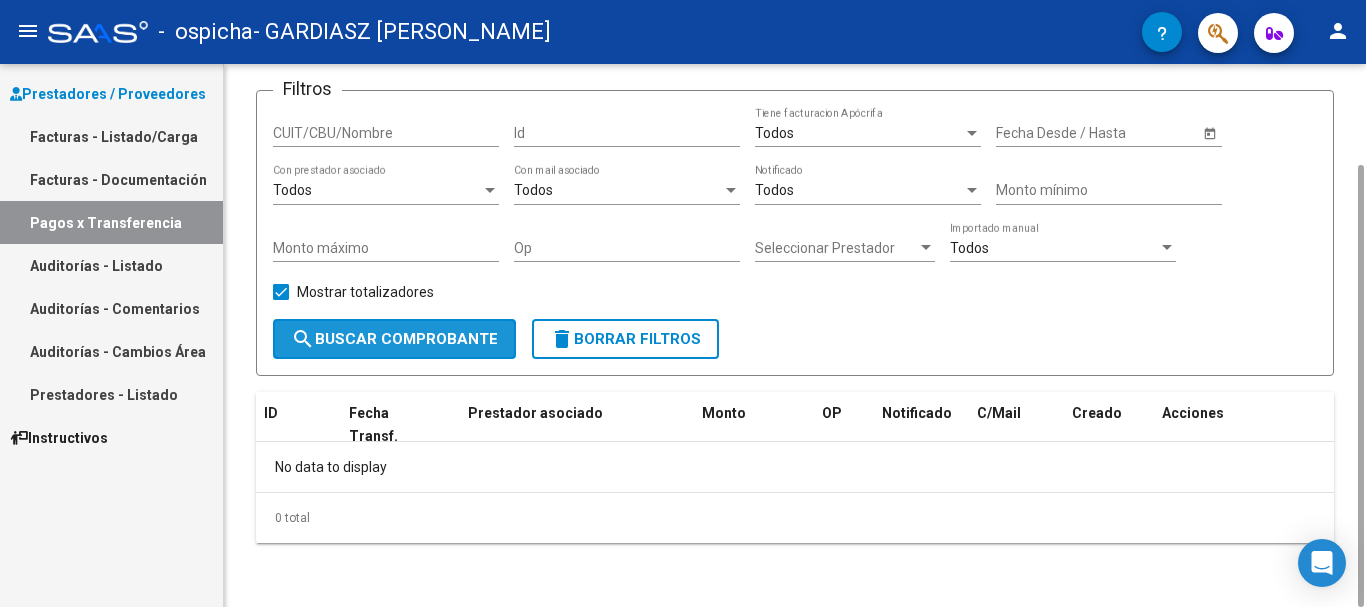 click on "search  Buscar Comprobante" 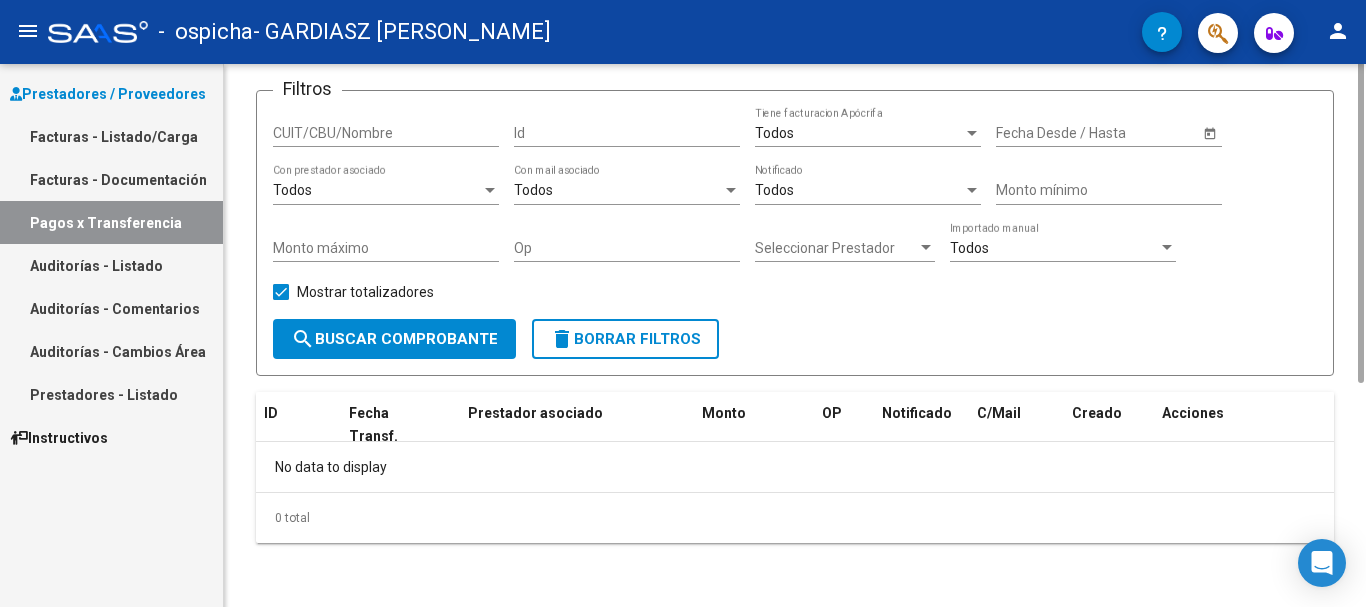 scroll, scrollTop: 0, scrollLeft: 0, axis: both 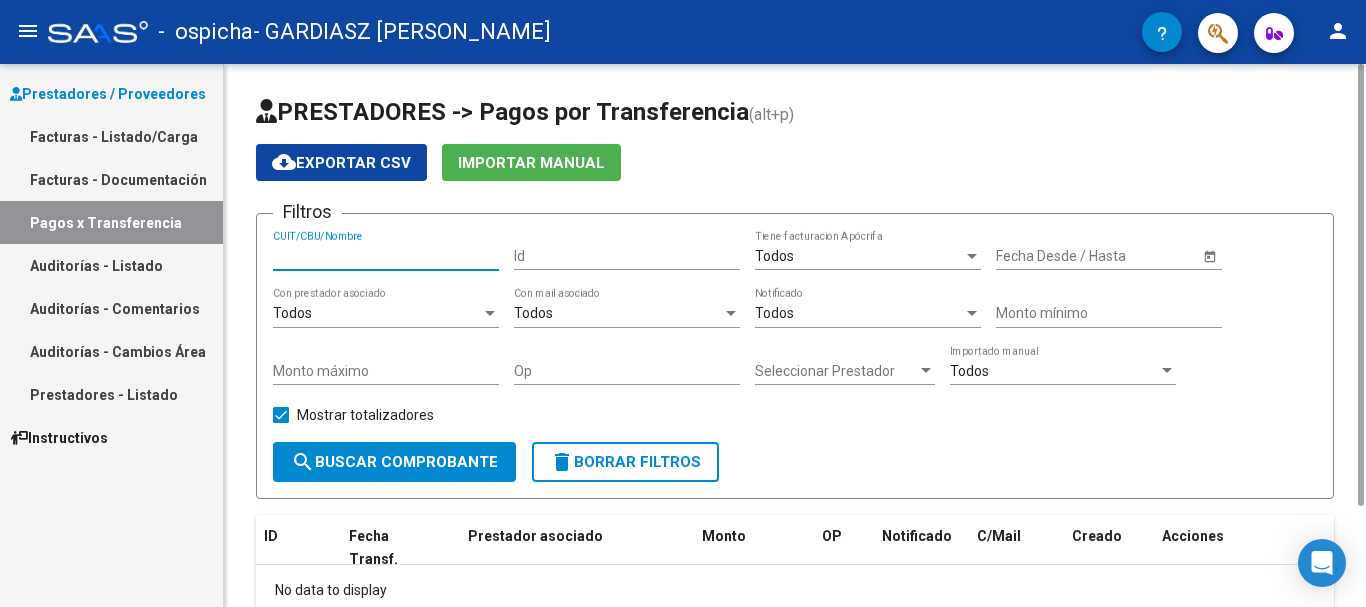 click on "CUIT/CBU/Nombre" at bounding box center [386, 256] 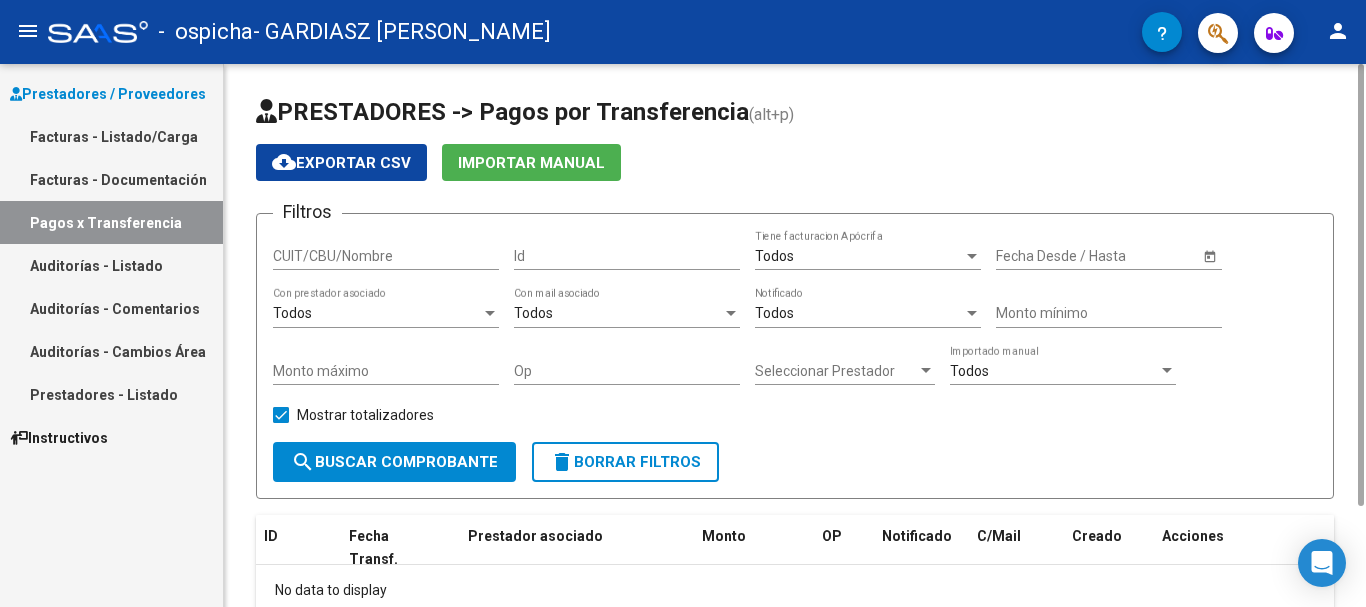 click on "Start date –" 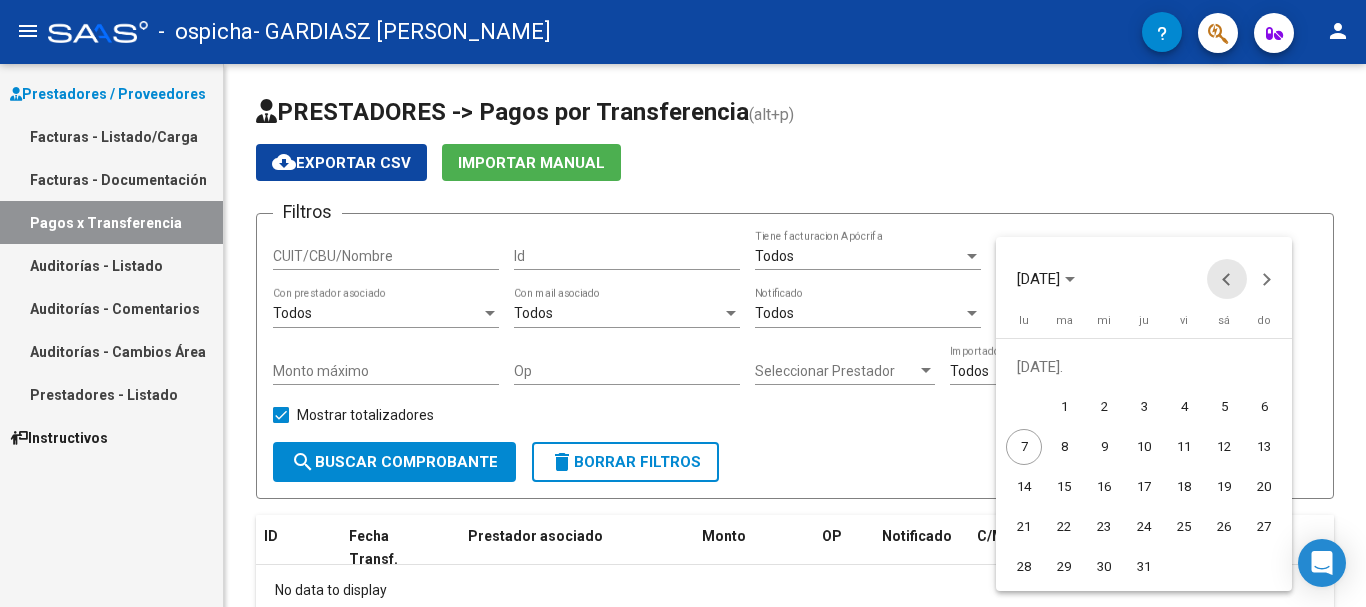 click at bounding box center (1227, 279) 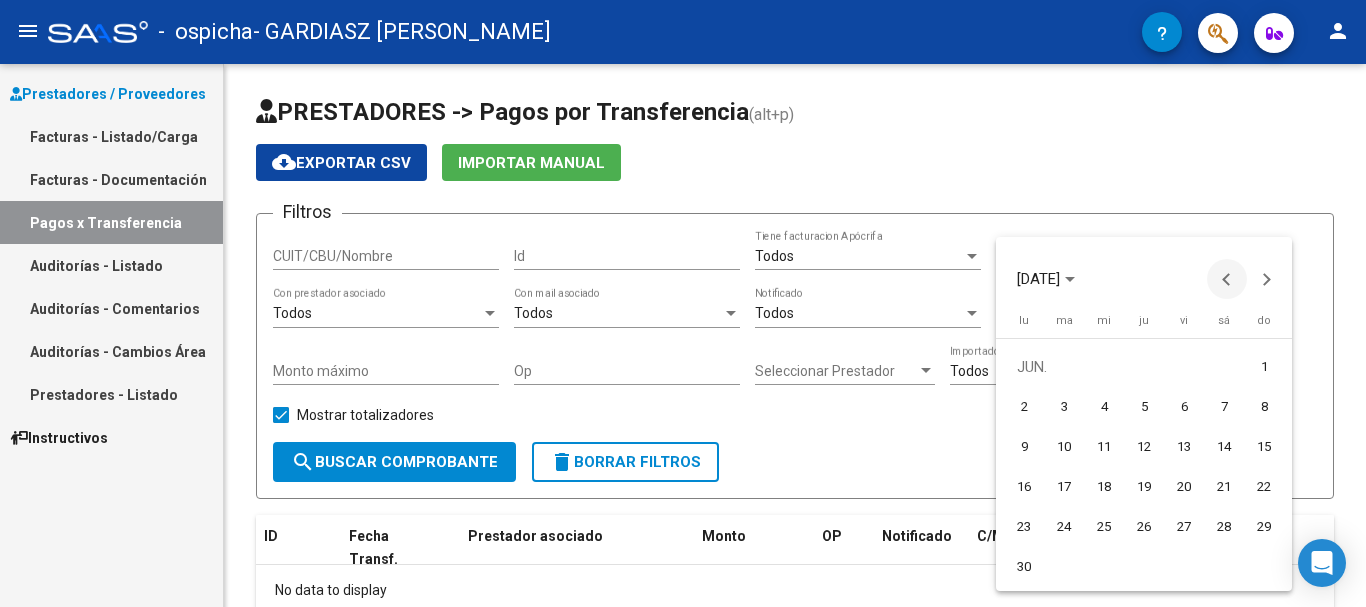 click at bounding box center (1227, 279) 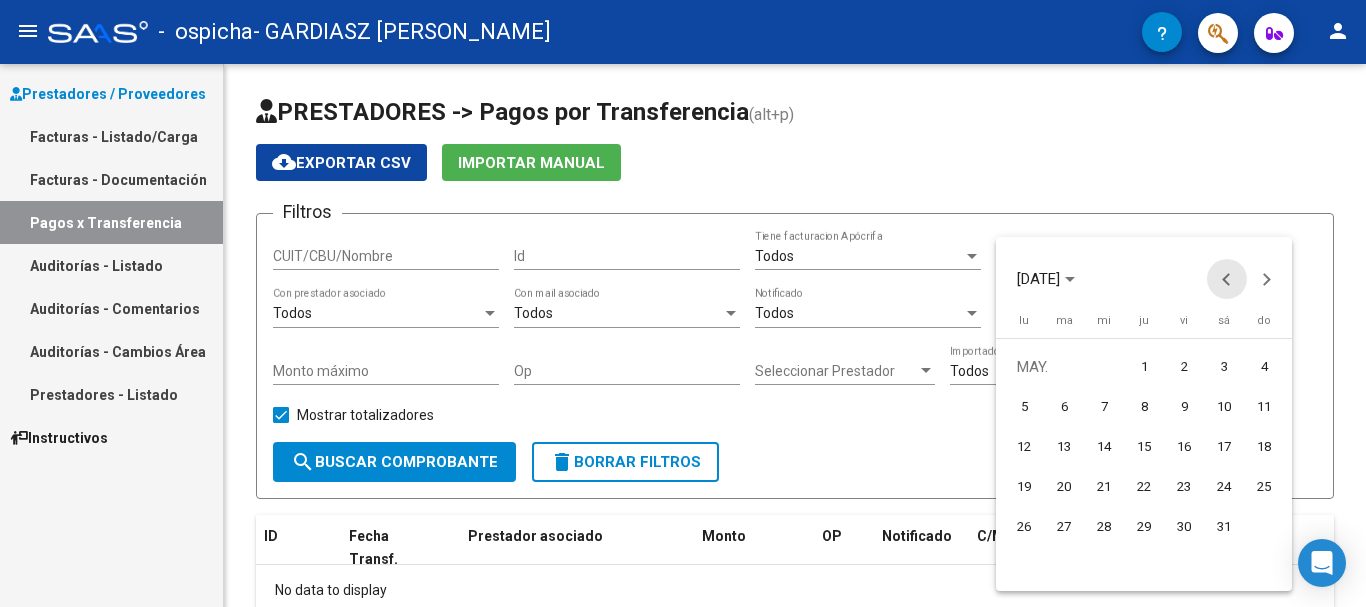 click at bounding box center [1227, 279] 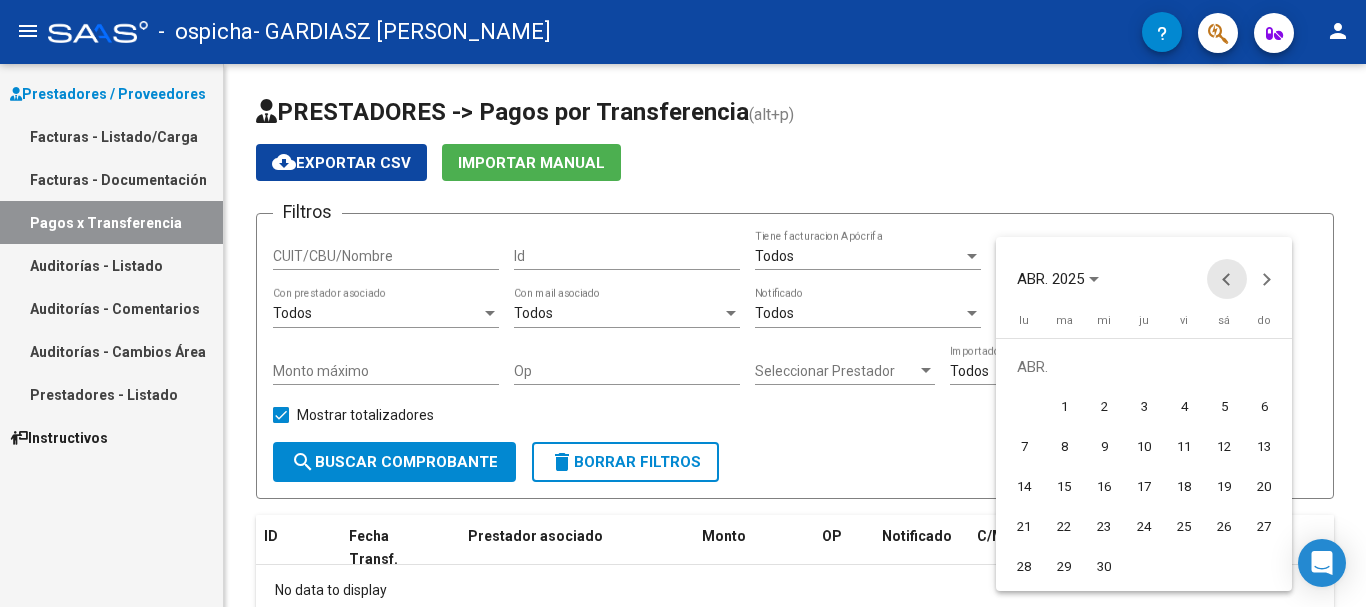 click at bounding box center [1227, 279] 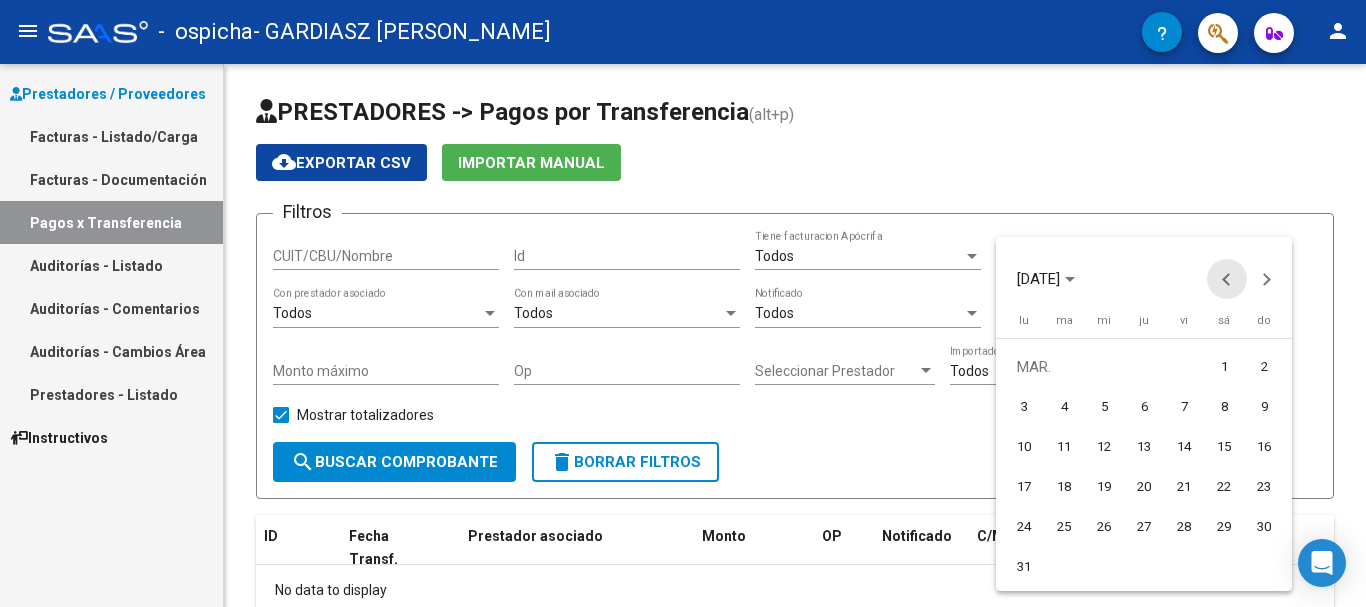 click at bounding box center [1227, 279] 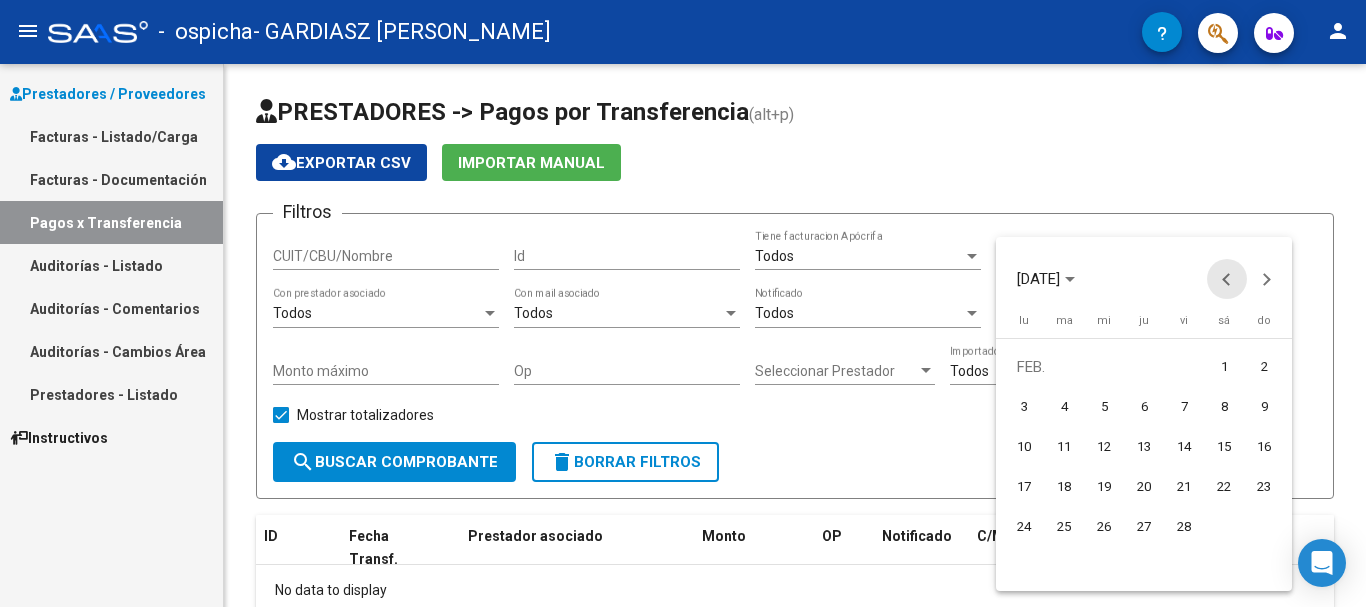 click at bounding box center [1227, 279] 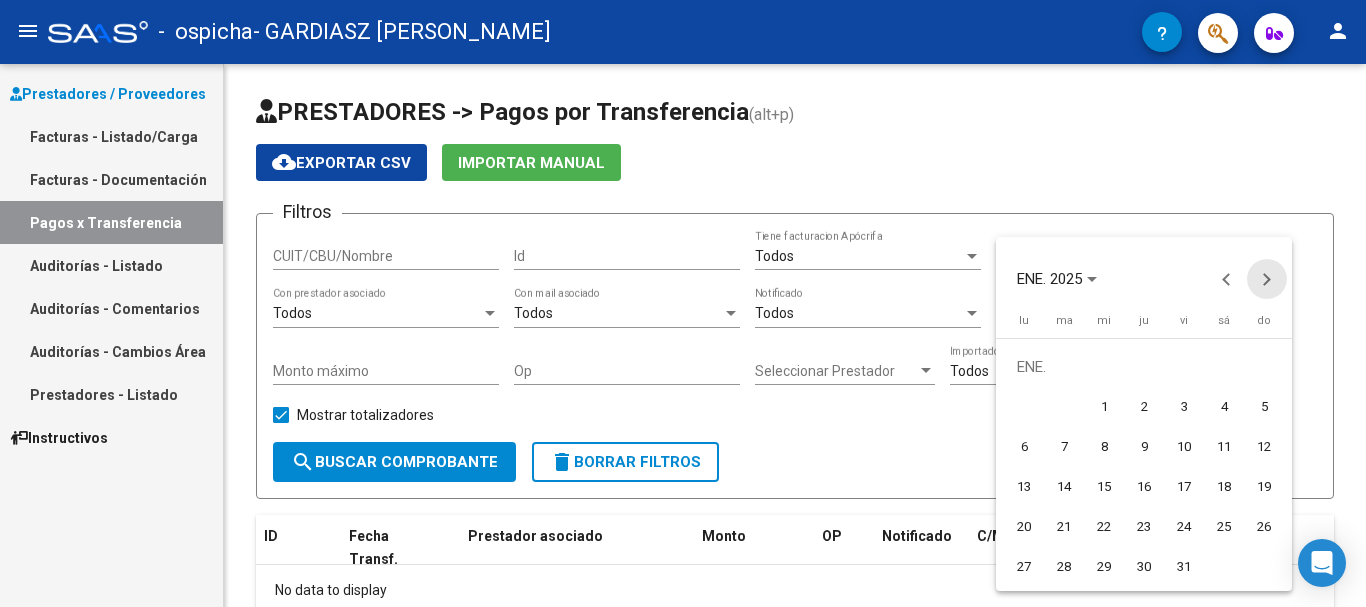 click at bounding box center [1267, 279] 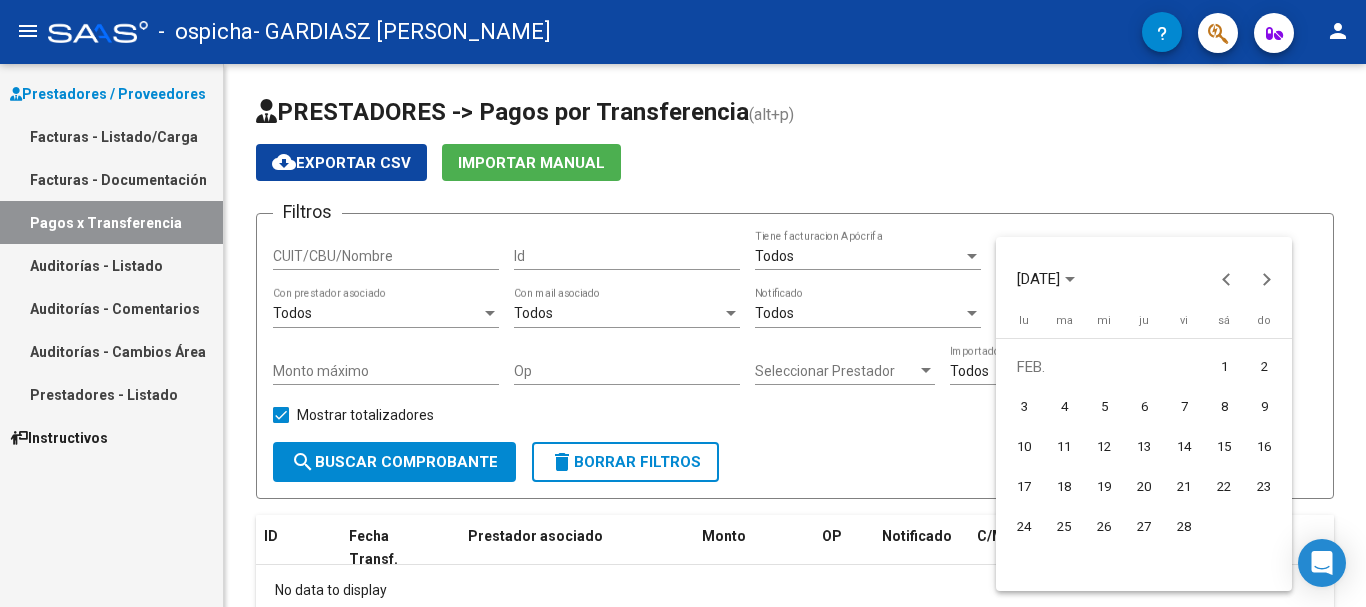 click on "1" at bounding box center (1224, 367) 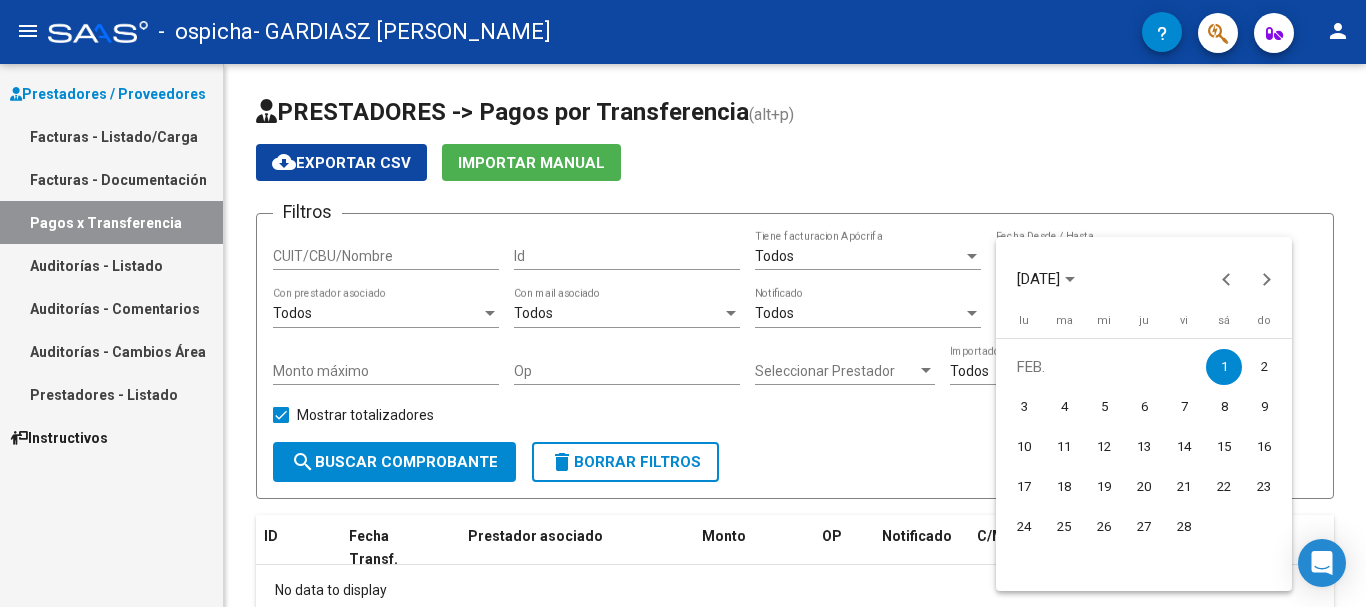 click at bounding box center [683, 303] 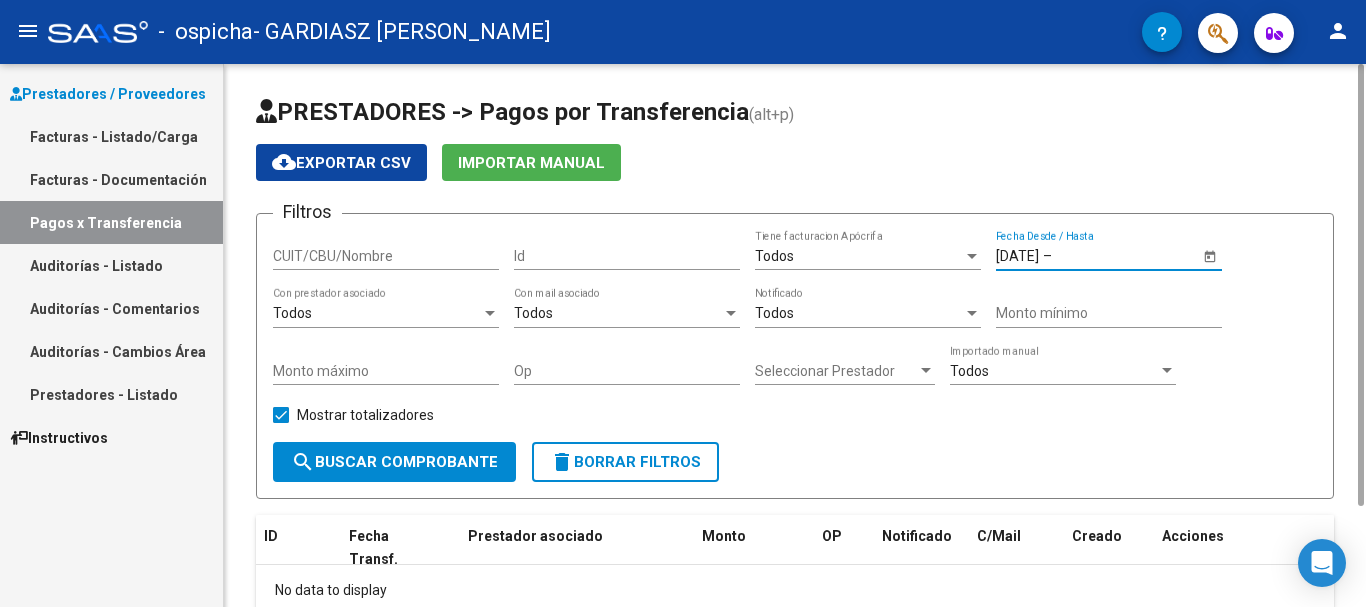 click 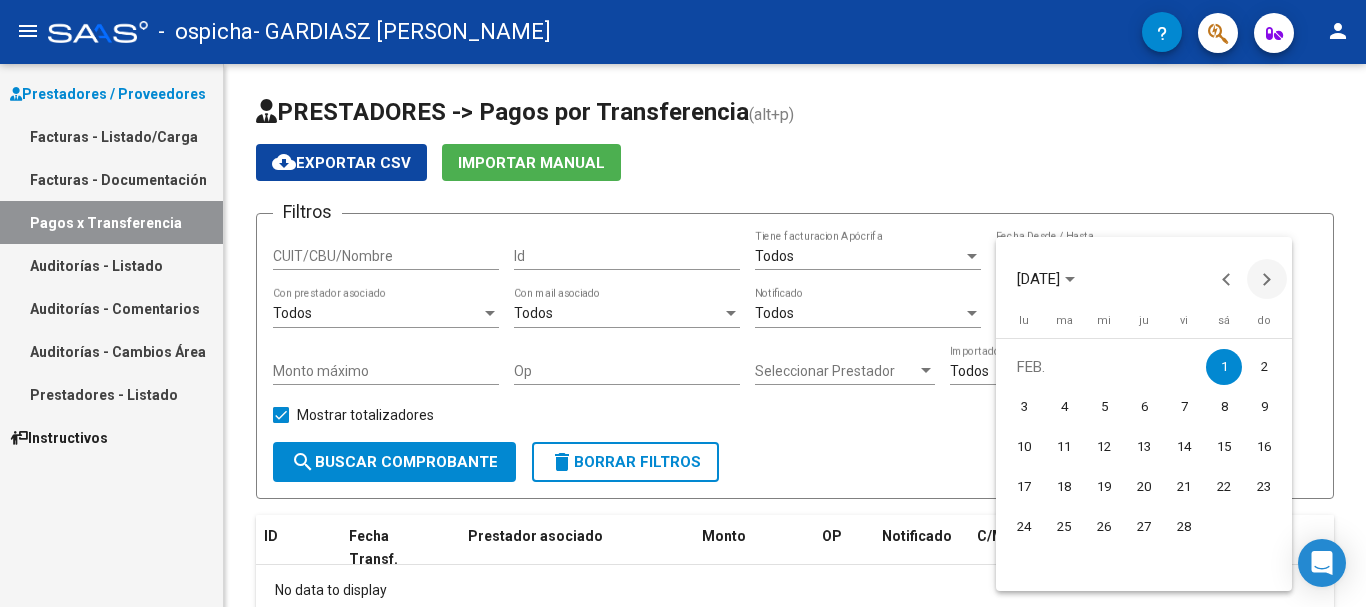 click at bounding box center (1267, 279) 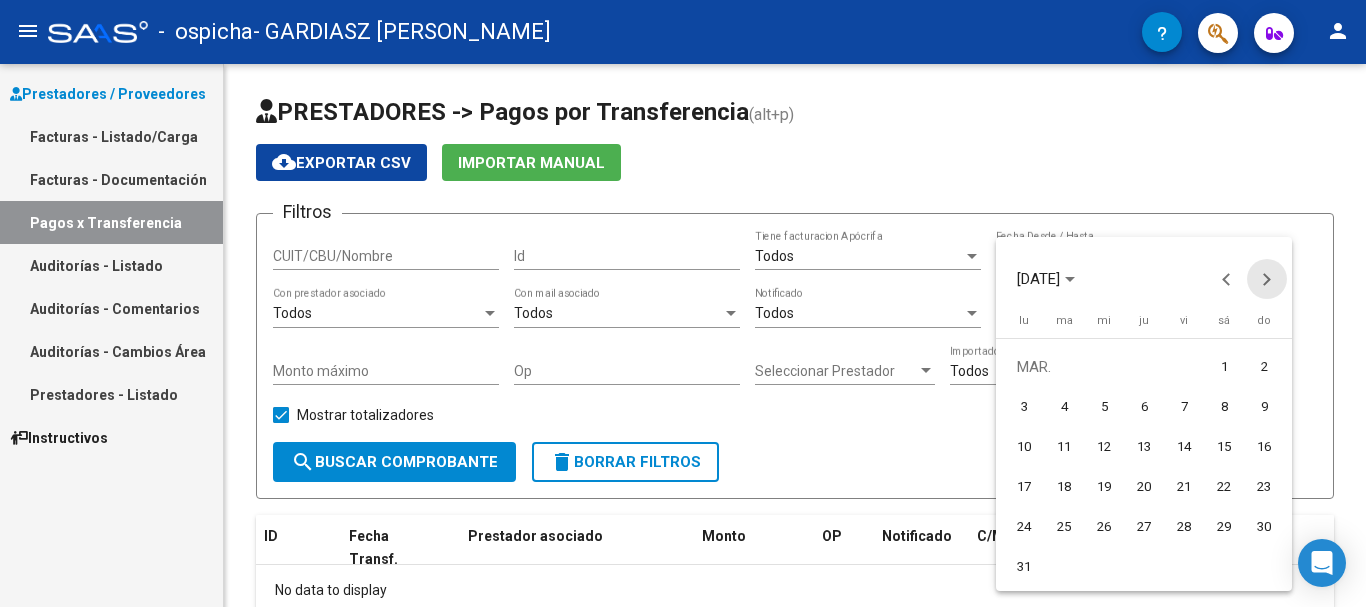 click at bounding box center (1267, 279) 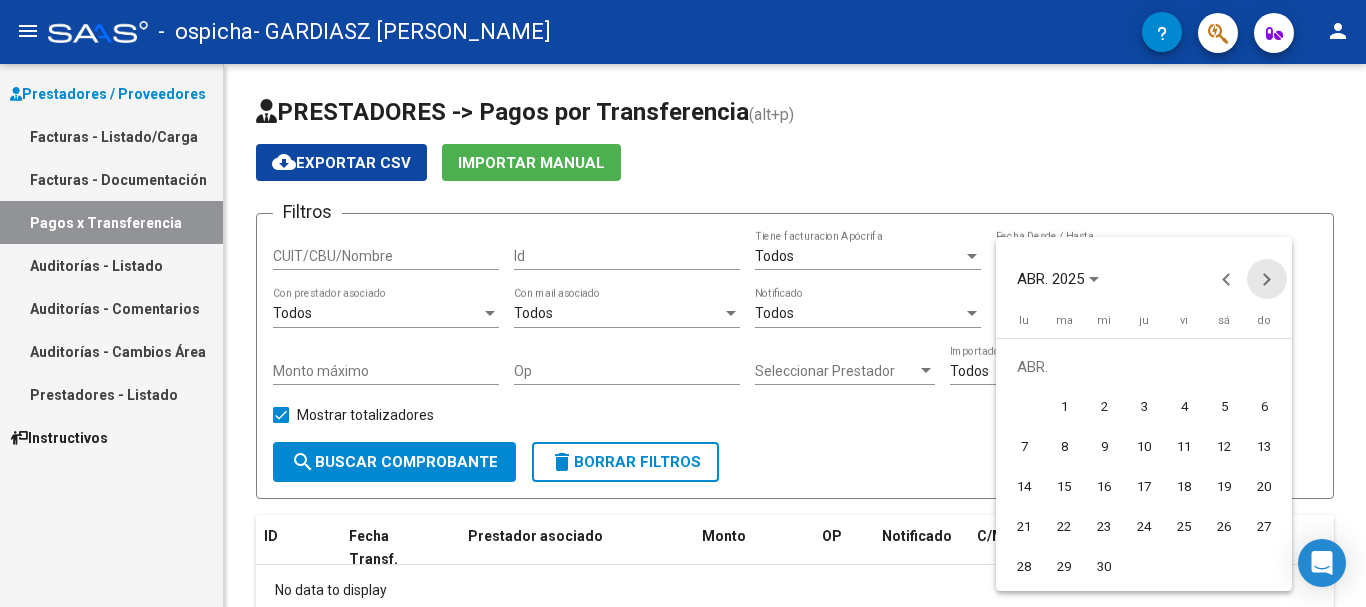 click at bounding box center (1267, 279) 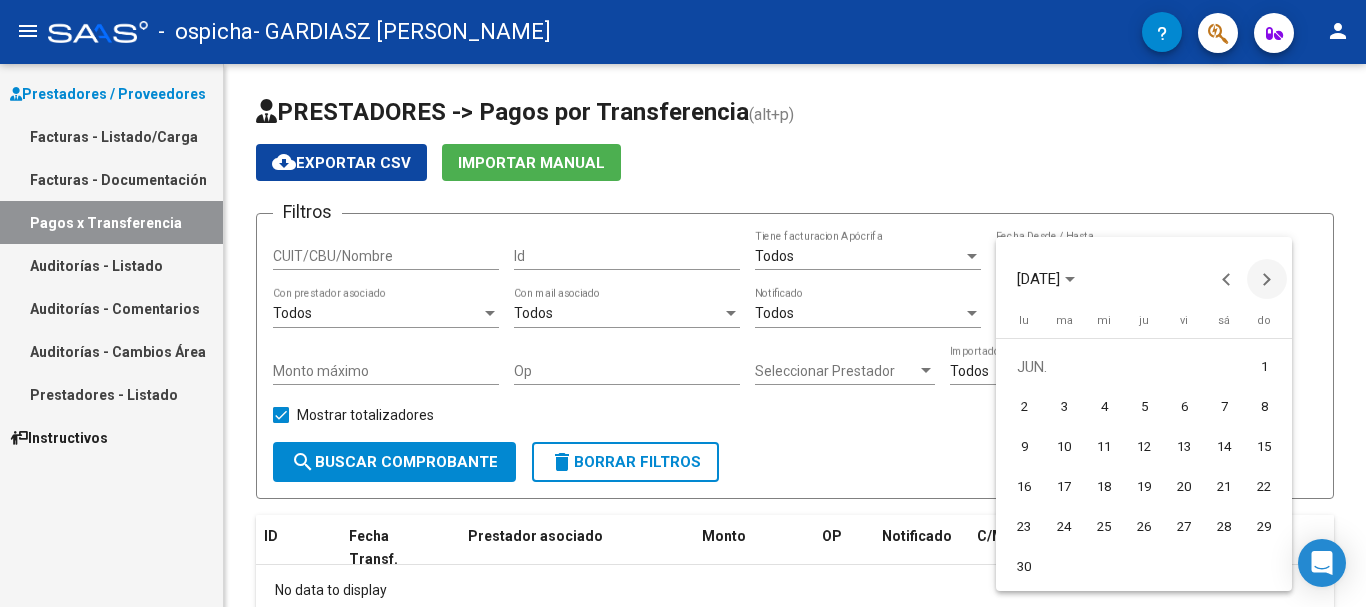 click at bounding box center (1267, 279) 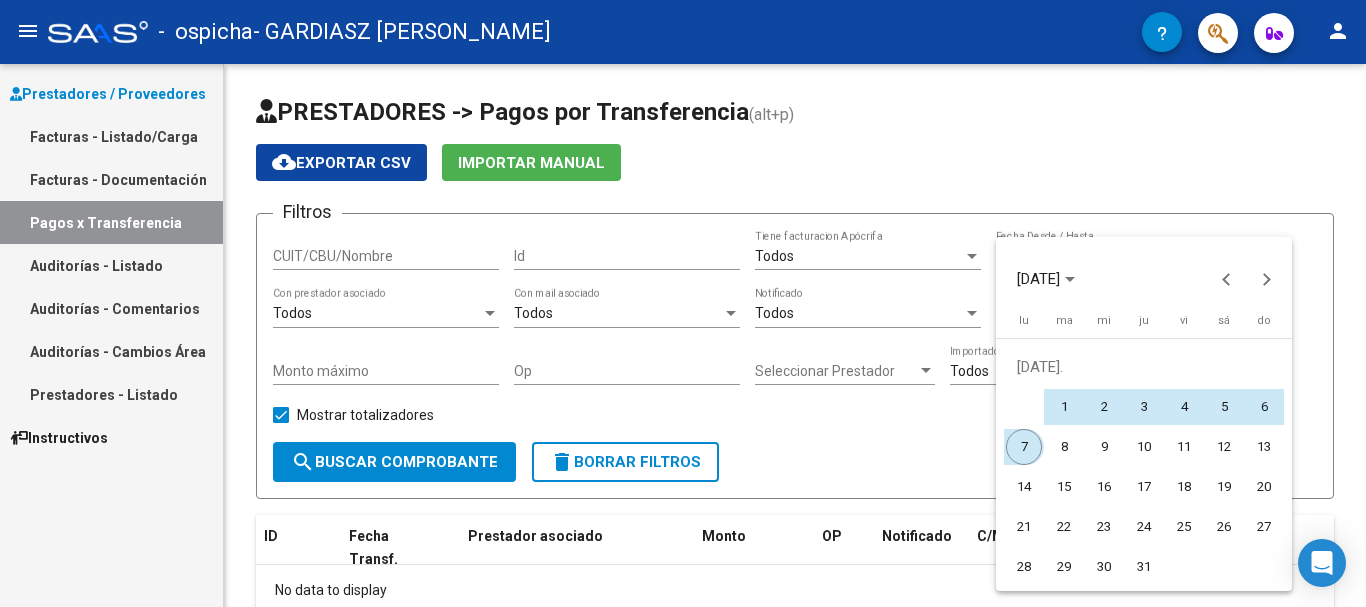 click on "7" at bounding box center [1024, 447] 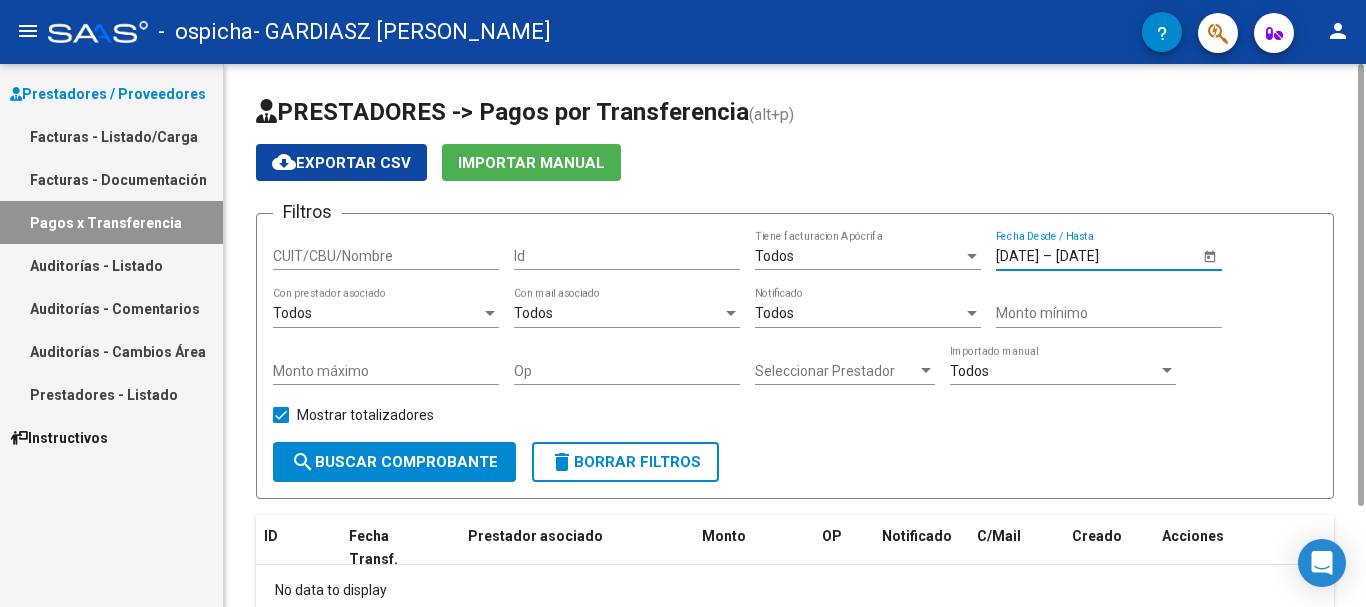 click at bounding box center (490, 314) 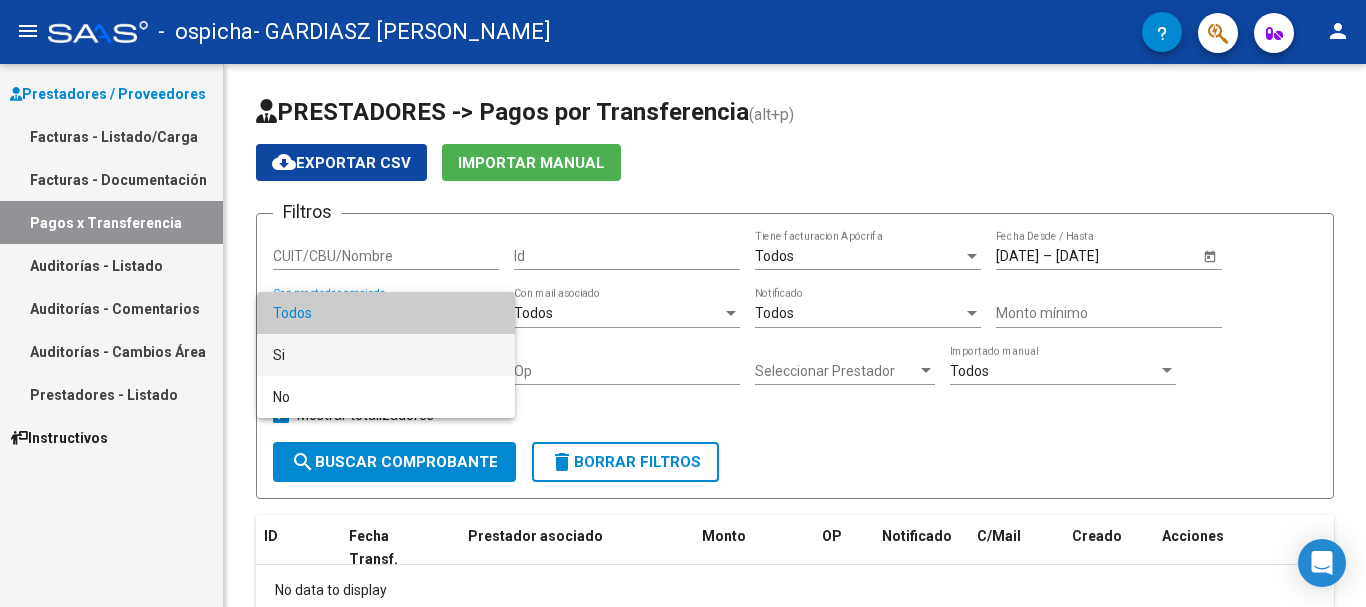 click on "Si" at bounding box center (386, 355) 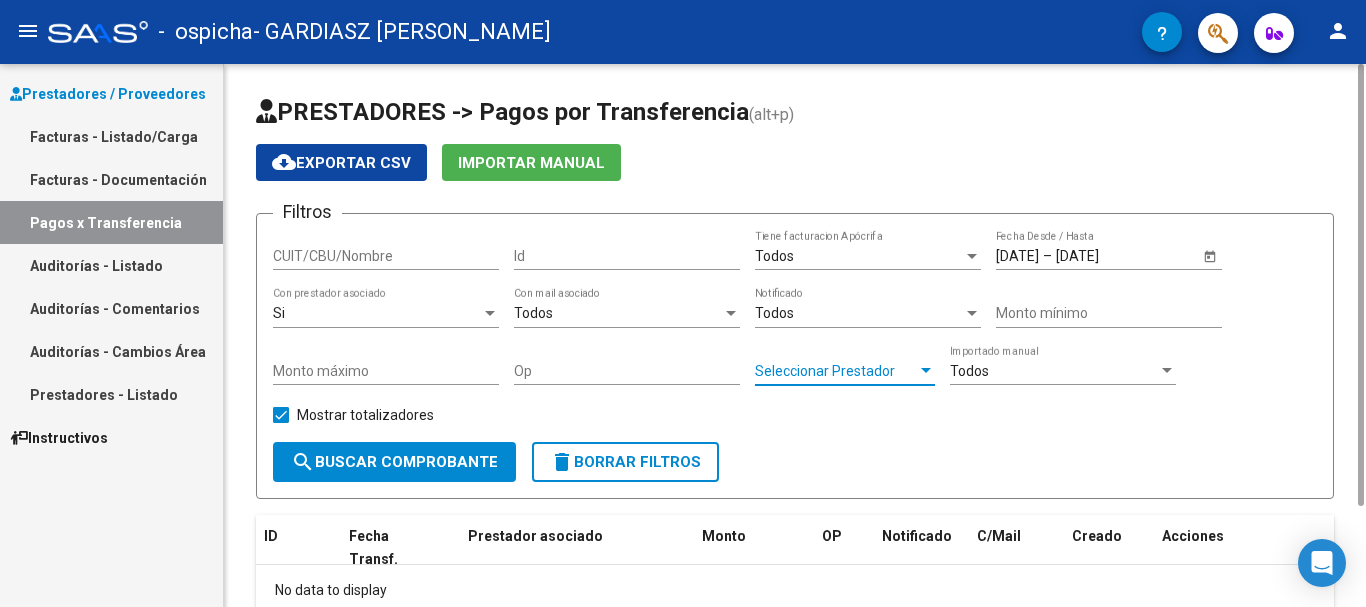 click at bounding box center (926, 370) 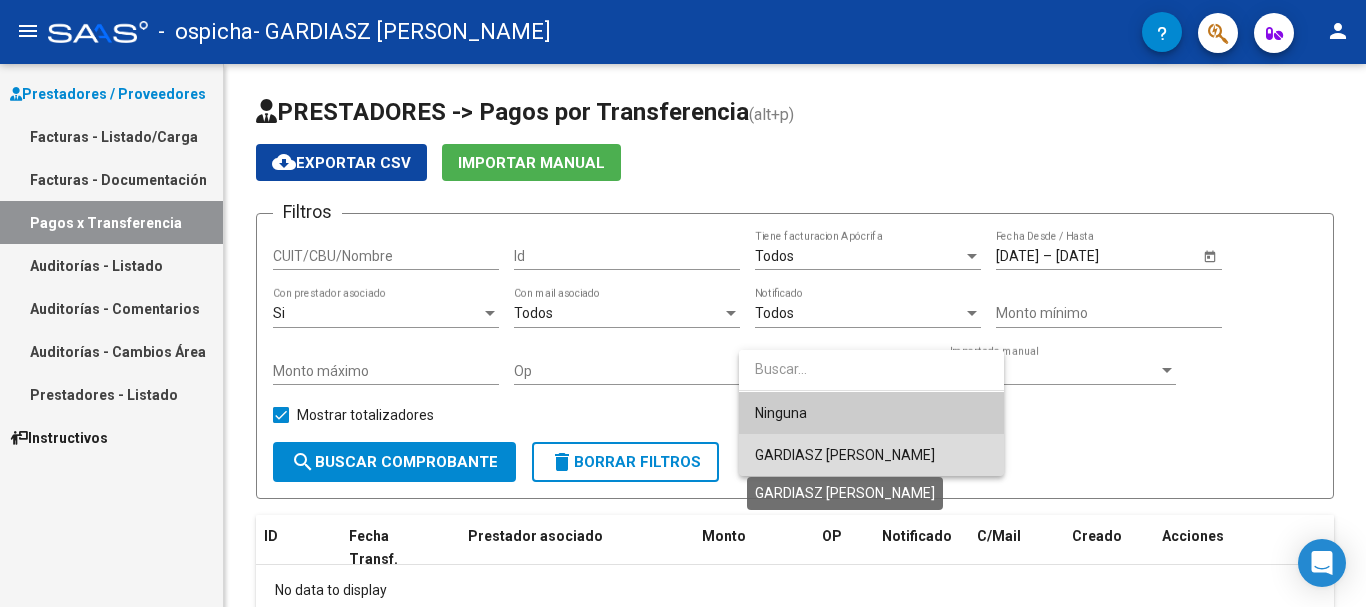 click on "GARDIASZ [PERSON_NAME]" at bounding box center [845, 455] 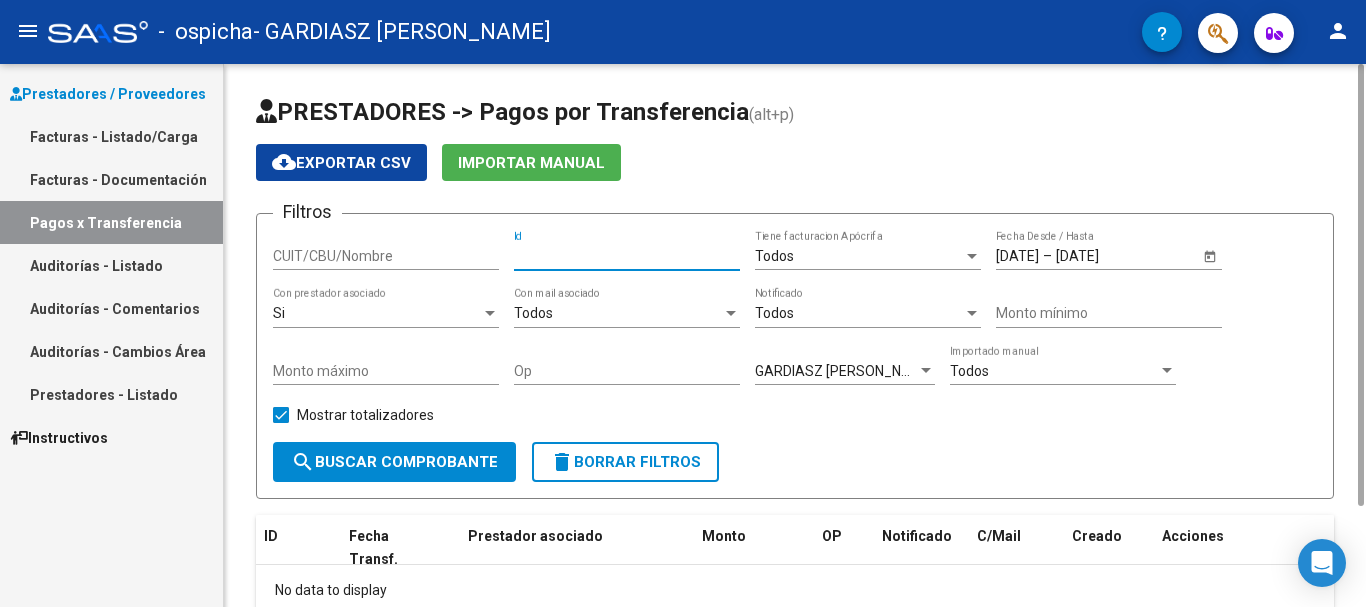 click on "Id" at bounding box center [627, 256] 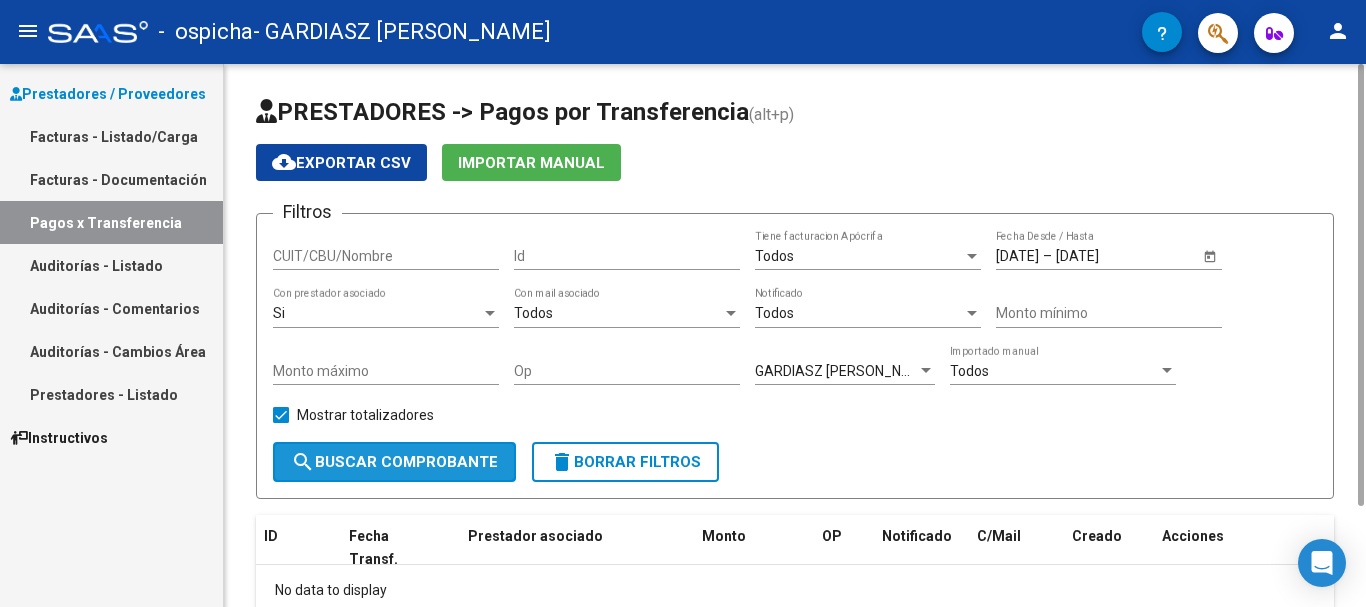 click on "search  Buscar Comprobante" 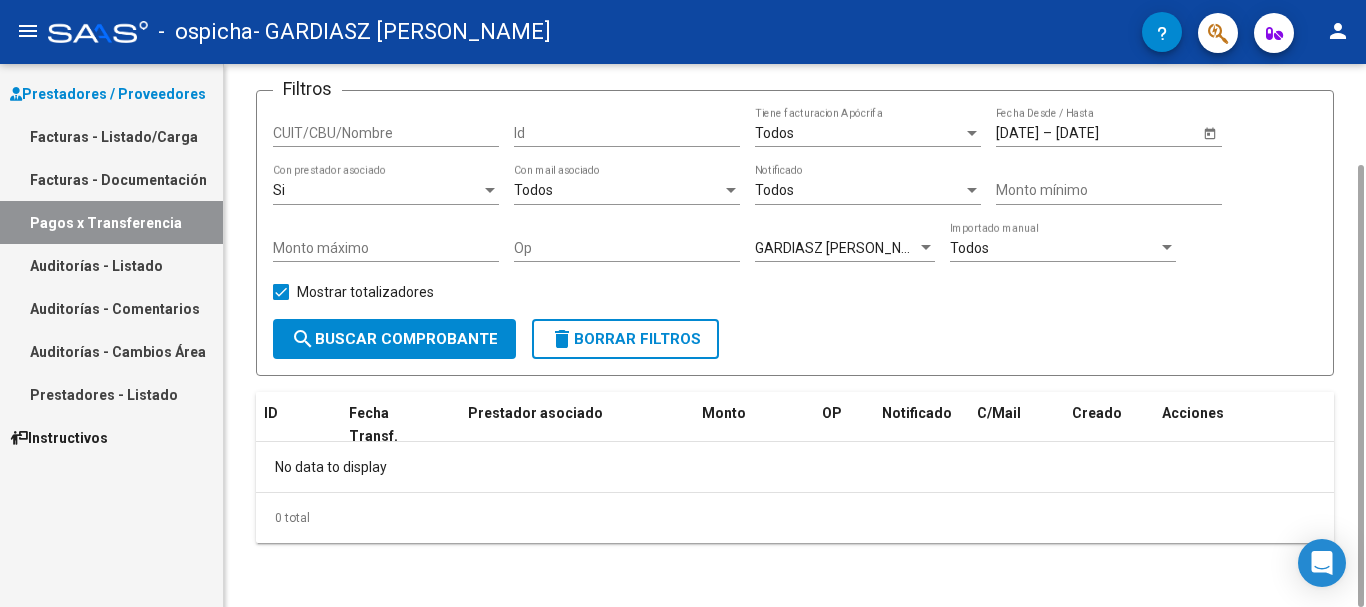 scroll, scrollTop: 0, scrollLeft: 0, axis: both 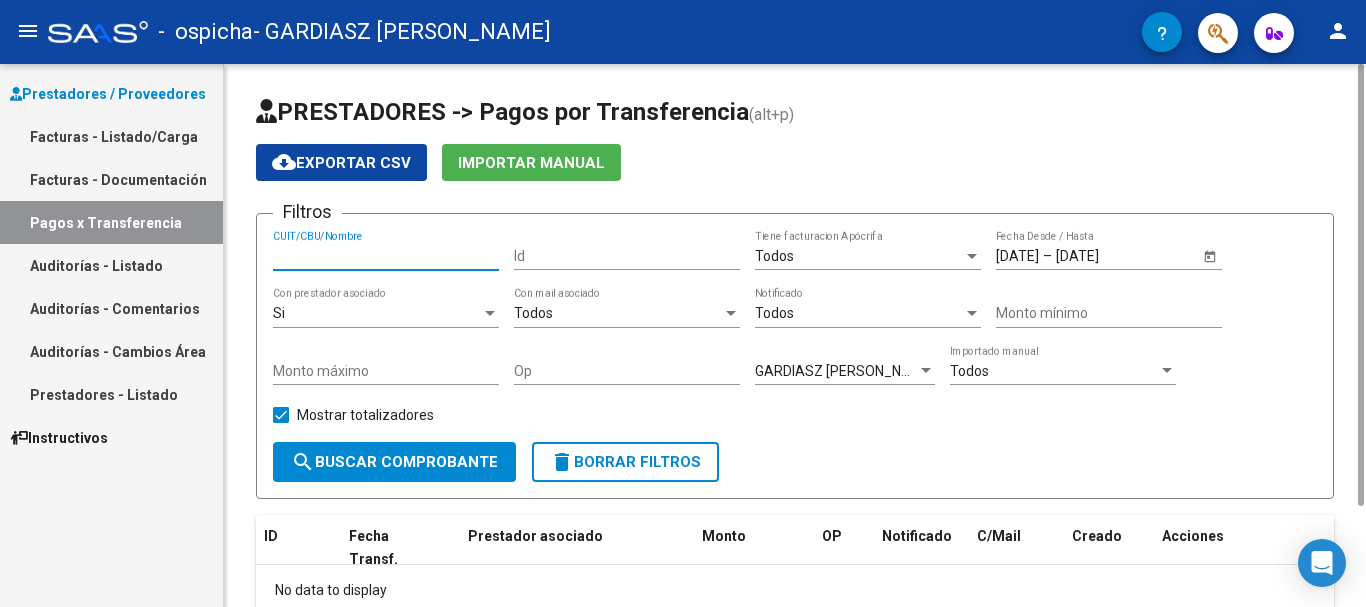 click on "CUIT/CBU/Nombre" at bounding box center [386, 256] 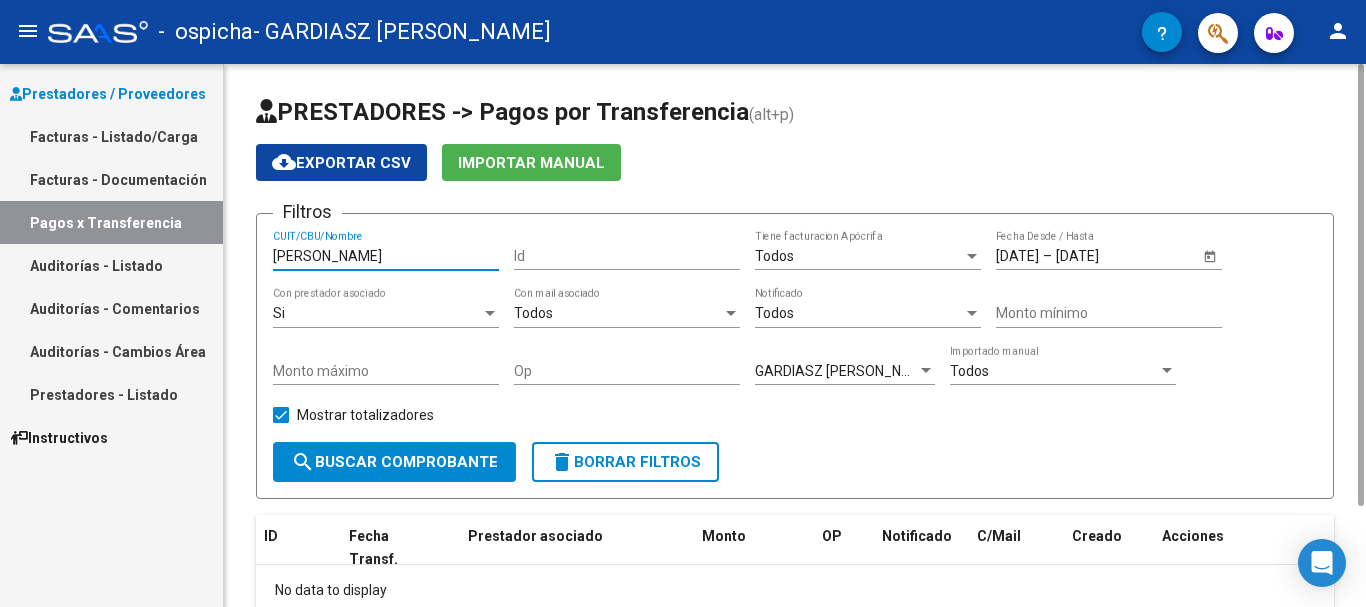 type on "[PERSON_NAME]" 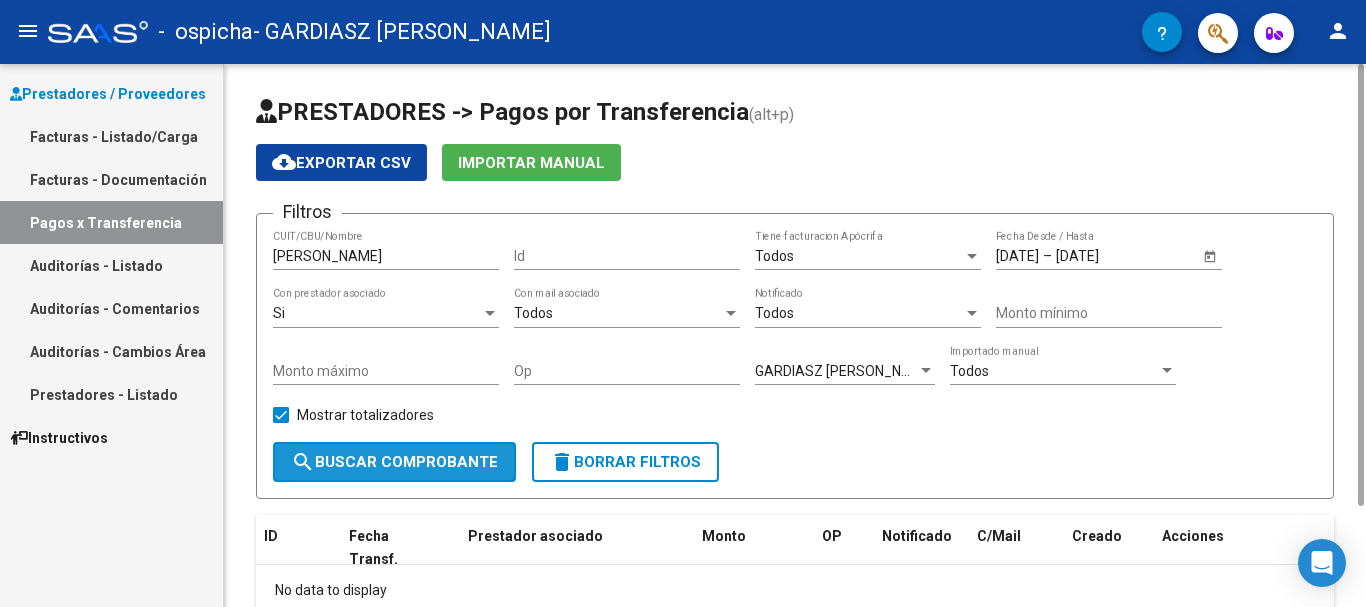 click on "search  Buscar Comprobante" 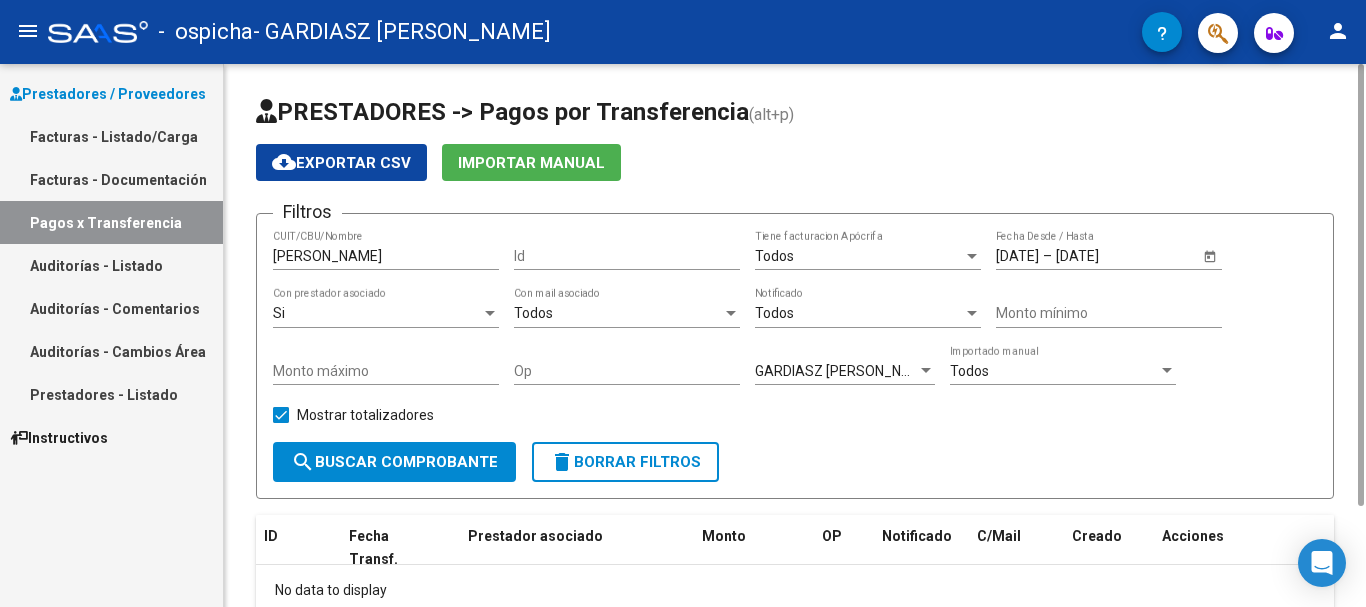scroll, scrollTop: 123, scrollLeft: 0, axis: vertical 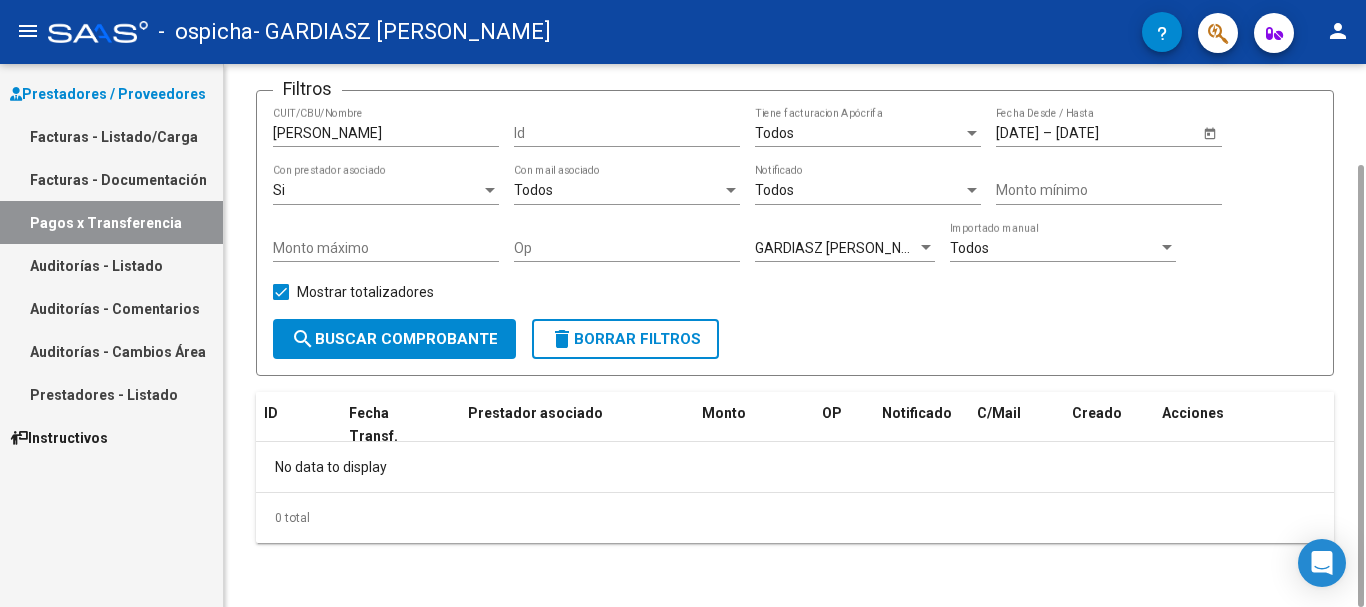 click at bounding box center (972, 133) 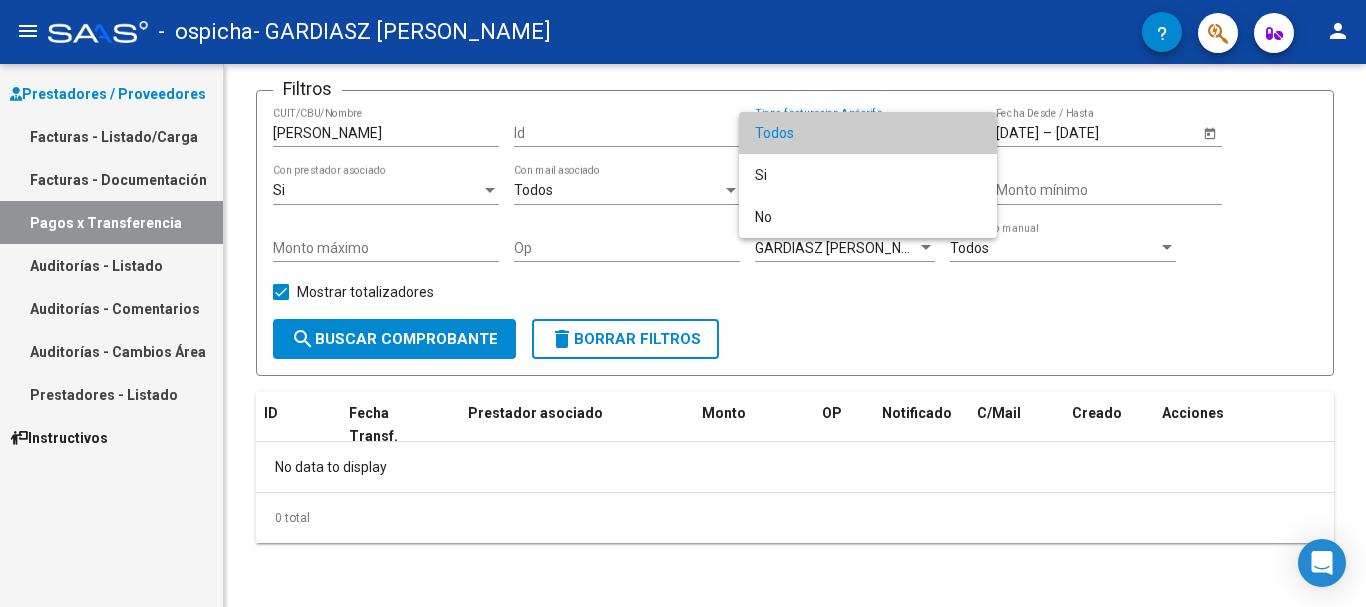 click on "Todos" at bounding box center [868, 133] 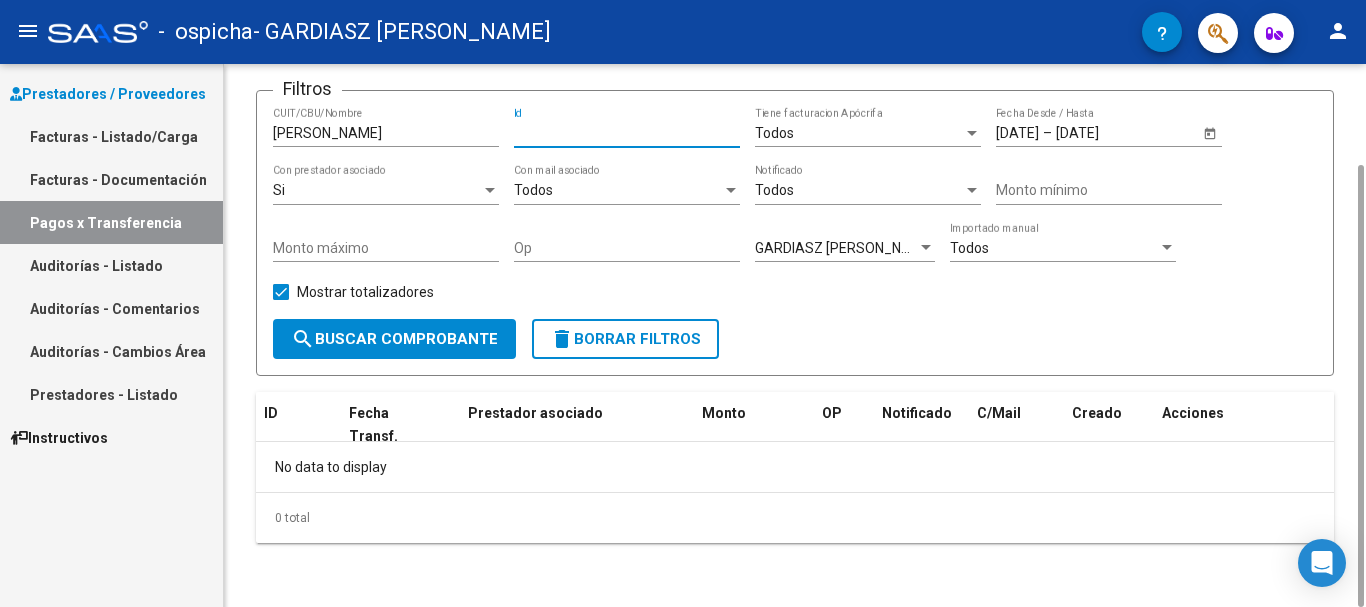 click on "Id" at bounding box center [627, 133] 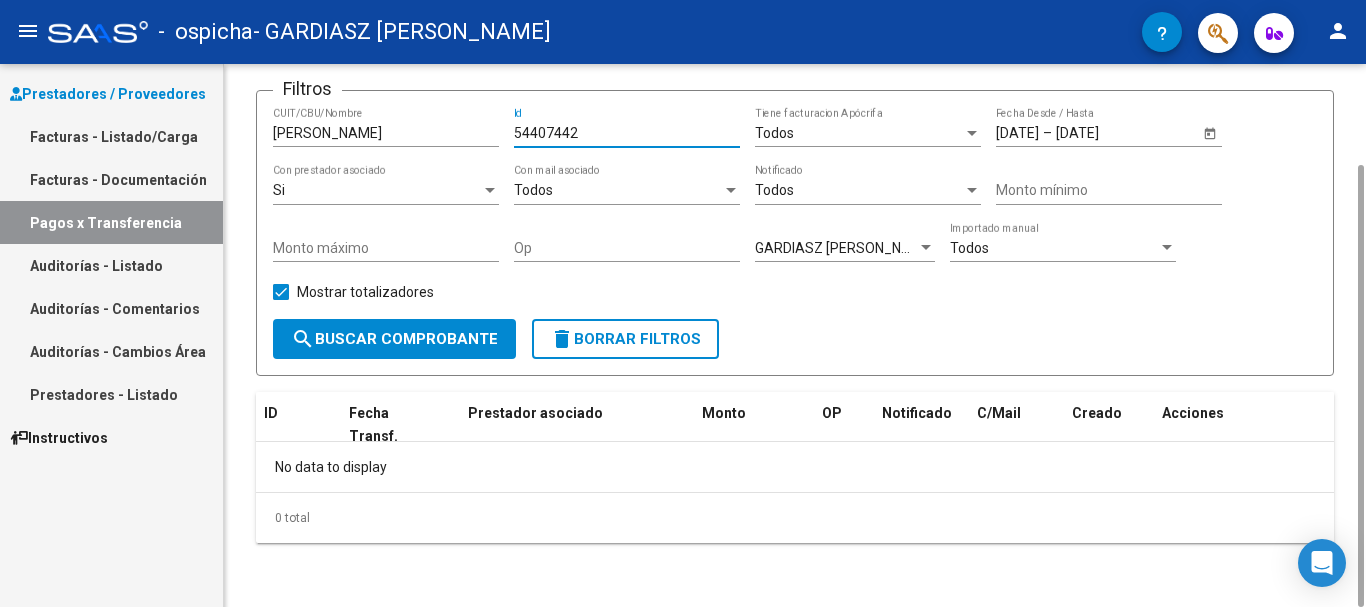 type on "54407442" 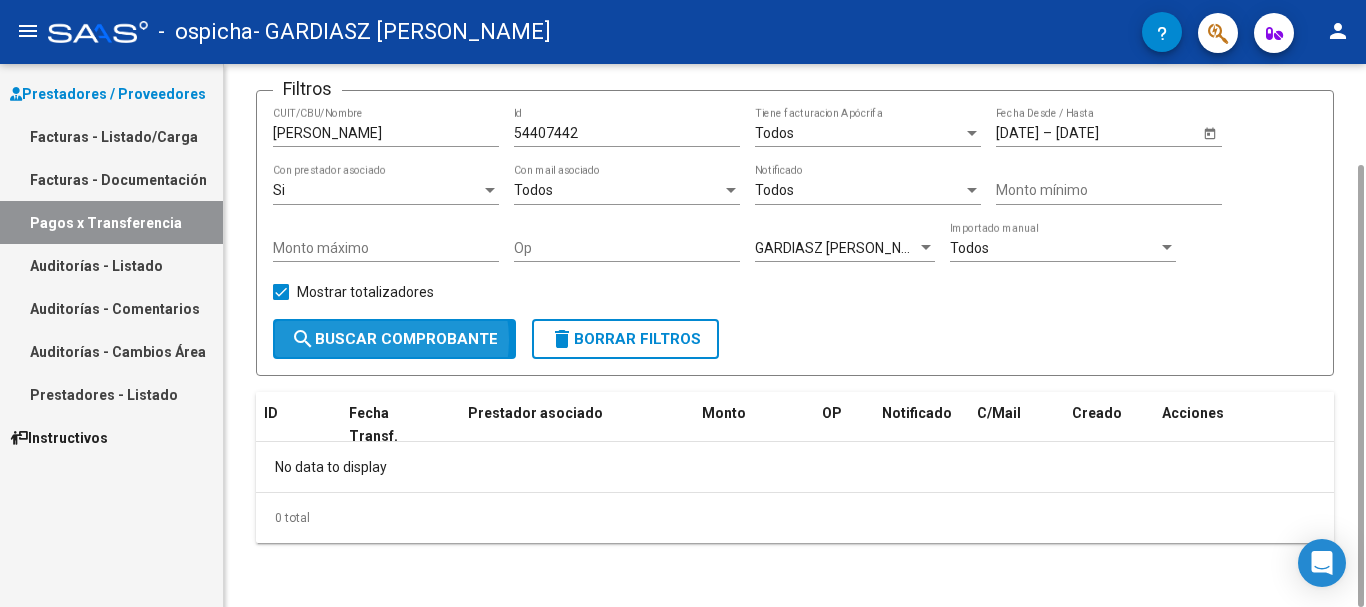 click on "search  Buscar Comprobante" 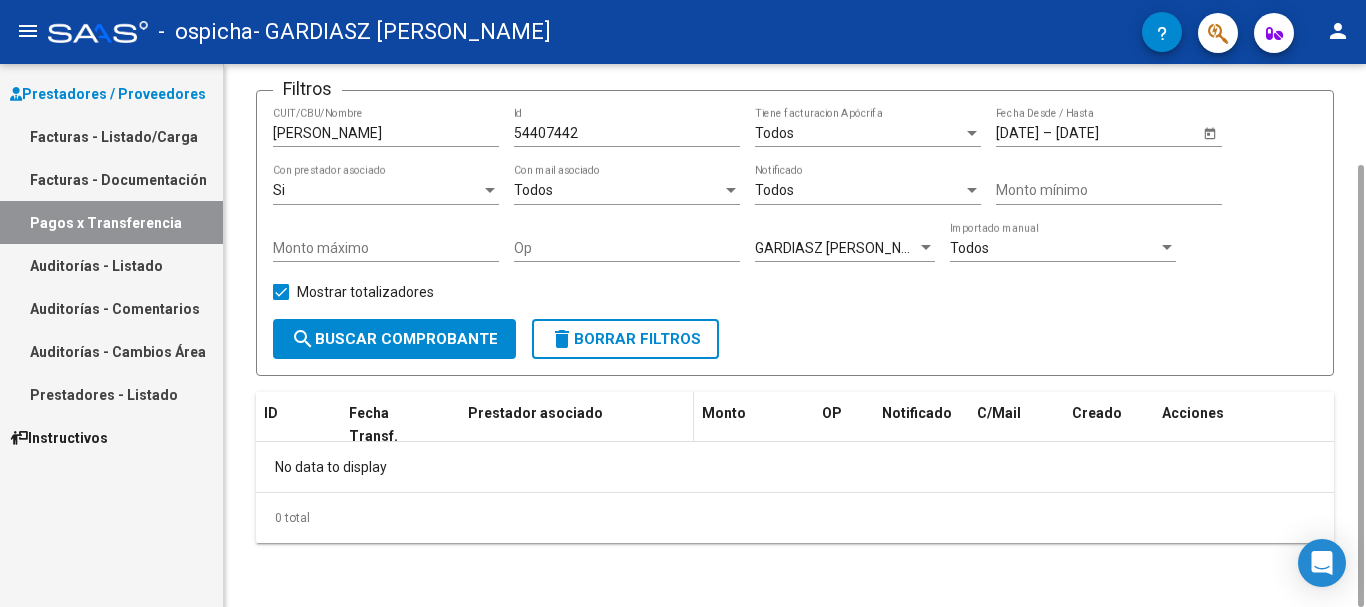 scroll, scrollTop: 0, scrollLeft: 0, axis: both 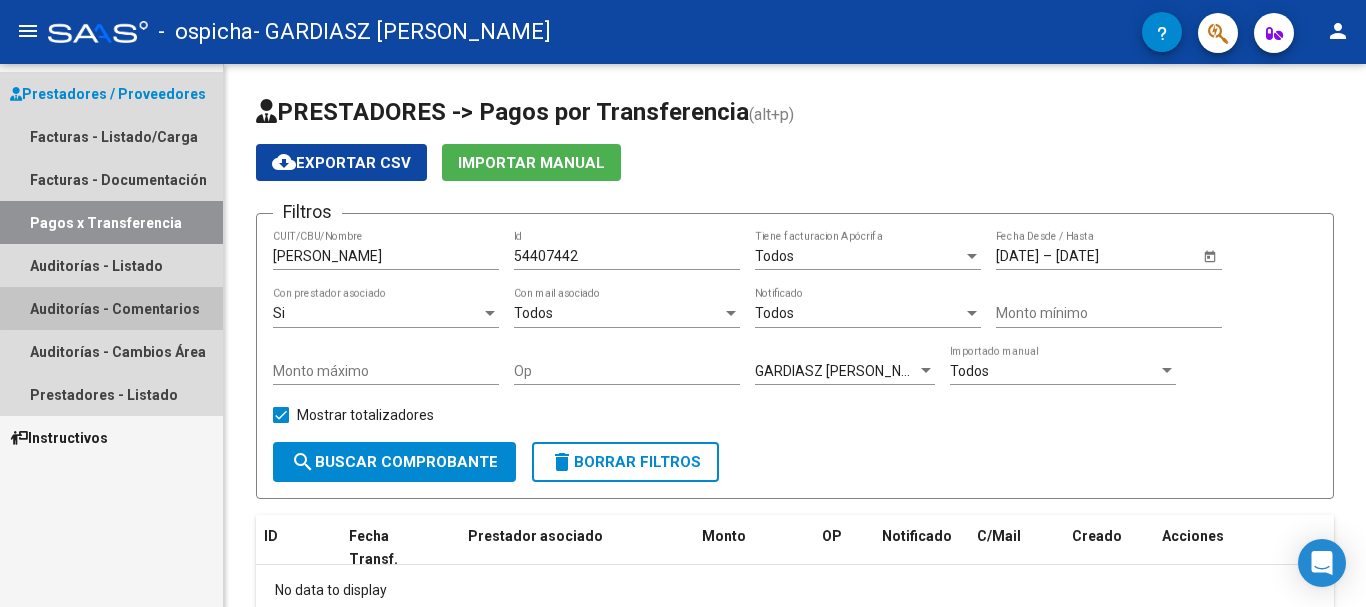 click on "Auditorías - Comentarios" at bounding box center [111, 308] 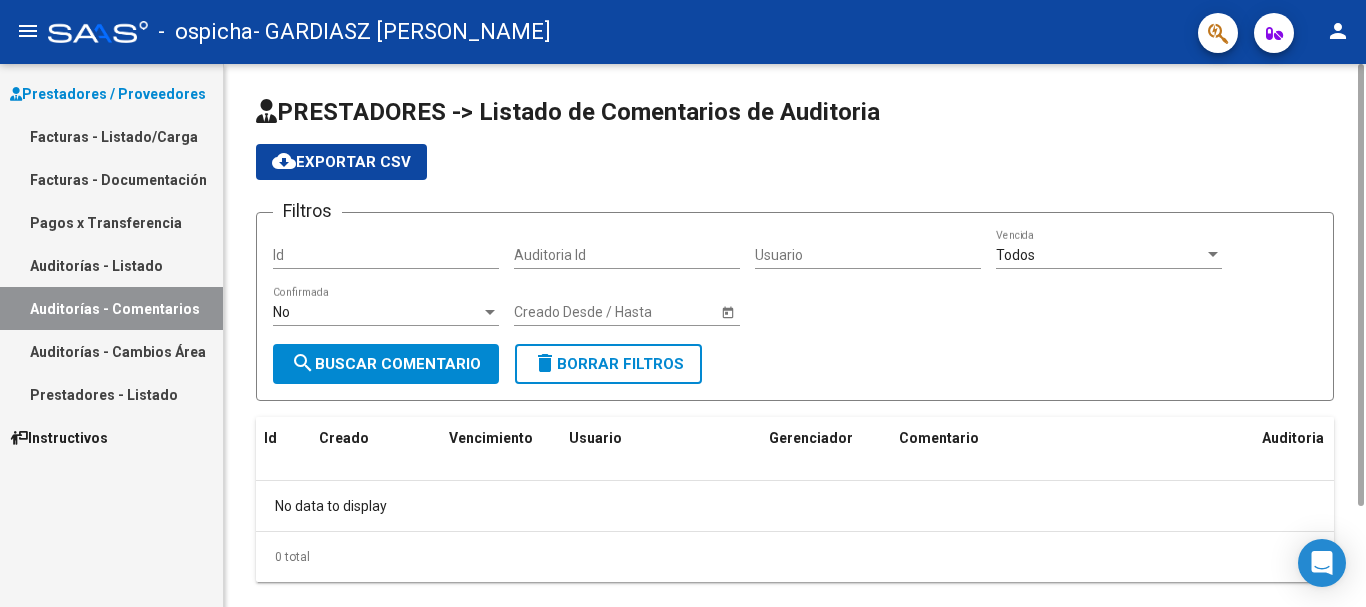 scroll, scrollTop: 39, scrollLeft: 0, axis: vertical 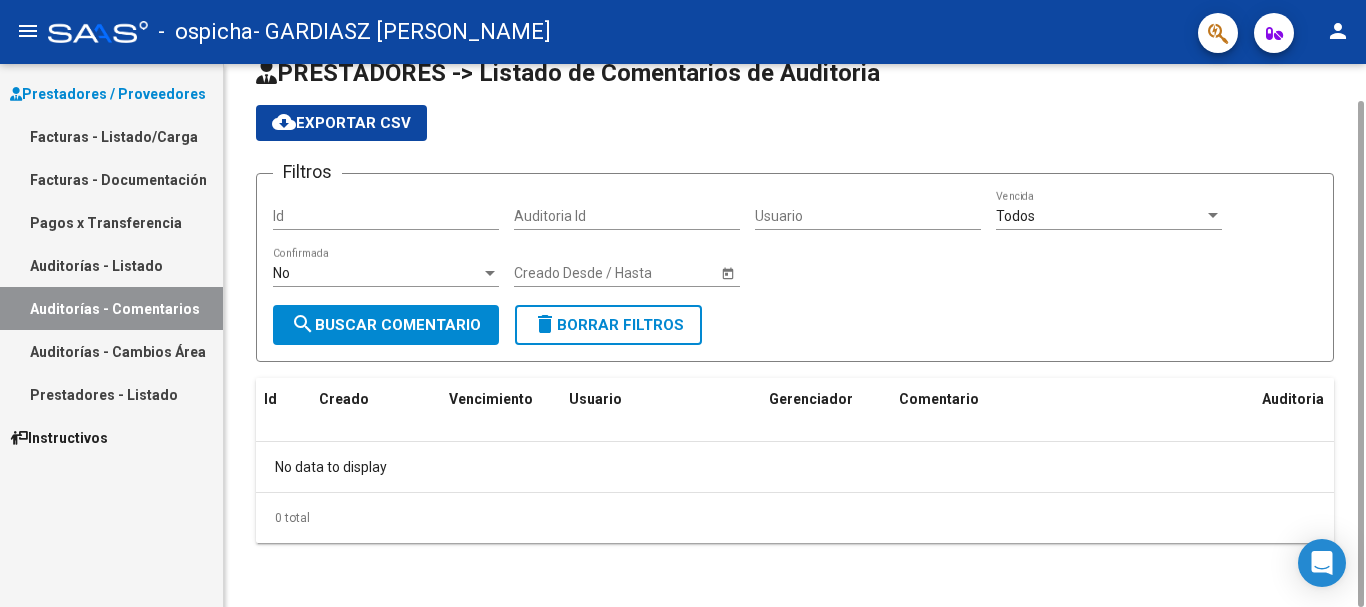 click on "search  Buscar Comentario" 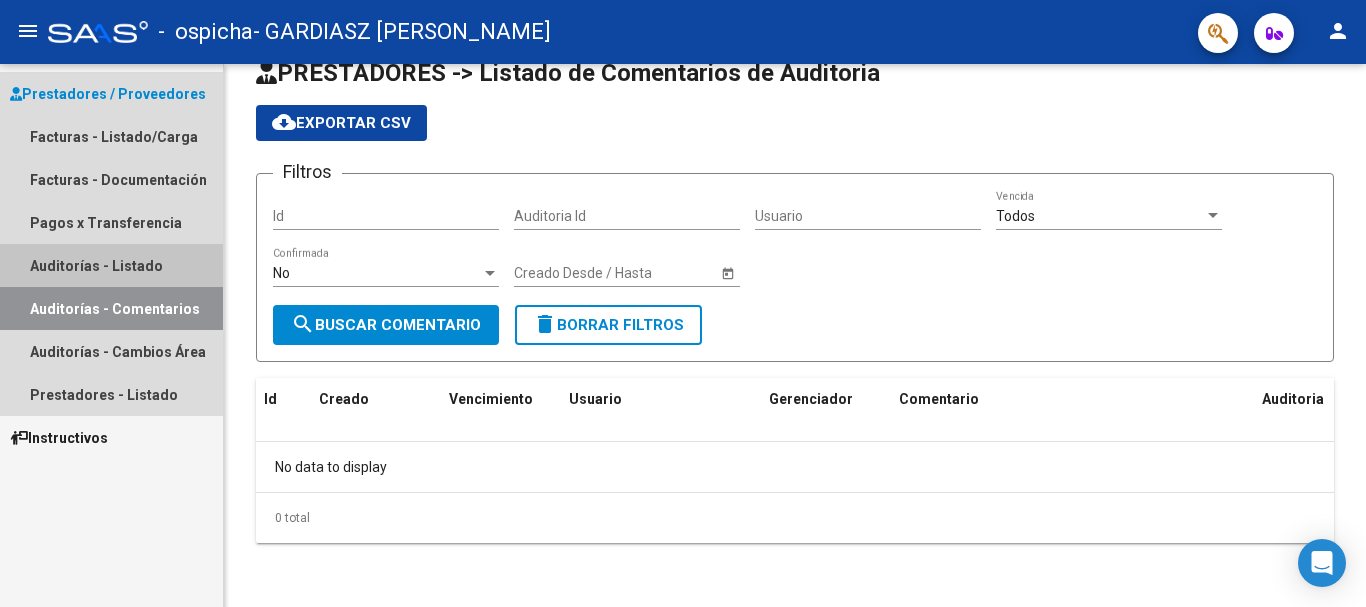click on "Auditorías - Listado" at bounding box center [111, 265] 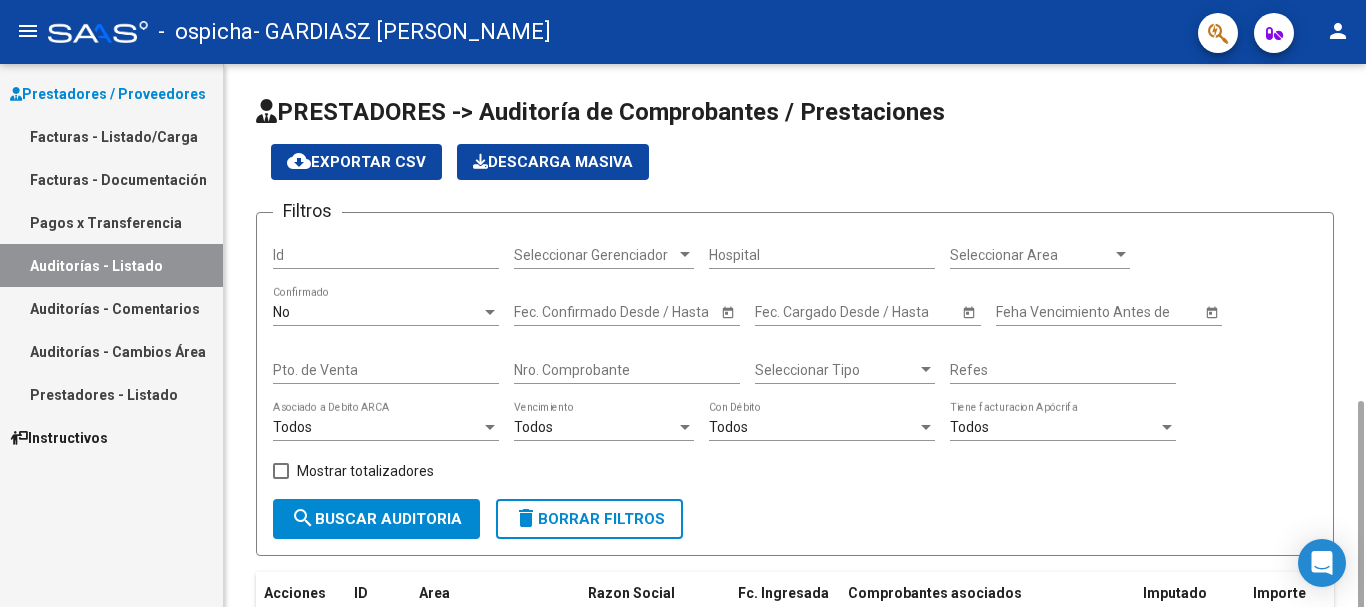 scroll, scrollTop: 194, scrollLeft: 0, axis: vertical 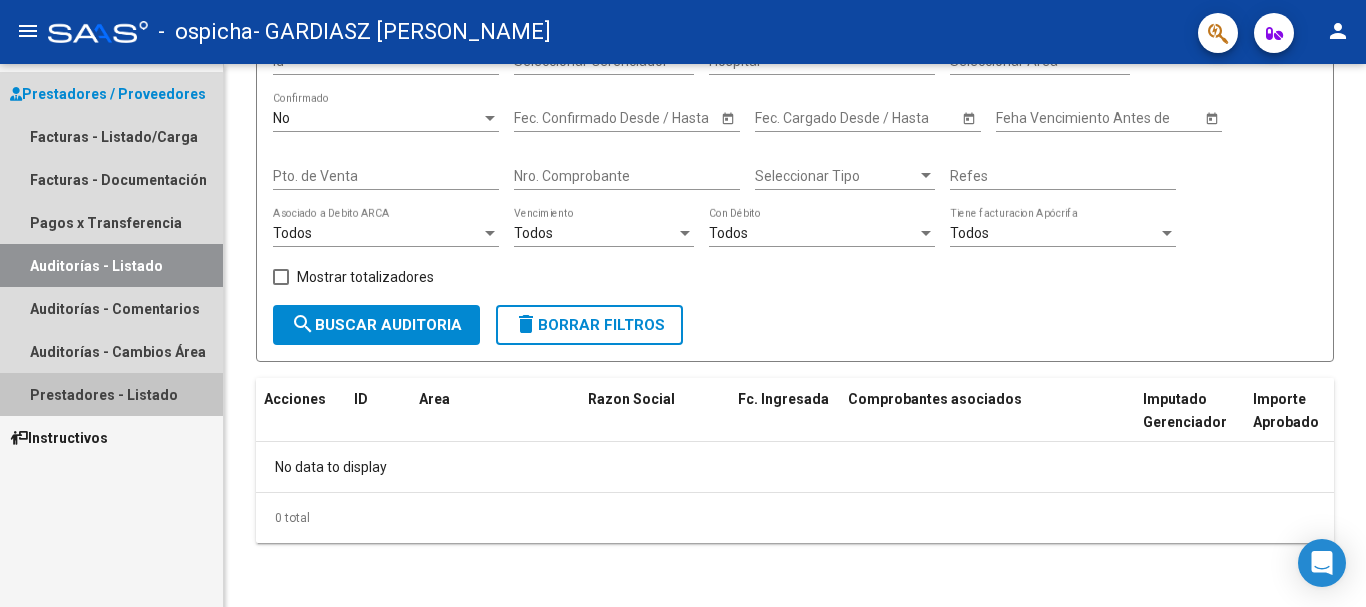click on "Prestadores - Listado" at bounding box center (111, 394) 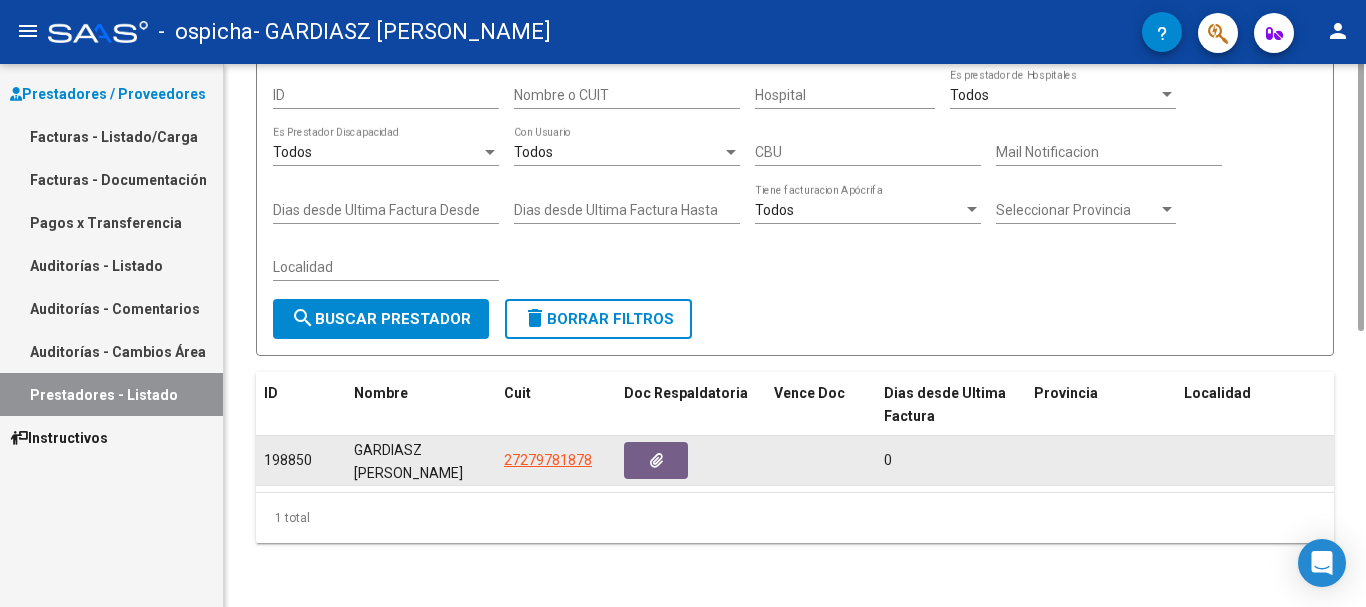 scroll, scrollTop: 0, scrollLeft: 0, axis: both 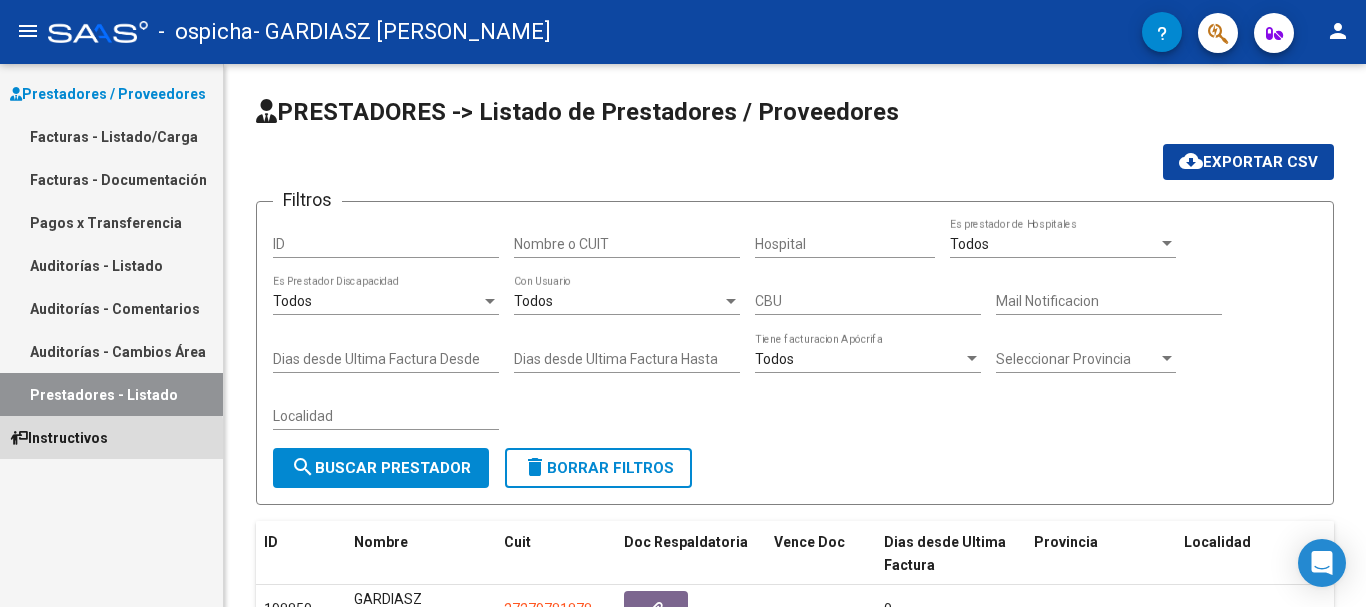 click on "Instructivos" at bounding box center [59, 438] 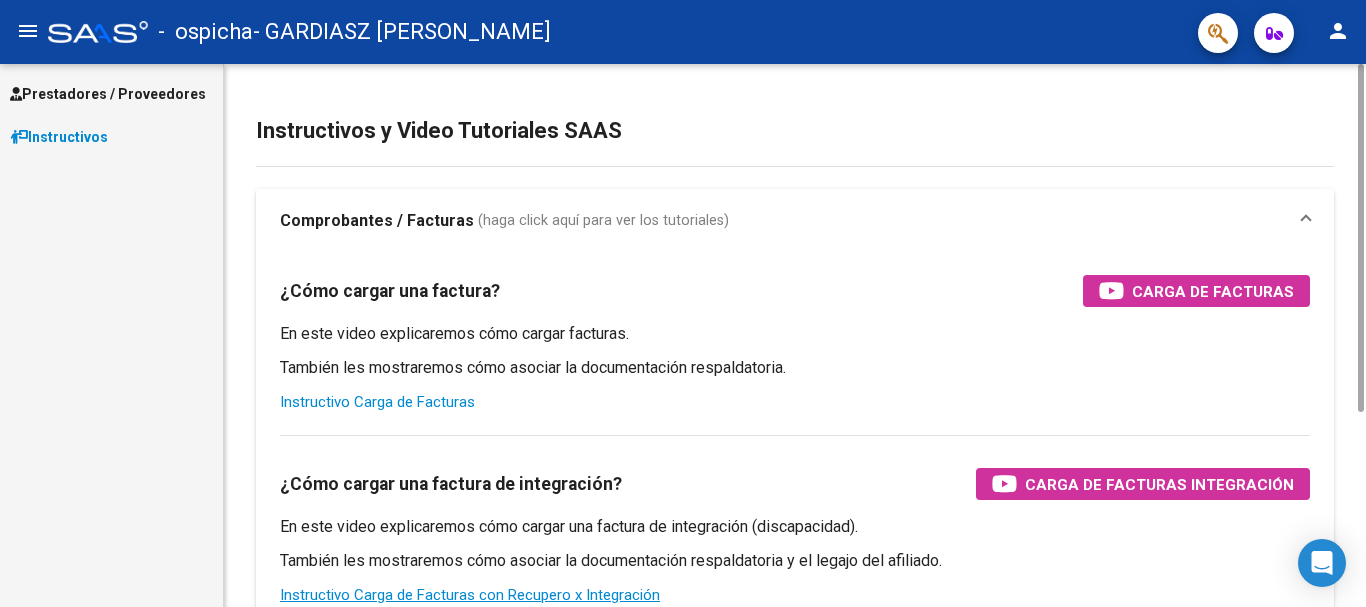 scroll, scrollTop: 304, scrollLeft: 0, axis: vertical 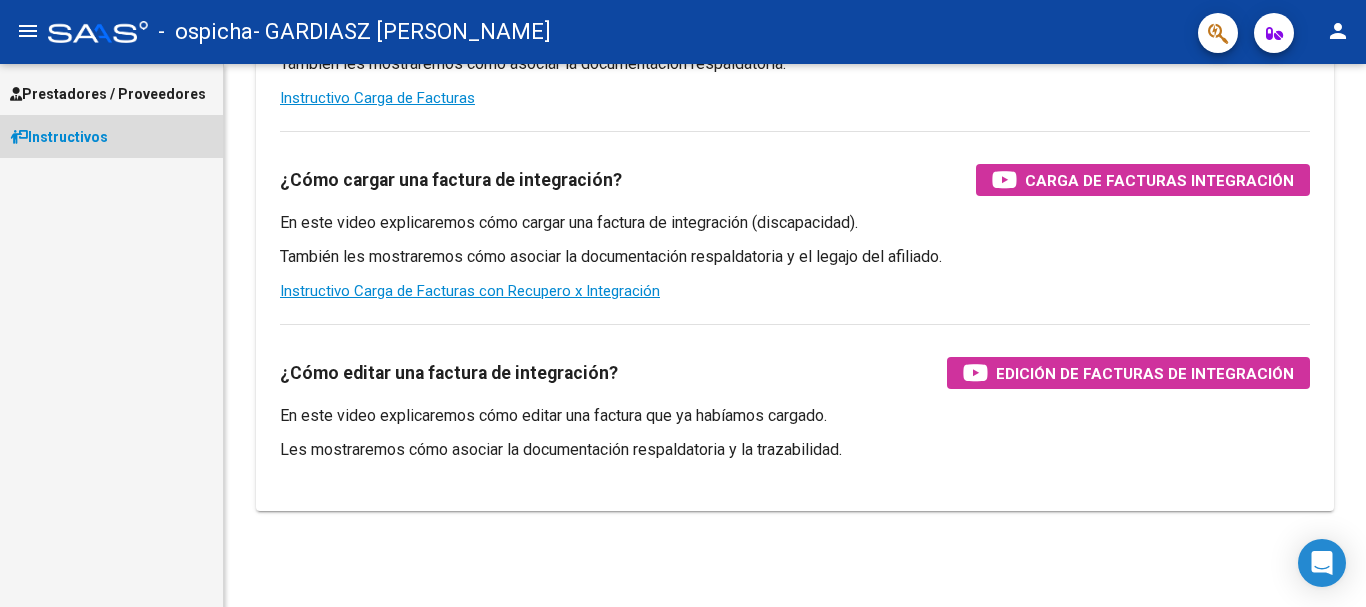 click on "Instructivos" at bounding box center (59, 137) 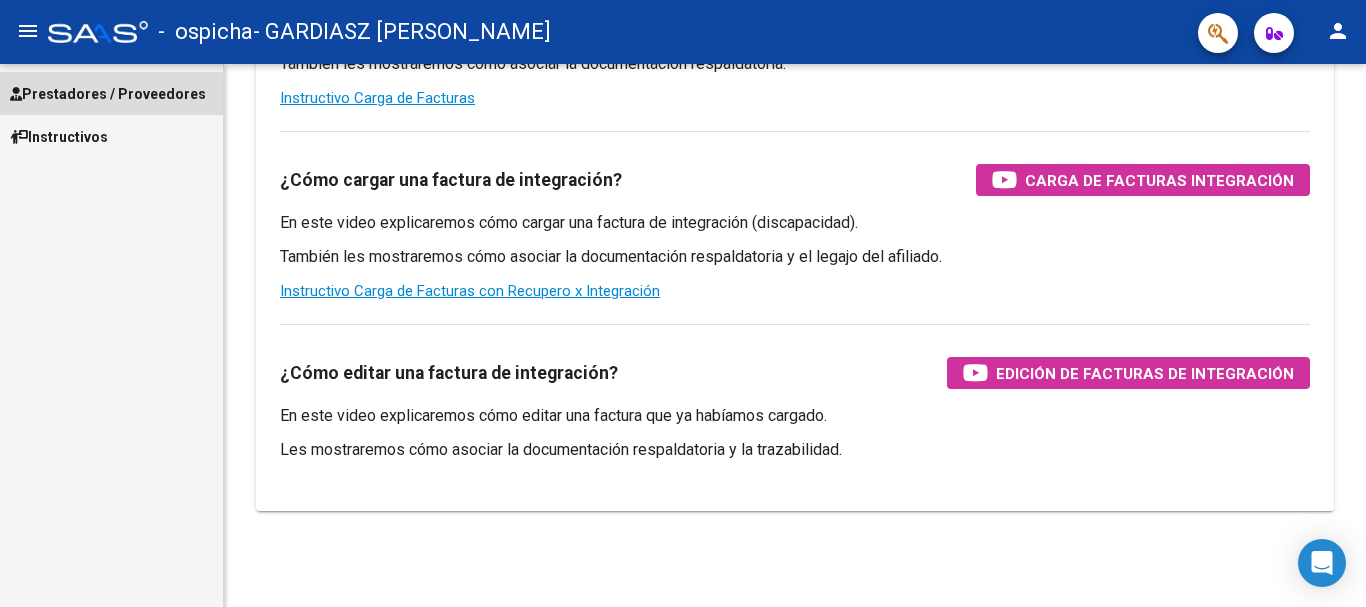 click on "Prestadores / Proveedores" at bounding box center (108, 94) 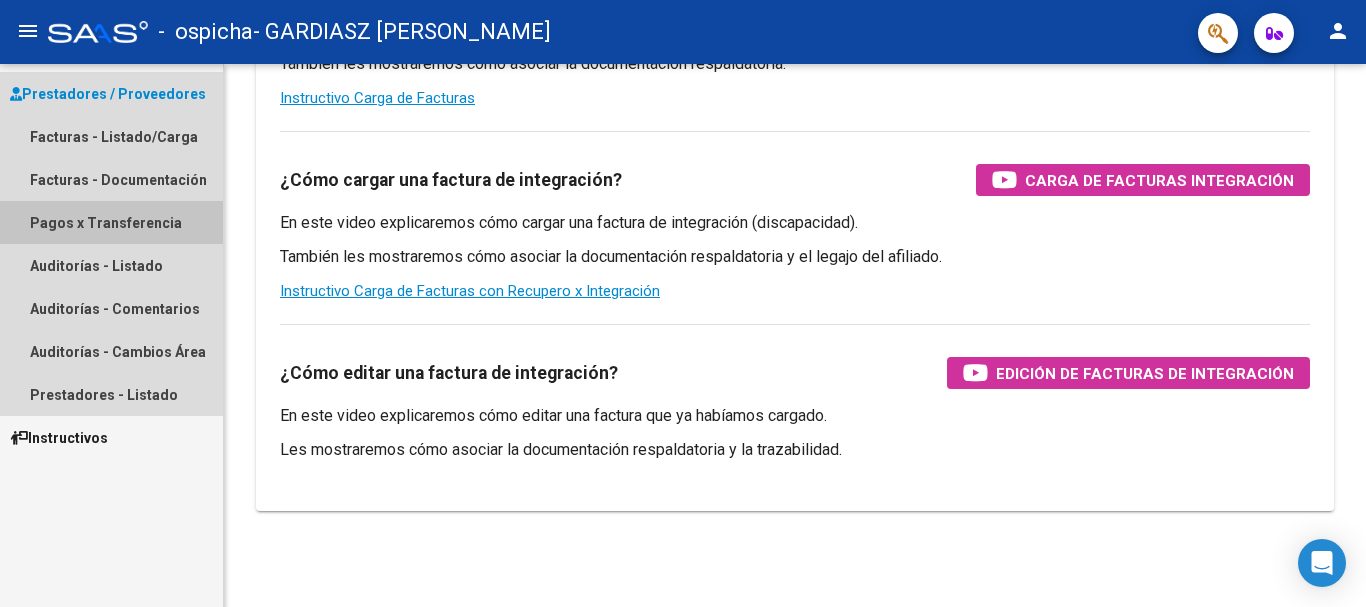 click on "Pagos x Transferencia" at bounding box center [111, 222] 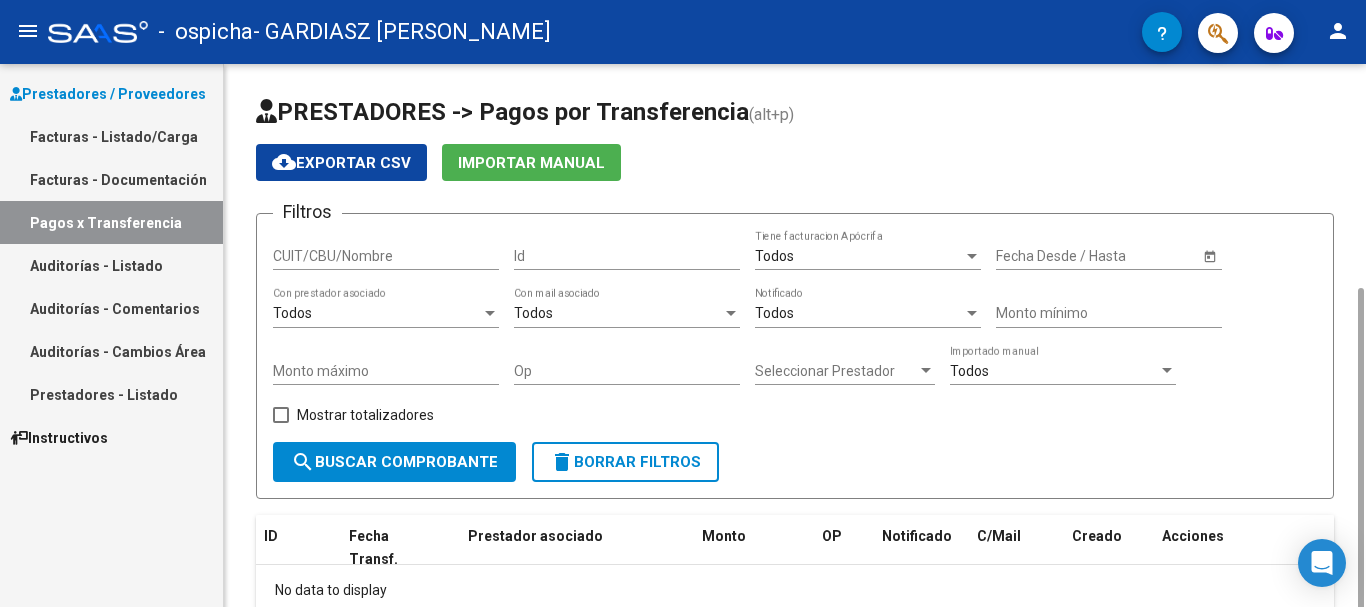scroll, scrollTop: 123, scrollLeft: 0, axis: vertical 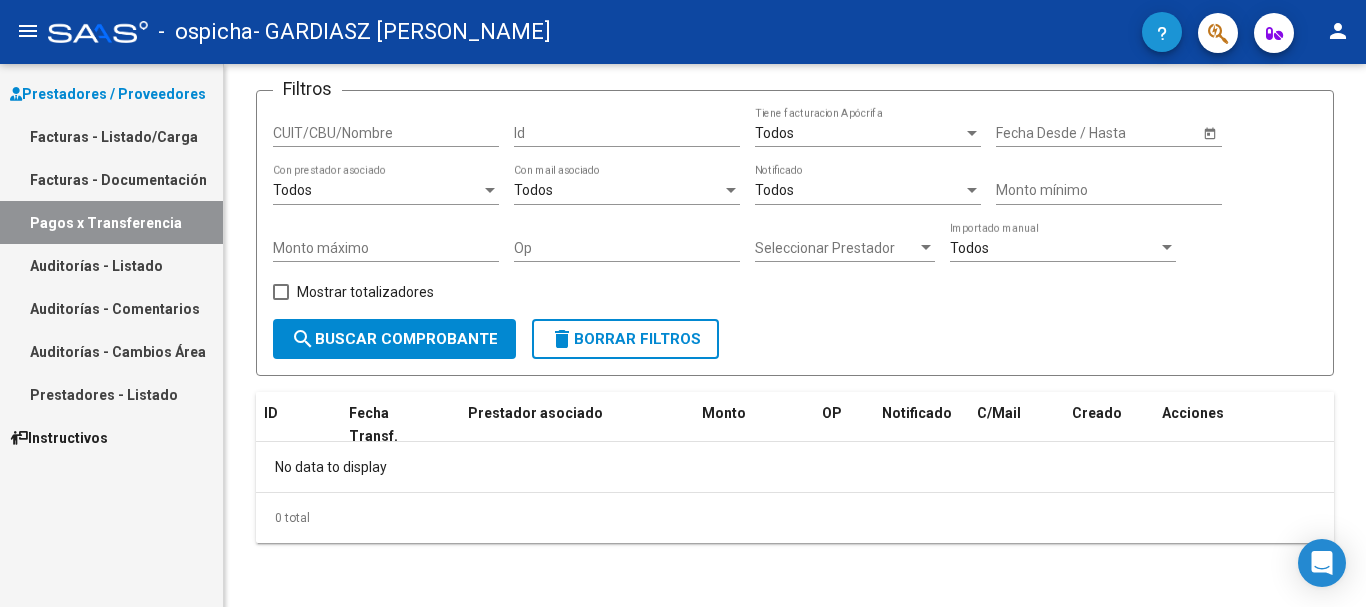 click 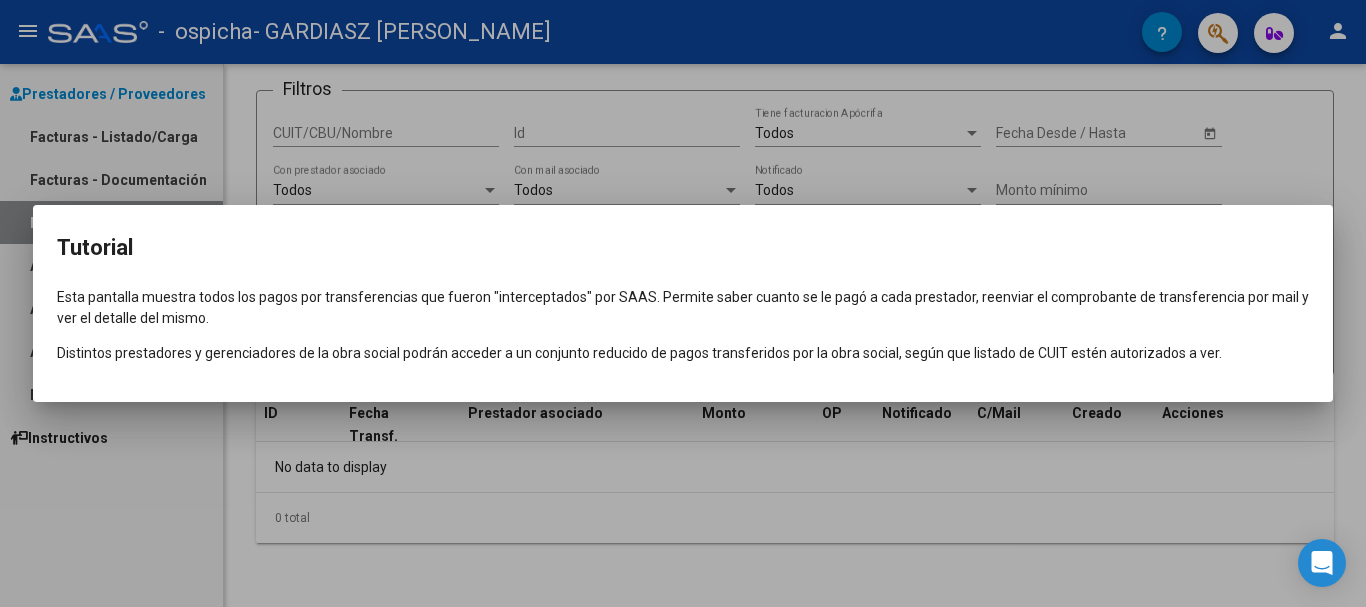 click at bounding box center (683, 303) 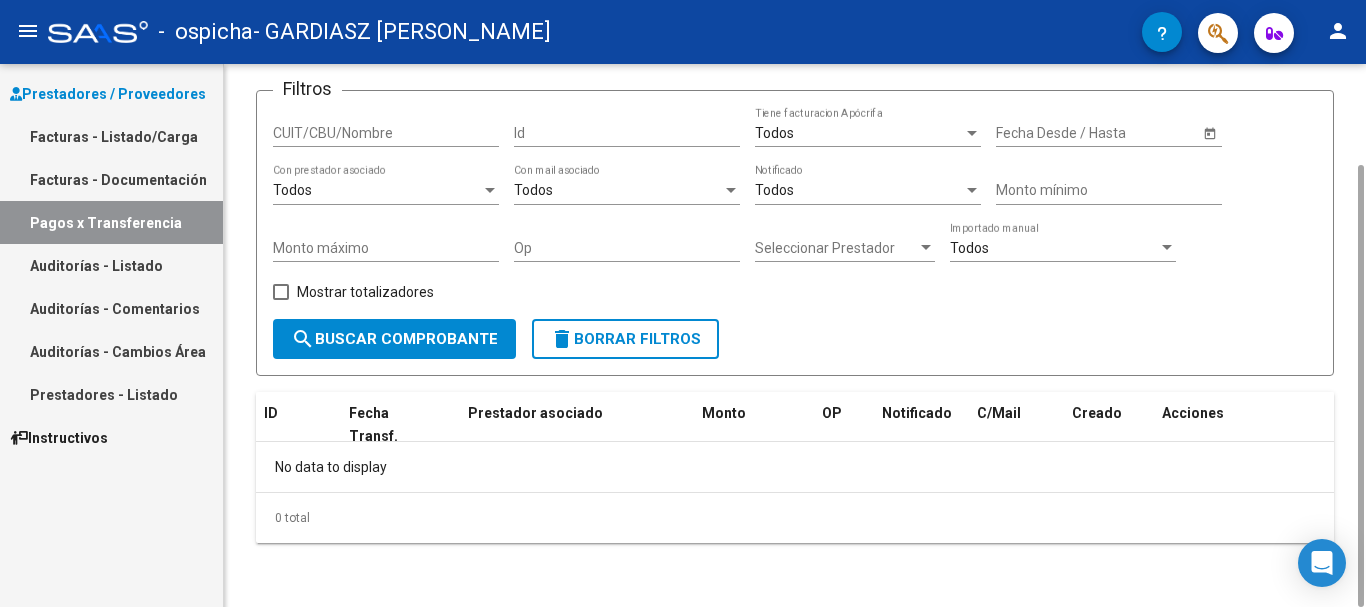 drag, startPoint x: 309, startPoint y: 128, endPoint x: 306, endPoint y: 150, distance: 22.203604 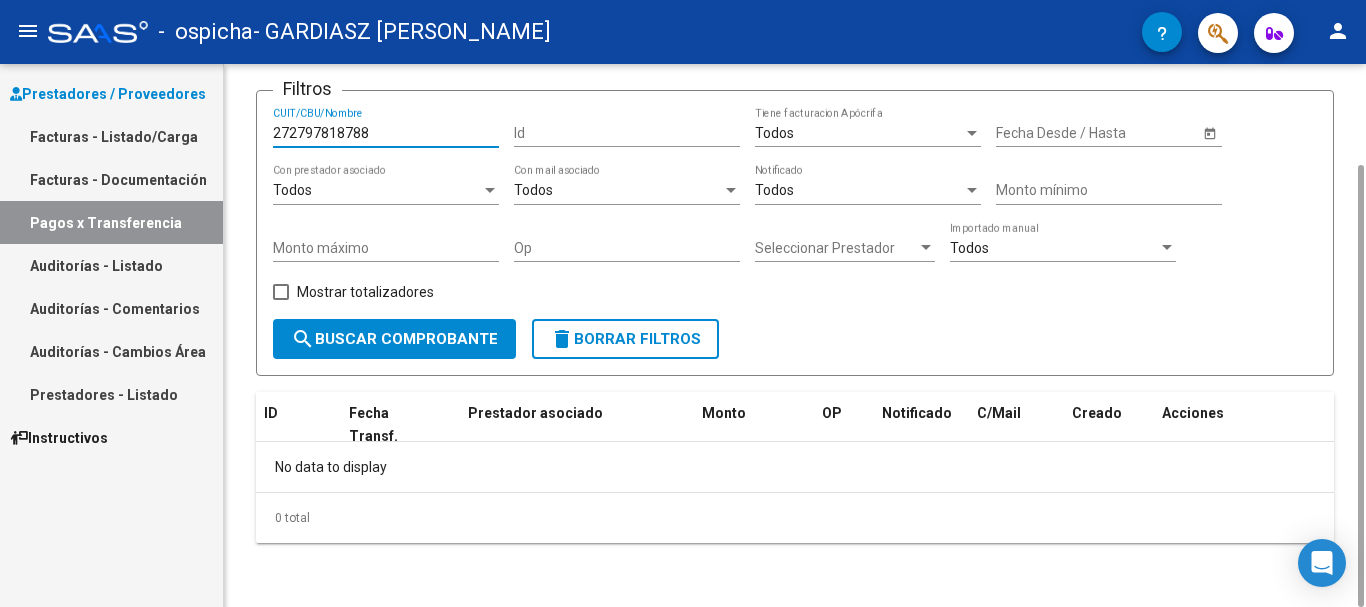 type on "272797818788" 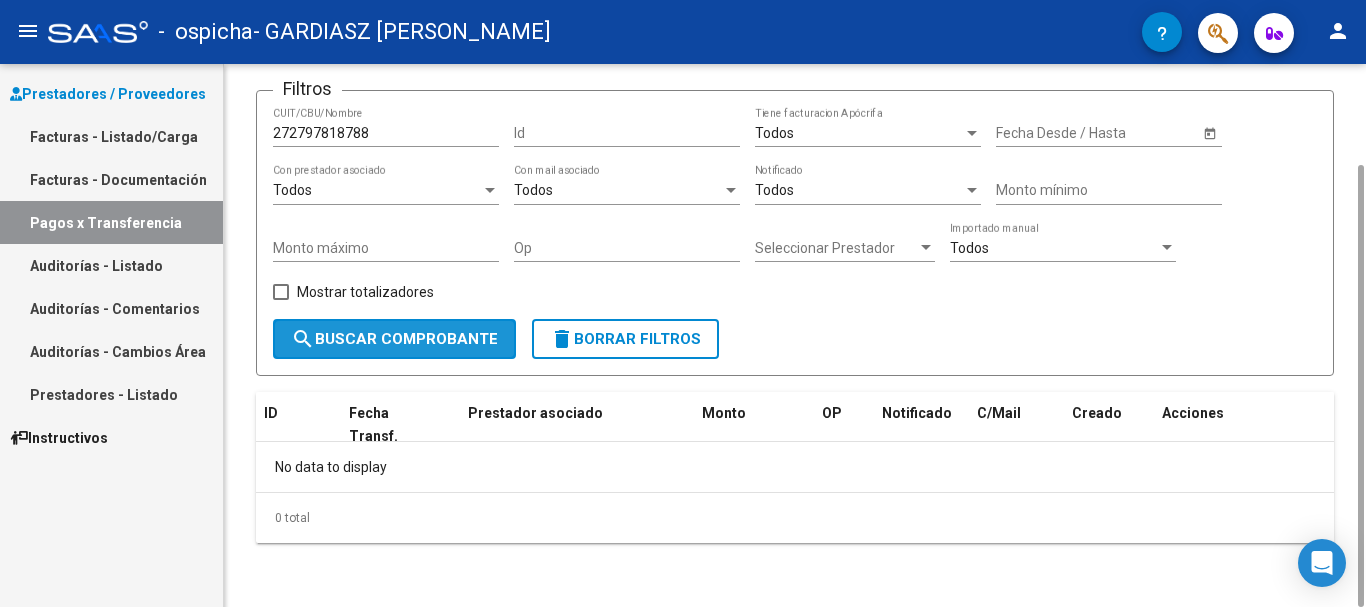 click on "search  Buscar Comprobante" 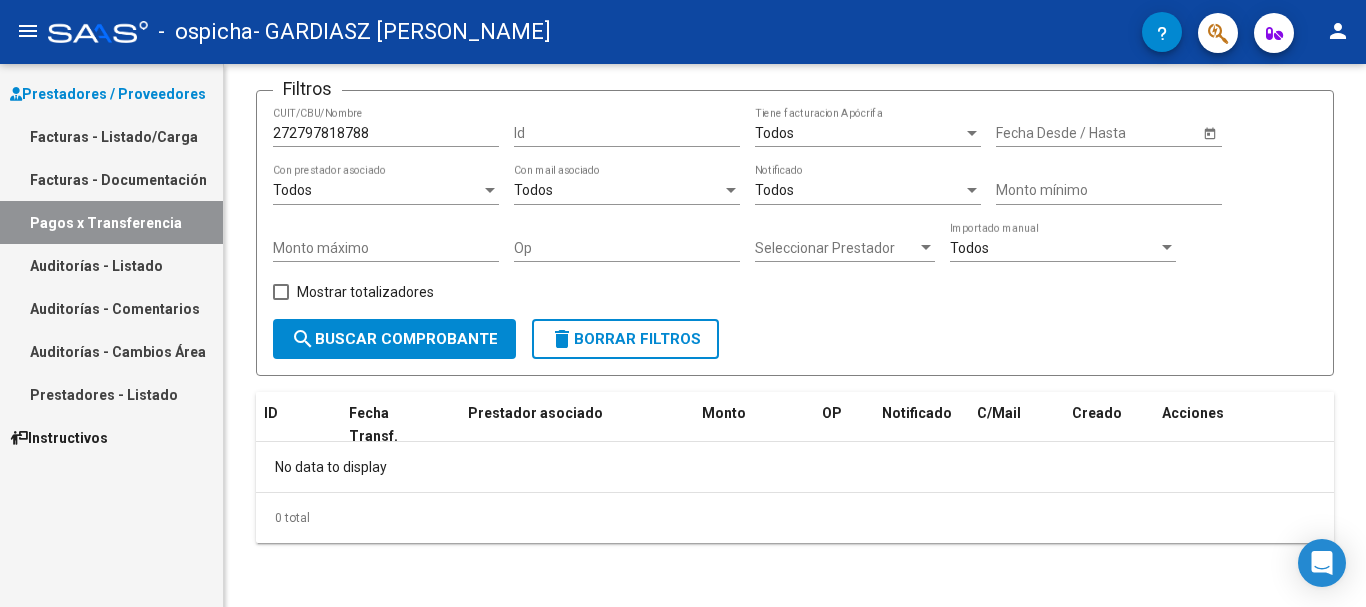 click on "Facturas - Documentación" at bounding box center (111, 179) 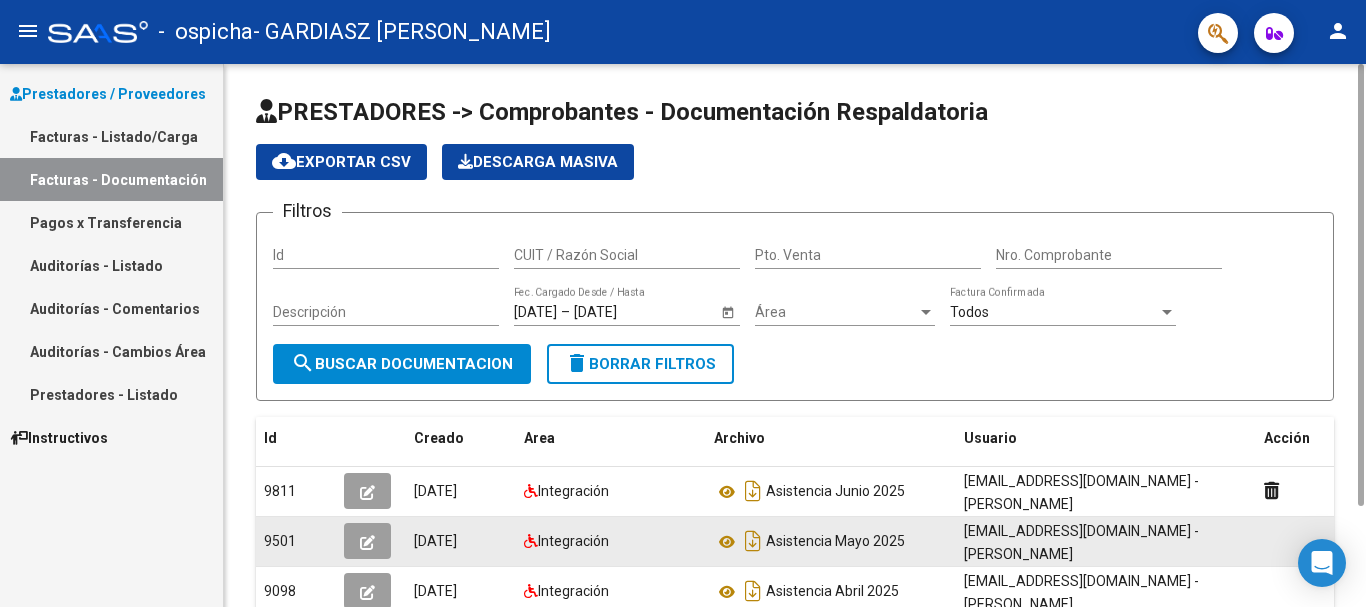 scroll, scrollTop: 297, scrollLeft: 0, axis: vertical 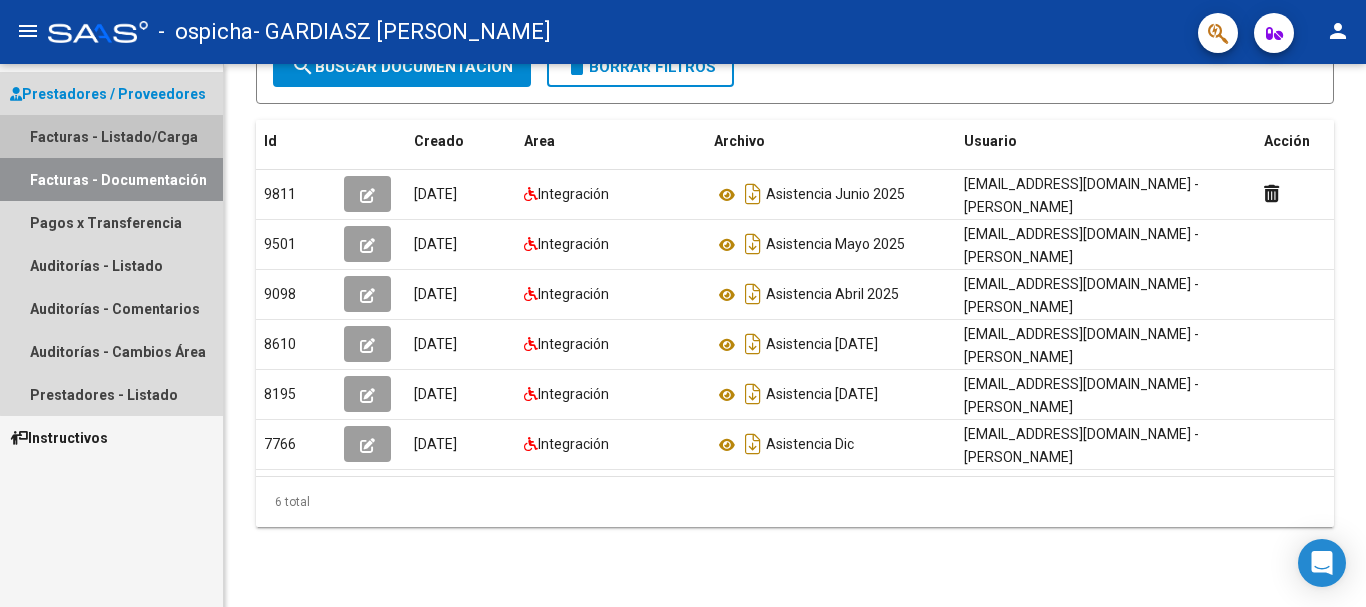 click on "Facturas - Listado/Carga" at bounding box center [111, 136] 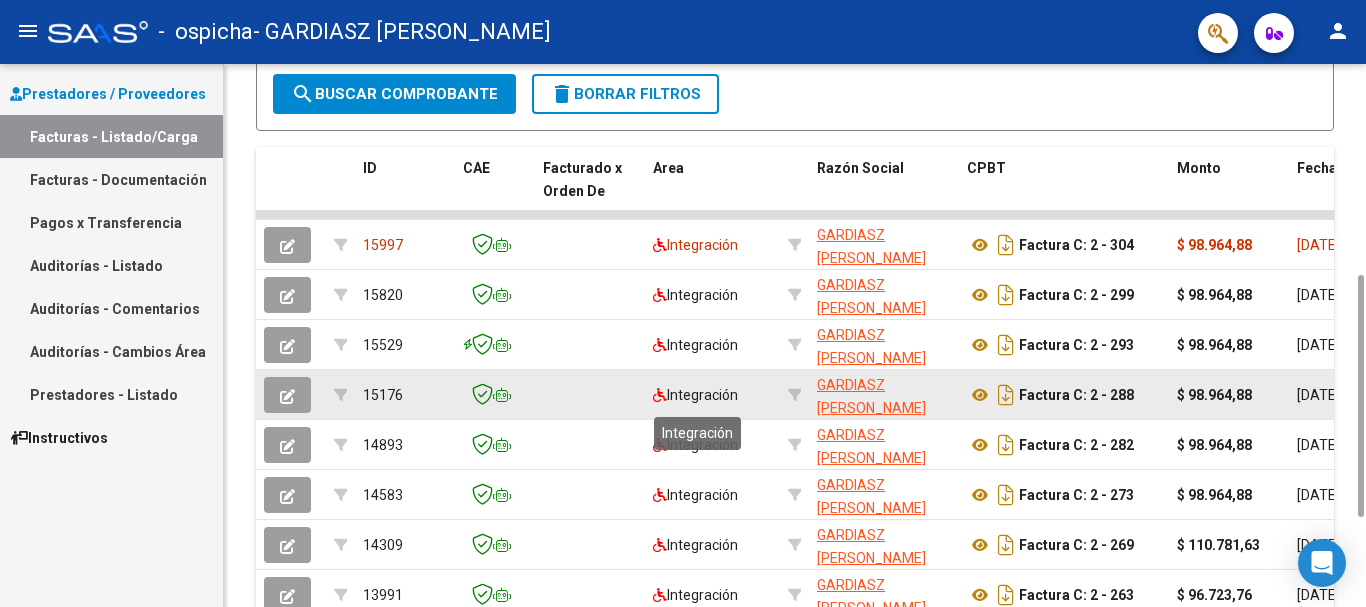 scroll, scrollTop: 672, scrollLeft: 0, axis: vertical 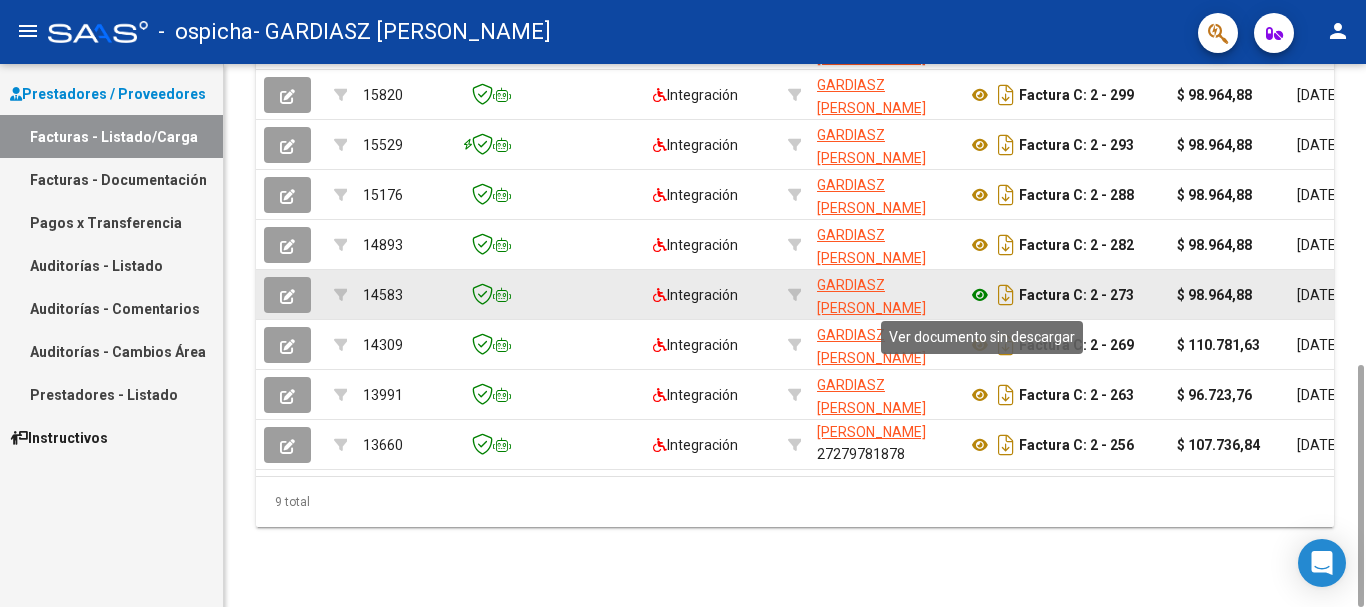 click 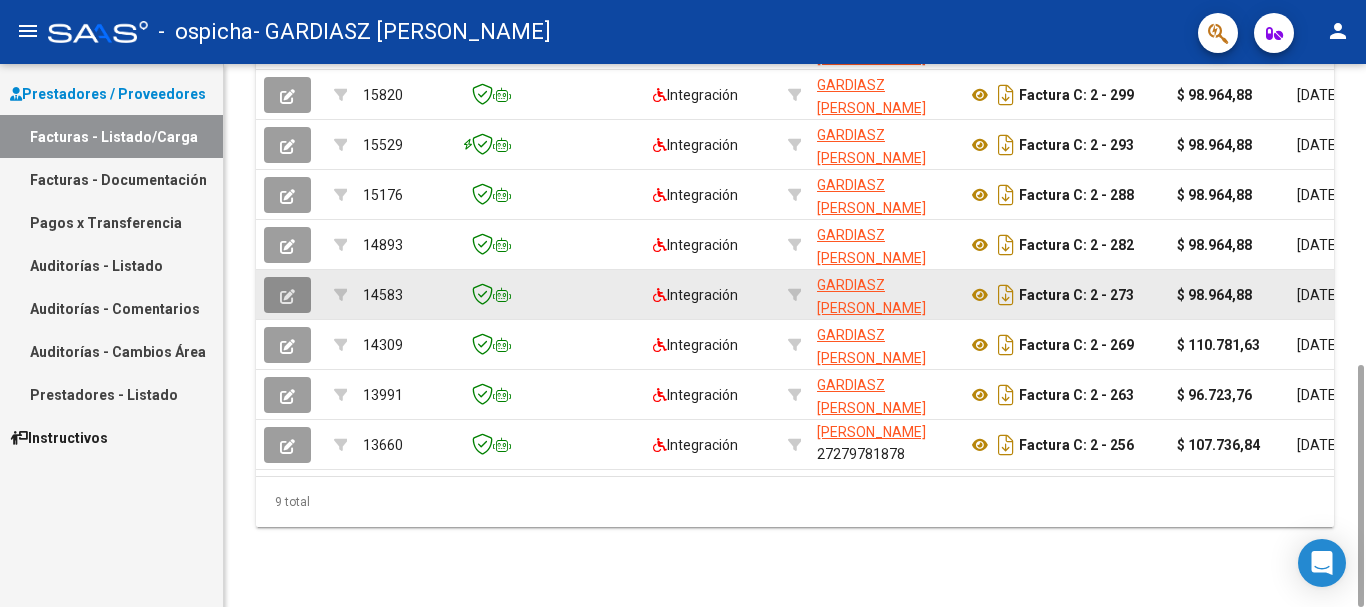 click 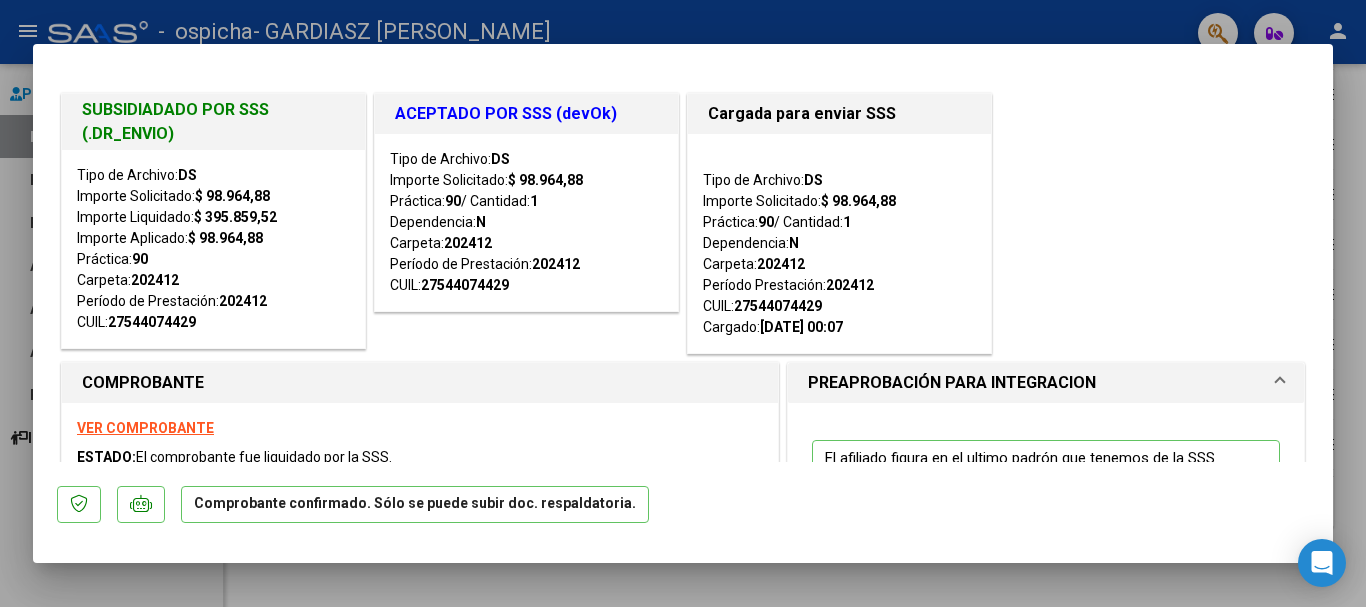 scroll, scrollTop: 100, scrollLeft: 0, axis: vertical 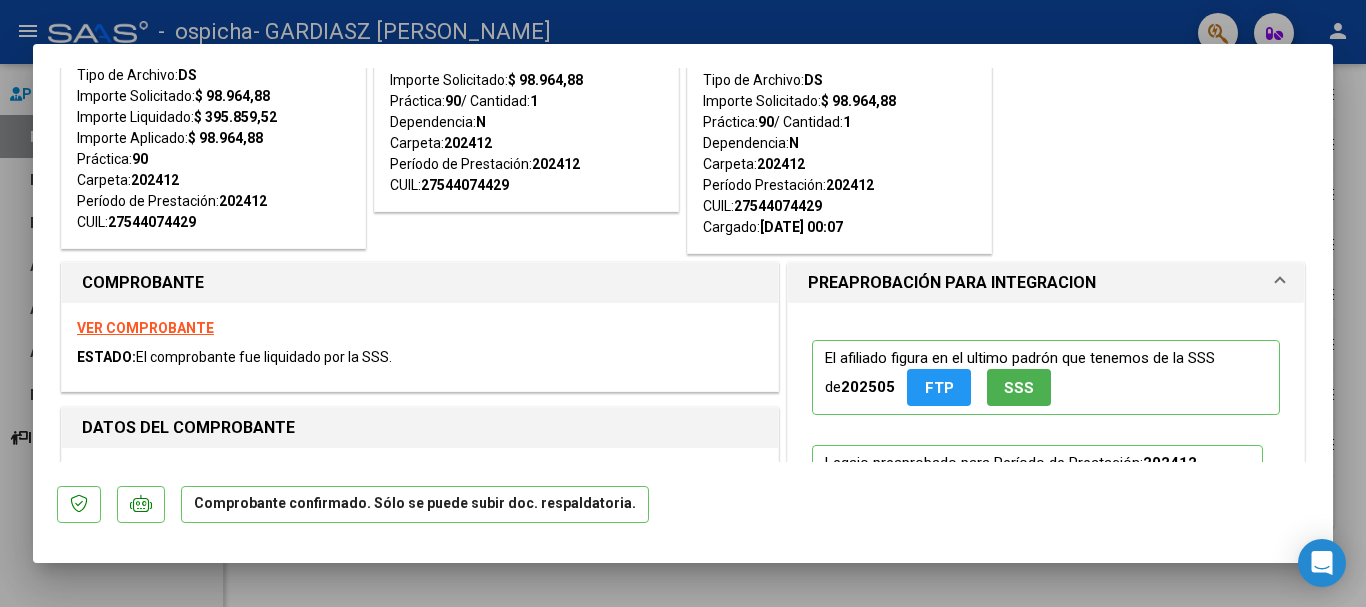 click on "VER COMPROBANTE" at bounding box center [145, 328] 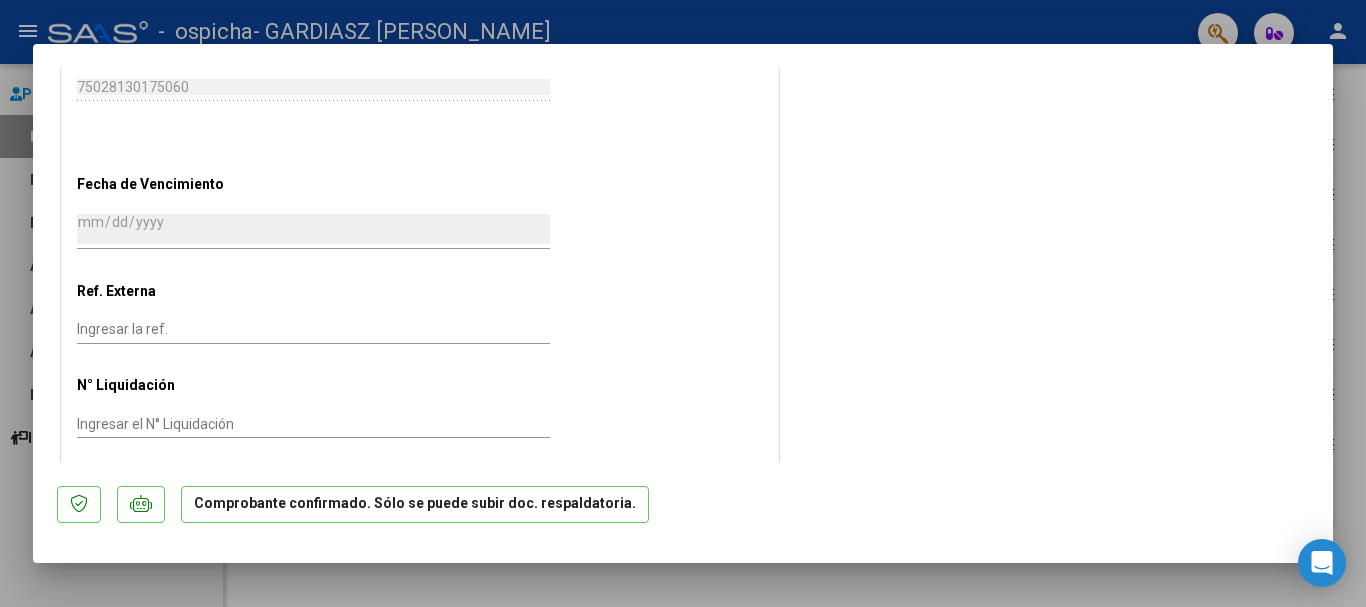 scroll, scrollTop: 1374, scrollLeft: 0, axis: vertical 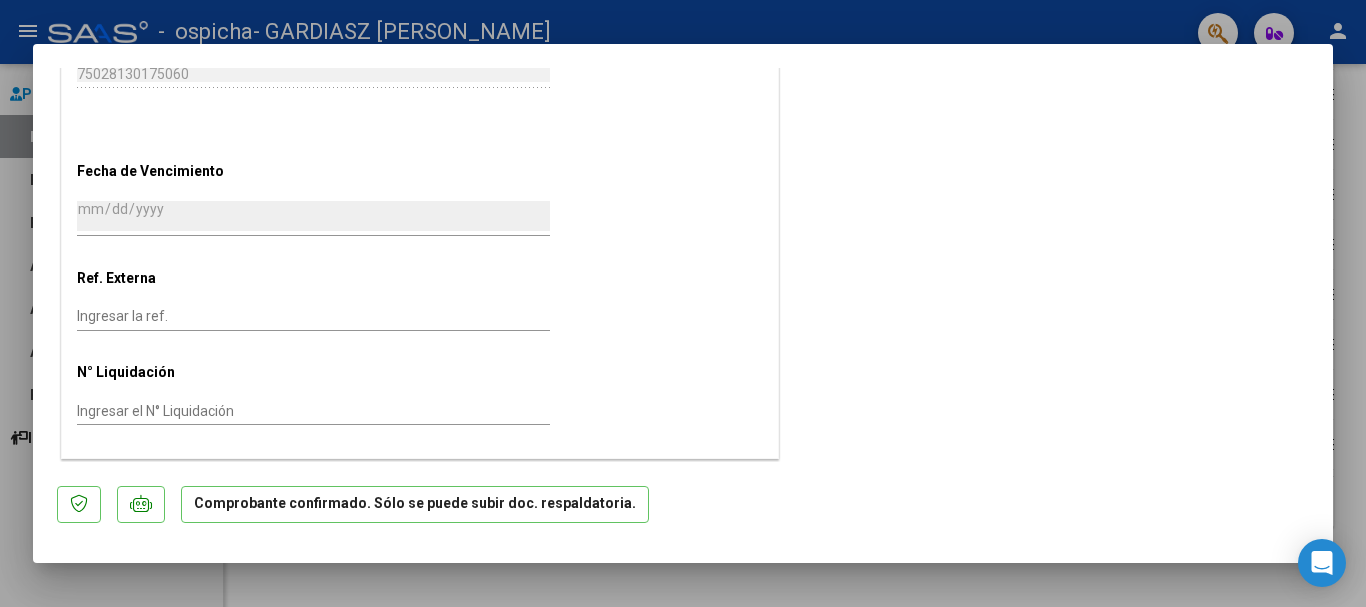 click at bounding box center (683, 303) 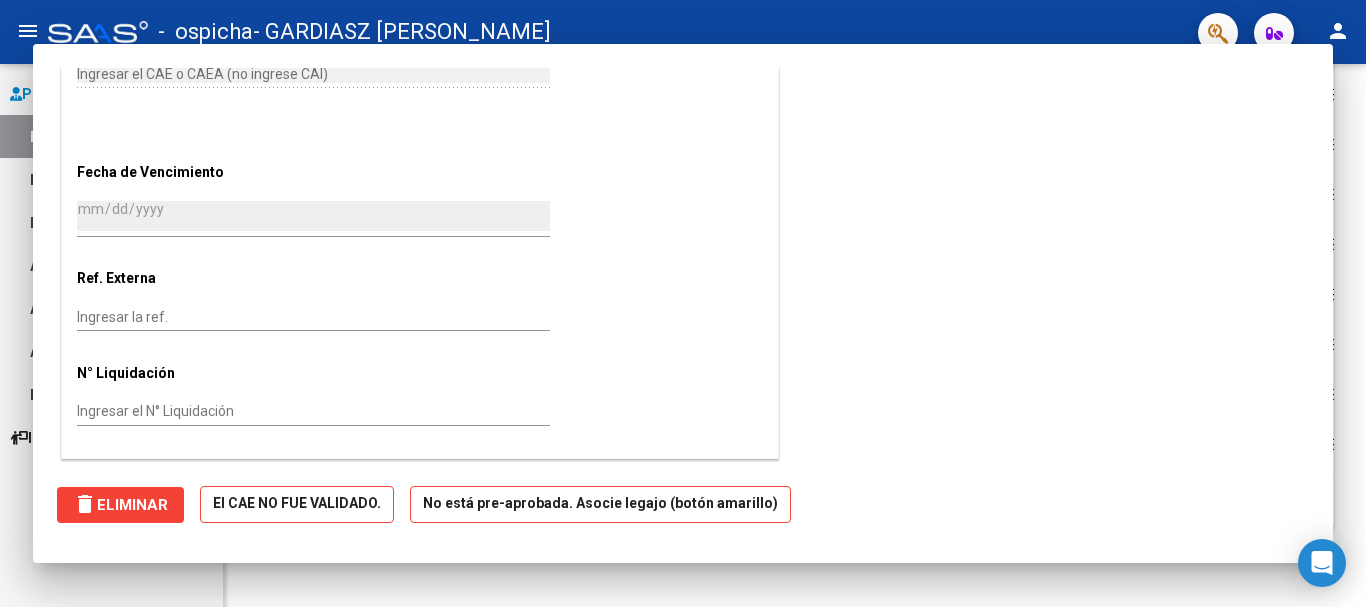 scroll, scrollTop: 0, scrollLeft: 0, axis: both 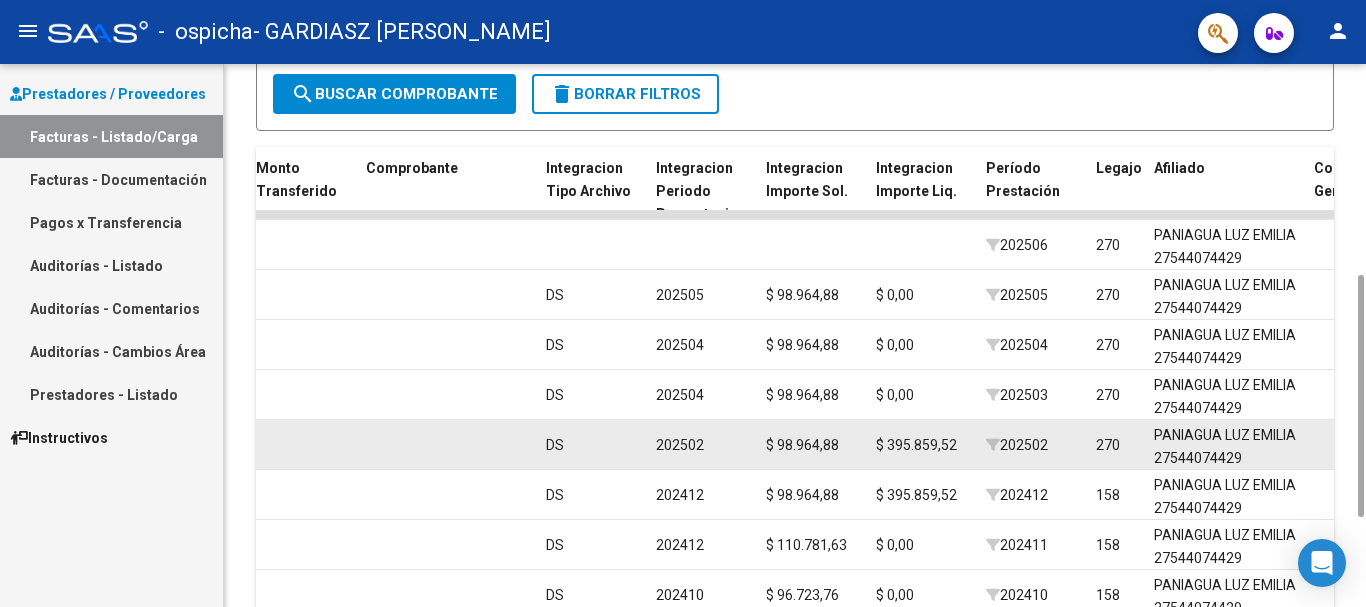 click on "$ 98.964,88" 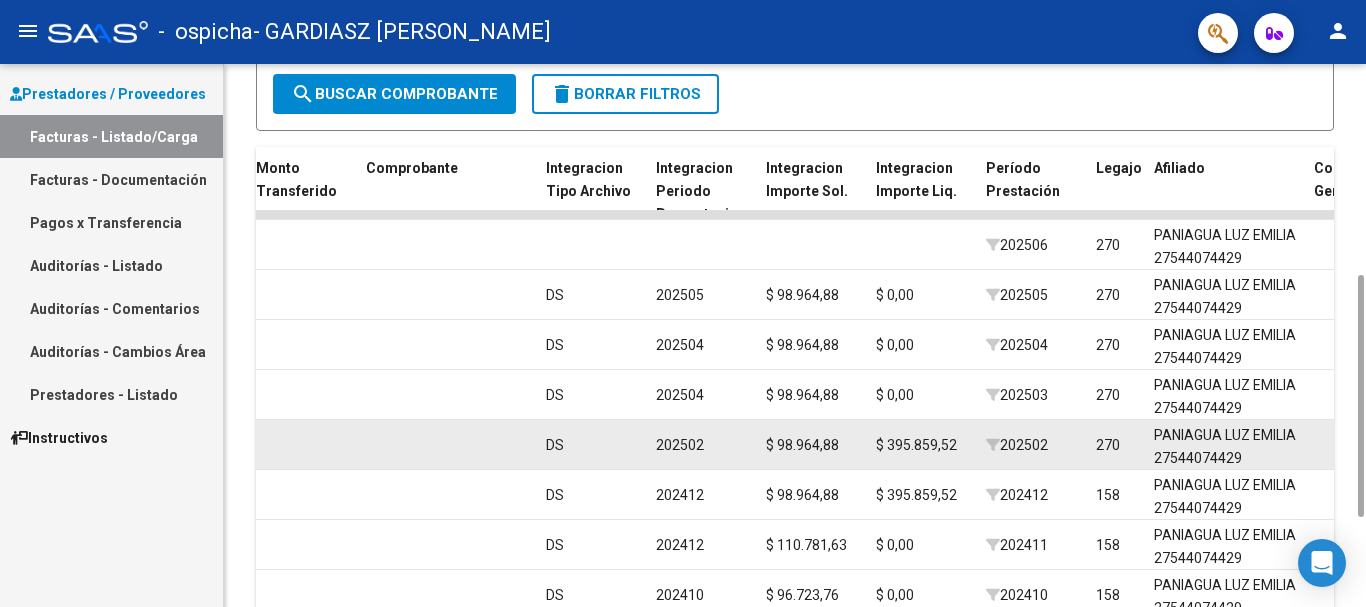 click on "$ 98.964,88" 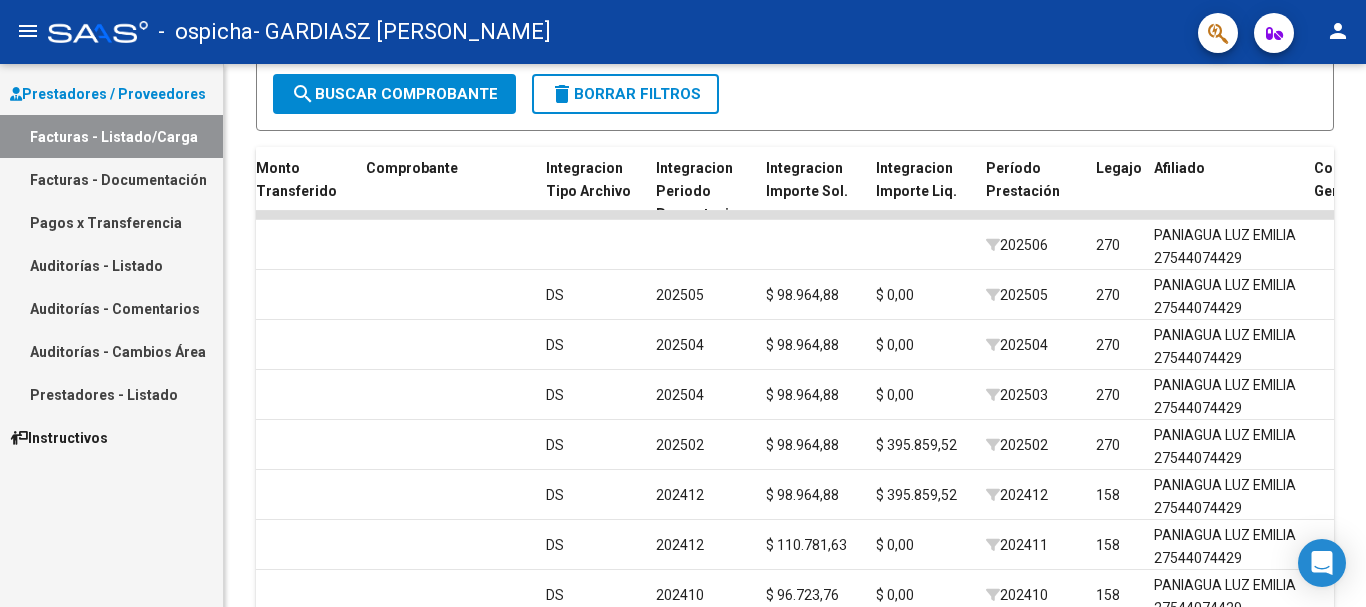 click on "person" 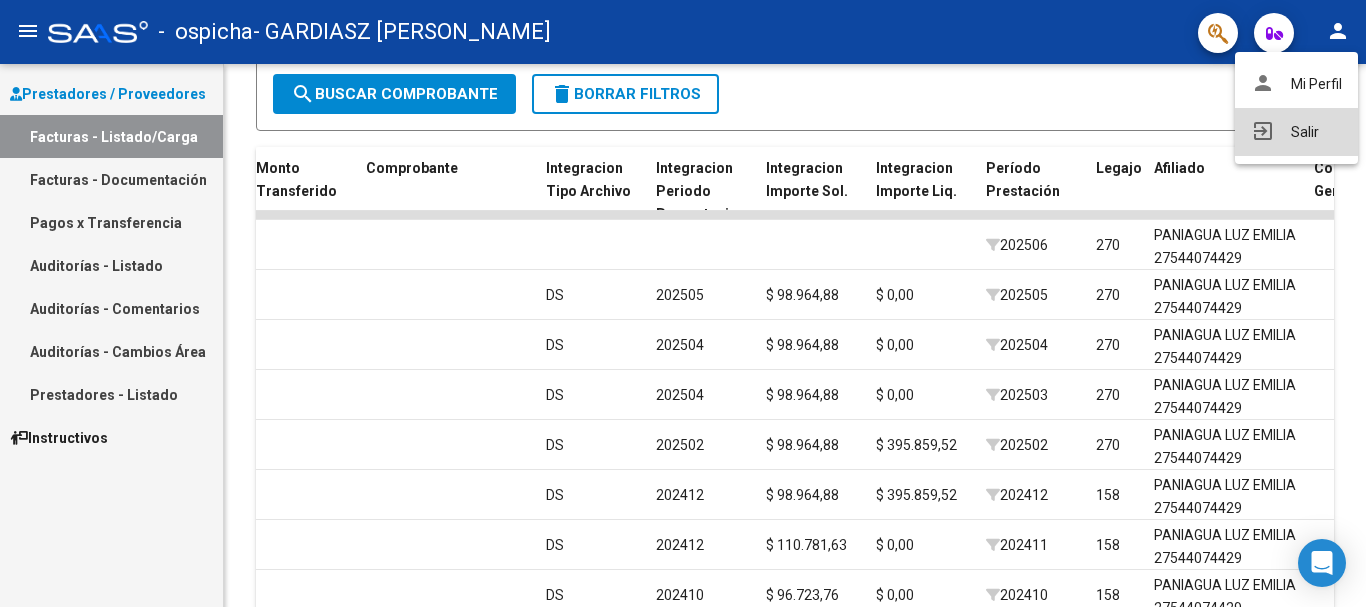 click on "exit_to_app  Salir" at bounding box center (1296, 132) 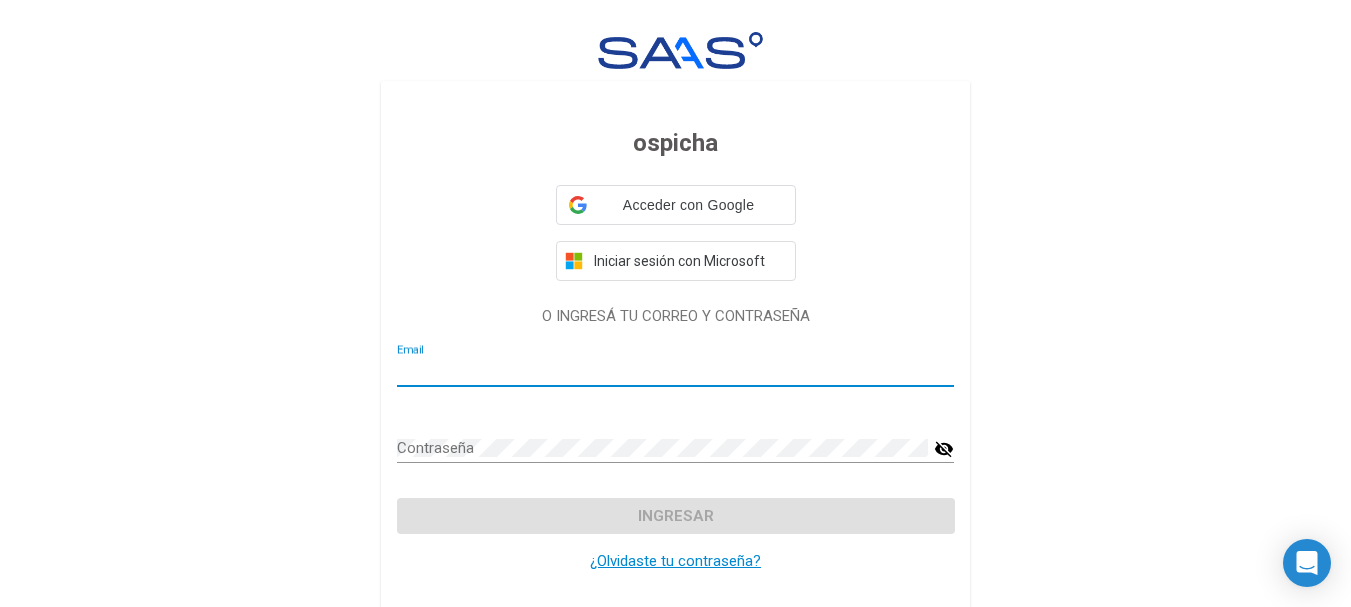 type on "[EMAIL_ADDRESS][DOMAIN_NAME]" 